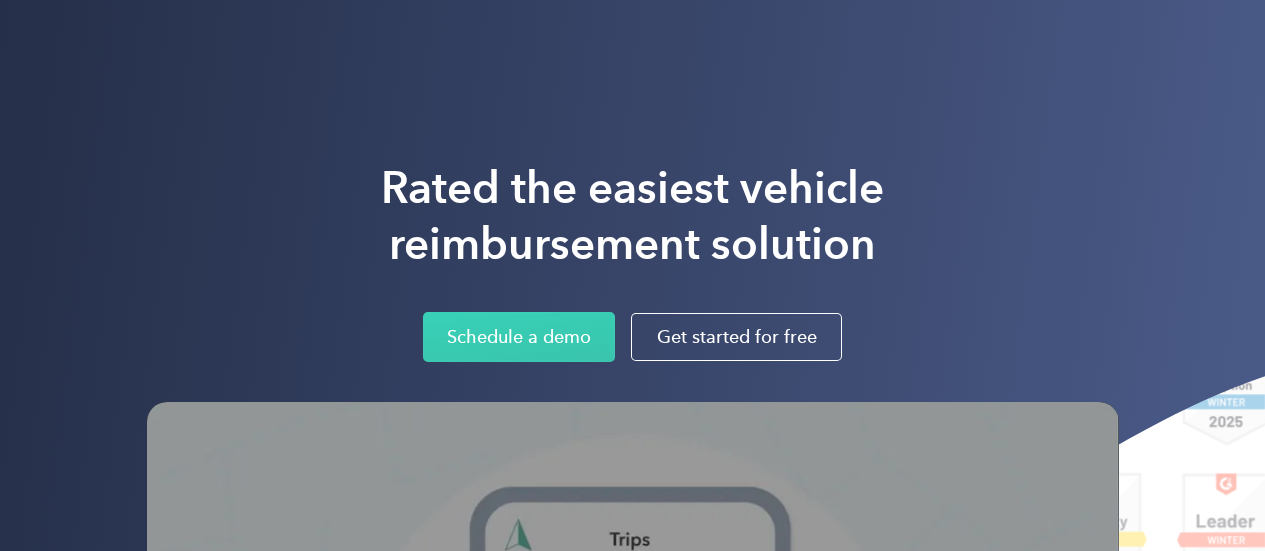 scroll, scrollTop: 0, scrollLeft: 0, axis: both 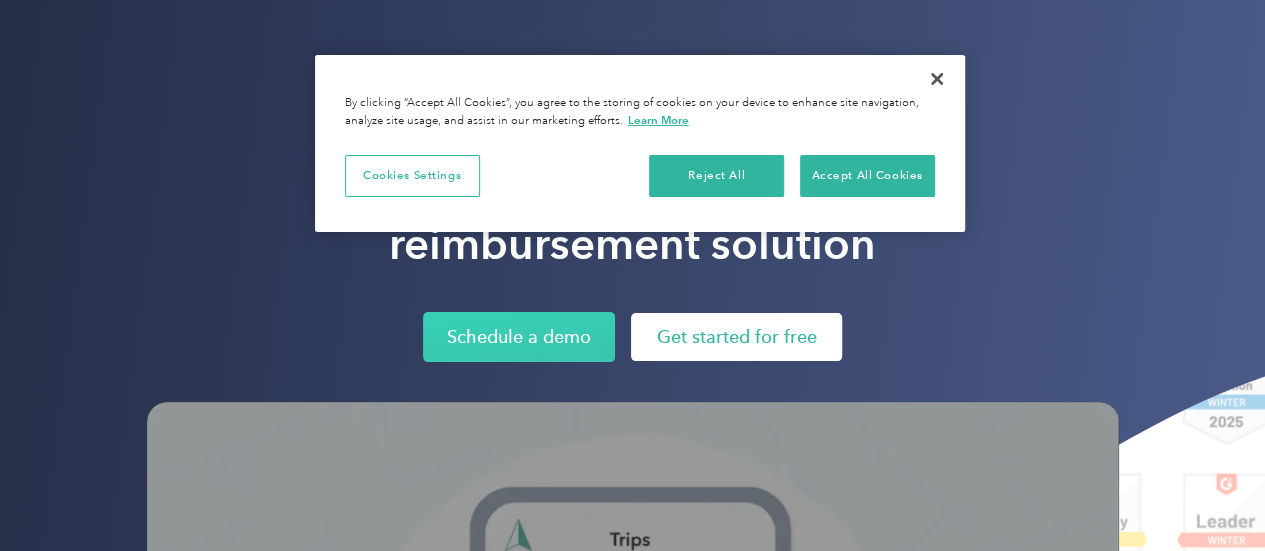 click on "Get started for free" at bounding box center (736, 337) 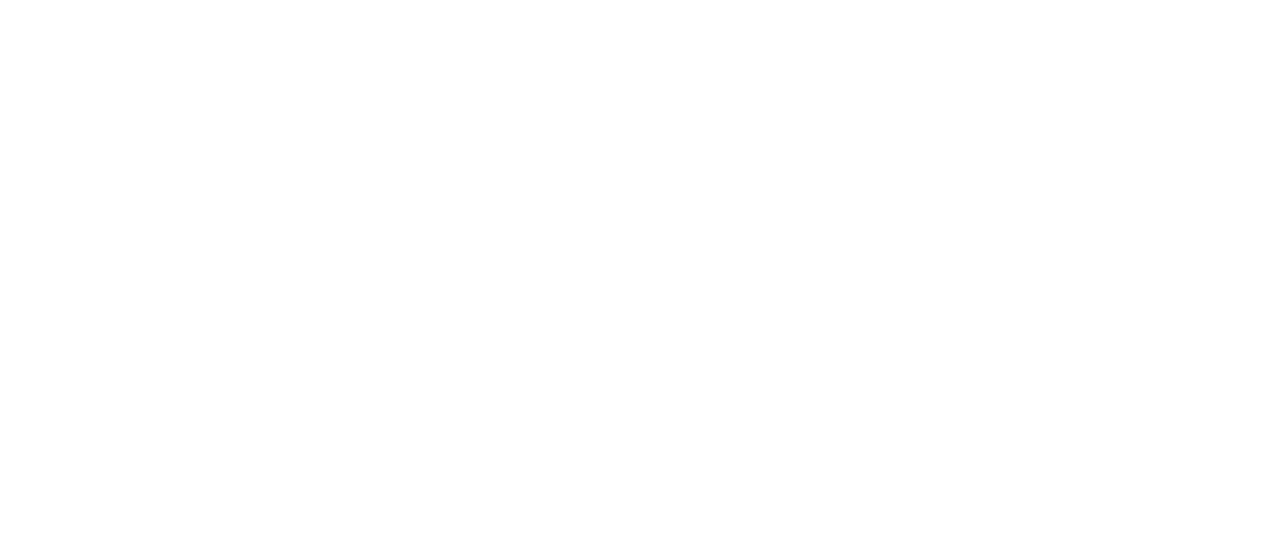 scroll, scrollTop: 0, scrollLeft: 0, axis: both 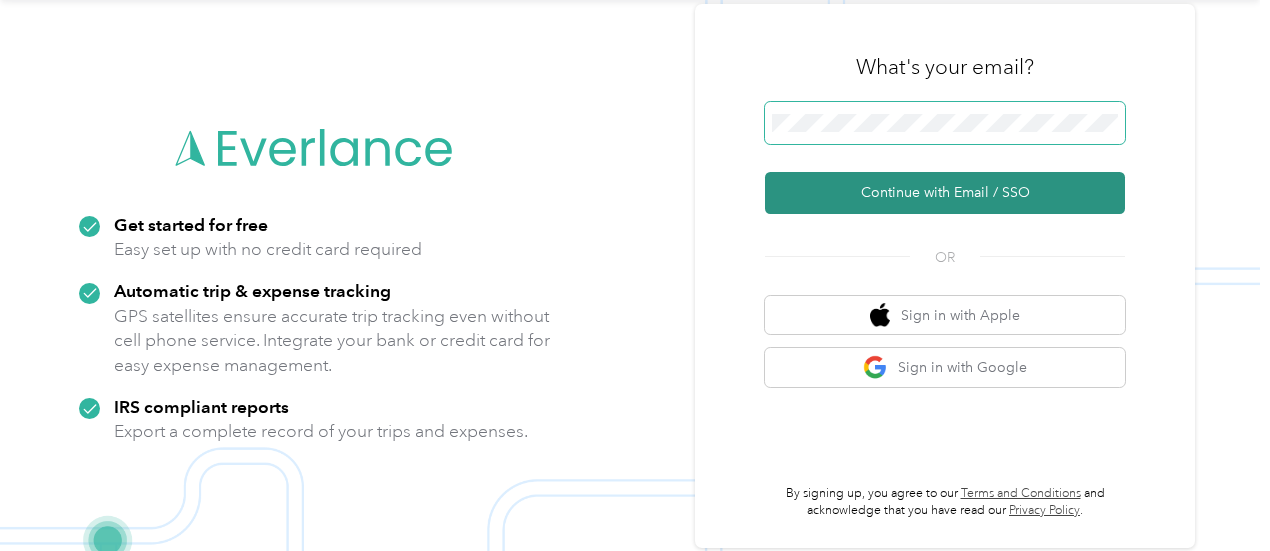 click on "Continue with Email / SSO" at bounding box center (945, 193) 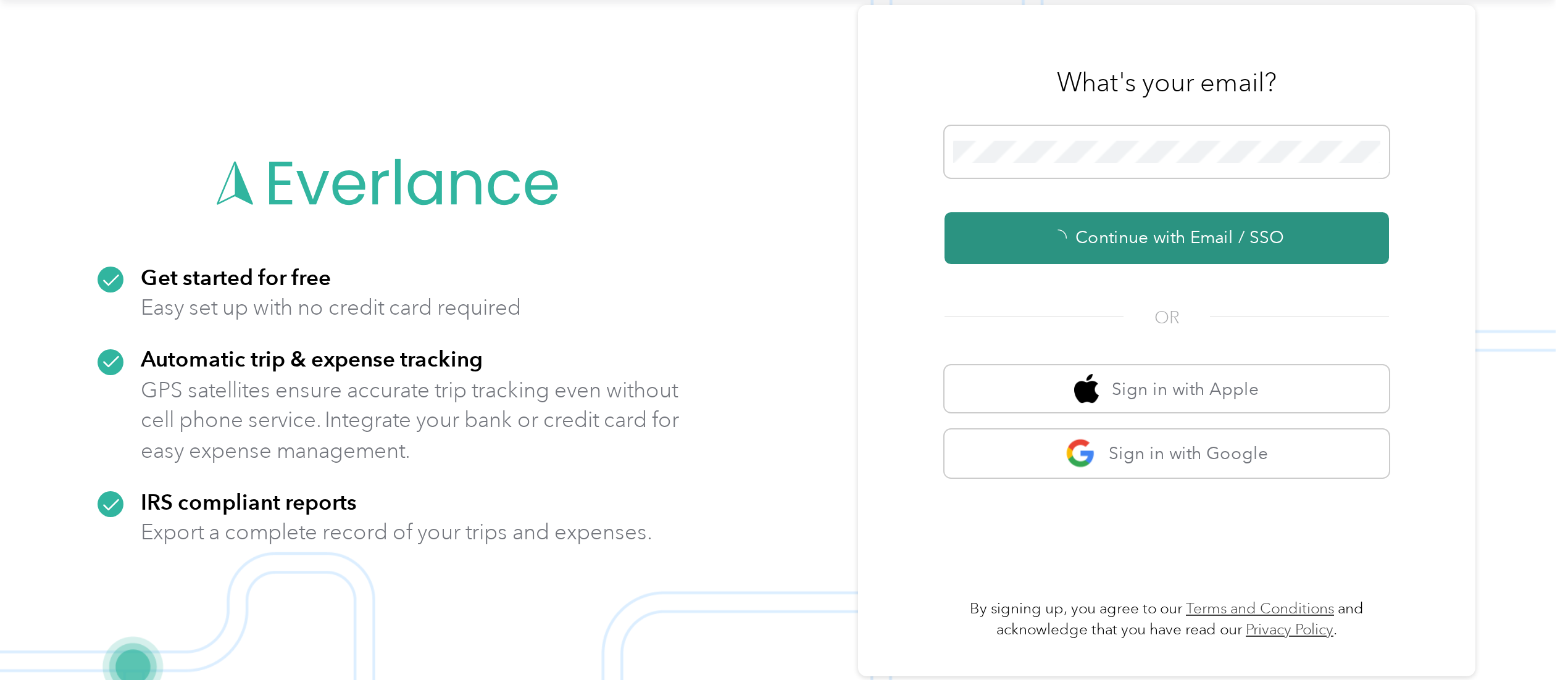 scroll, scrollTop: 0, scrollLeft: 0, axis: both 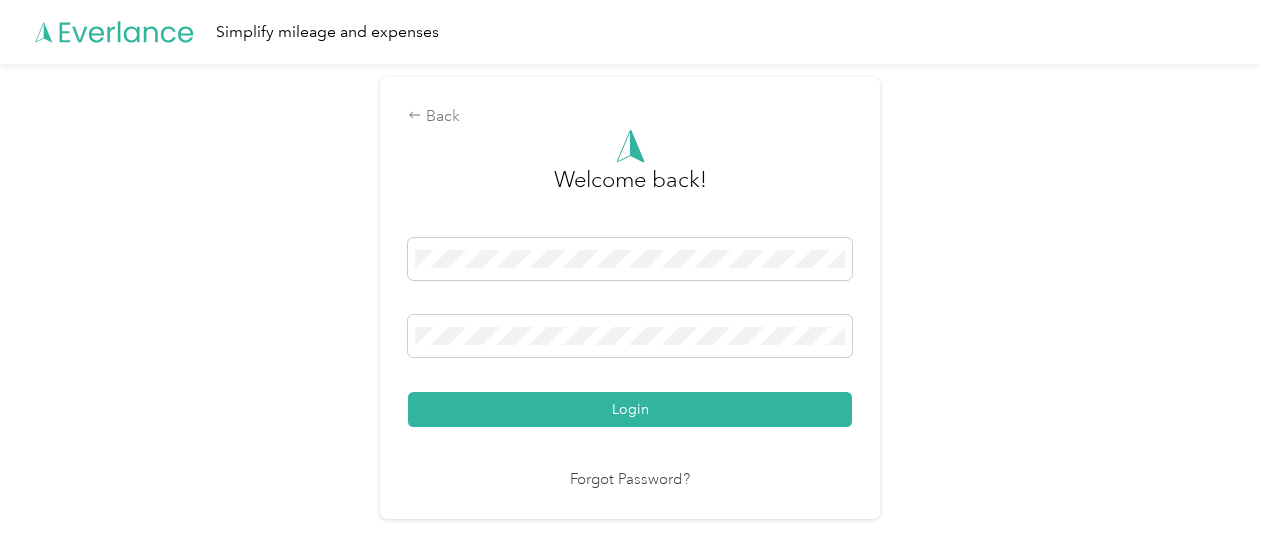 click on "Forgot Password?" at bounding box center (630, 480) 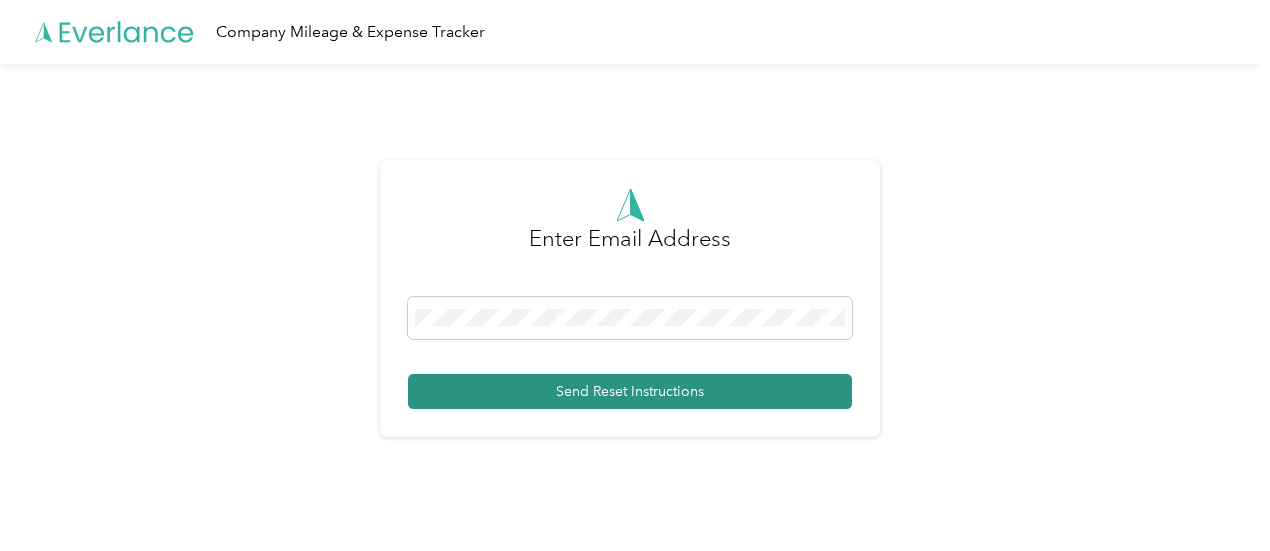 click on "Send Reset Instructions" at bounding box center [630, 391] 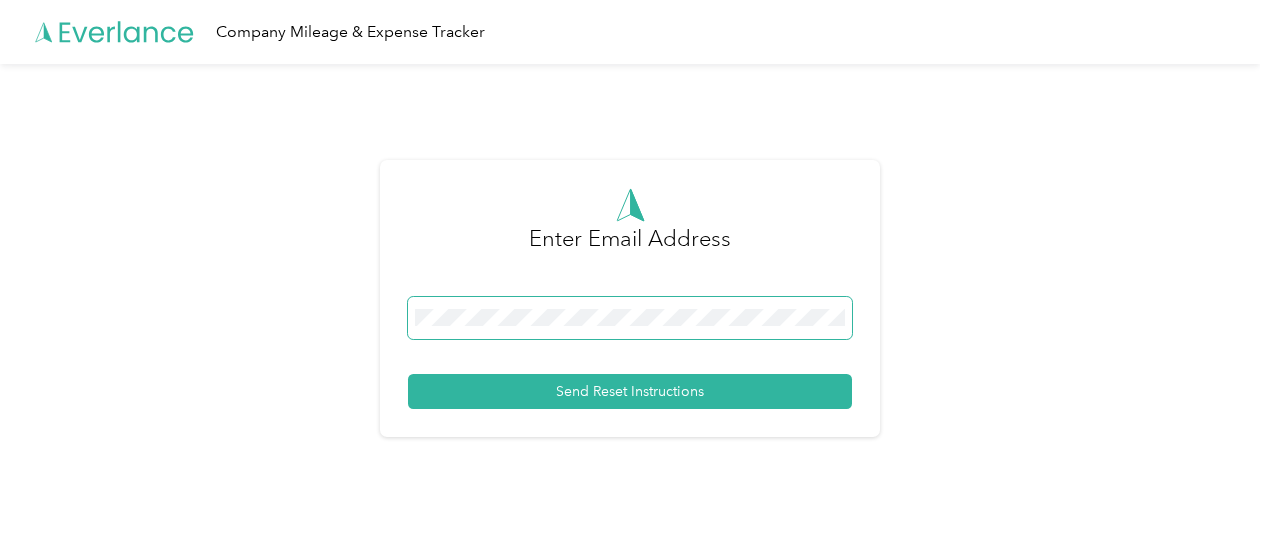 click on "Send Reset Instructions" at bounding box center (630, 391) 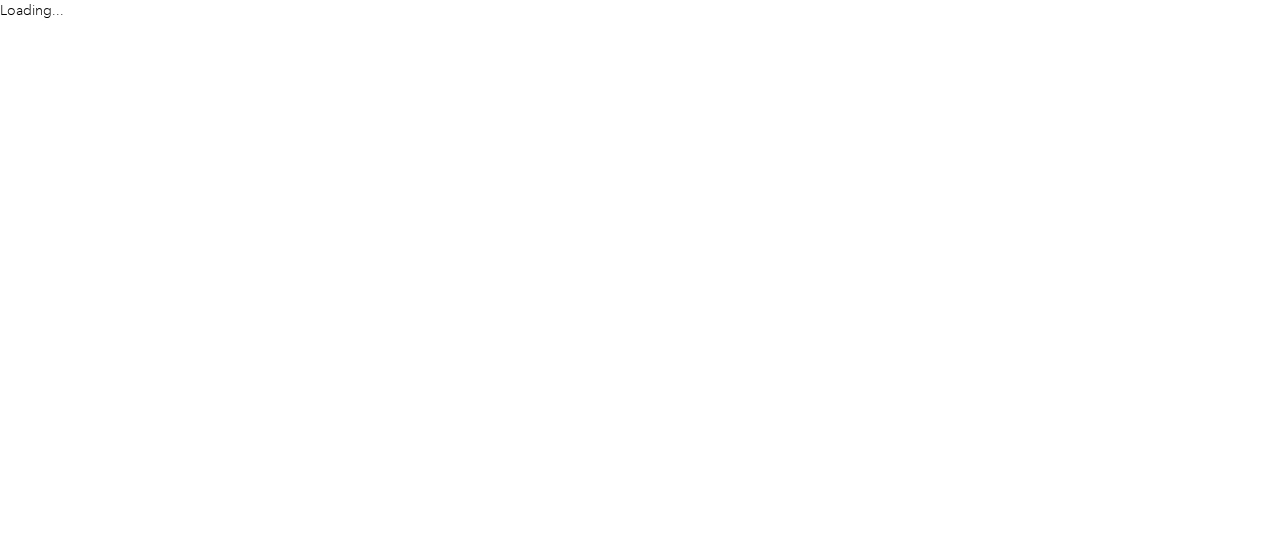 scroll, scrollTop: 0, scrollLeft: 0, axis: both 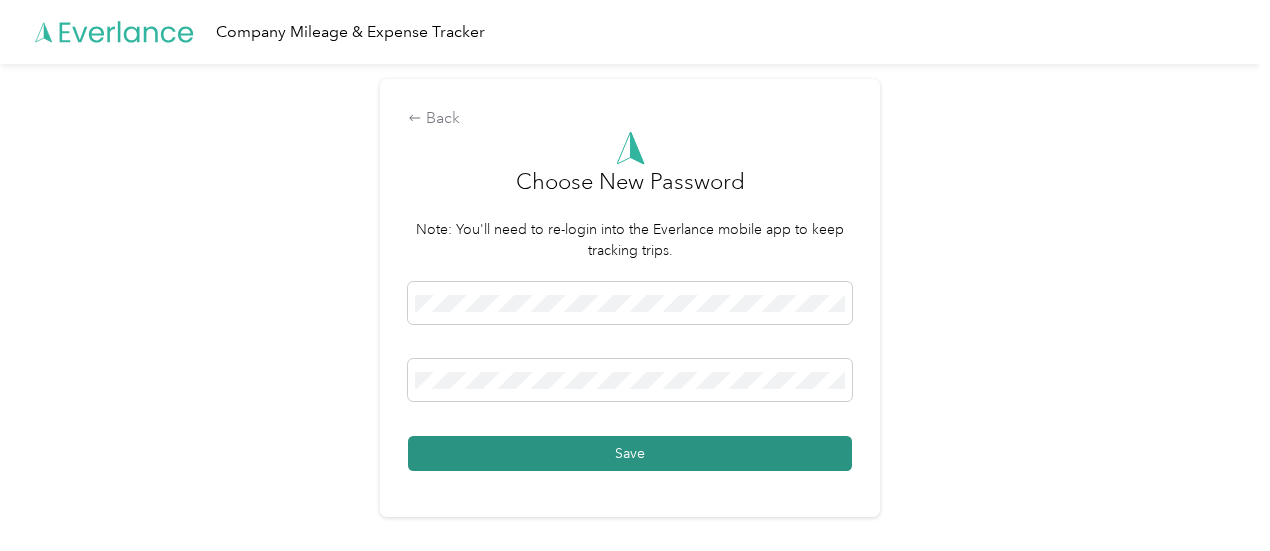 click on "Save" at bounding box center (630, 453) 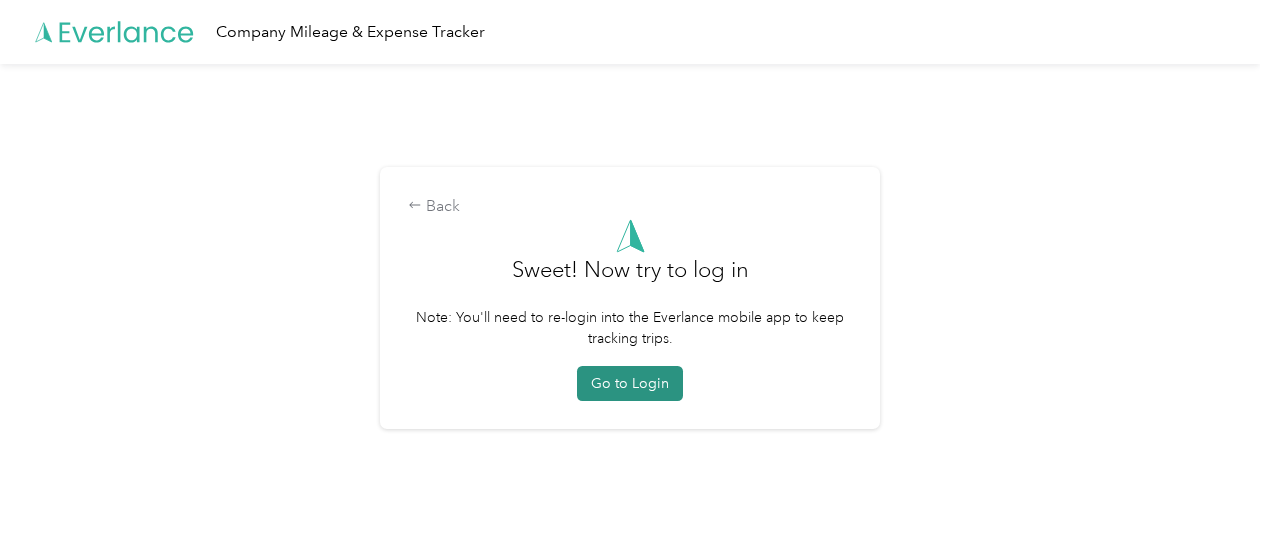 click on "Go to Login" at bounding box center [630, 383] 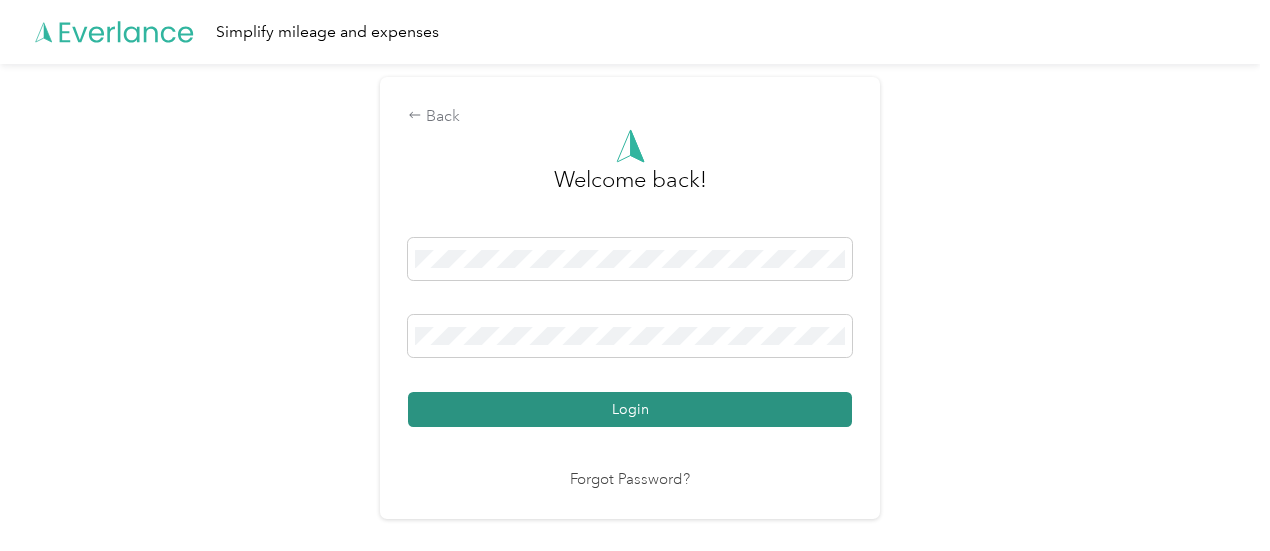click on "Login" at bounding box center (630, 409) 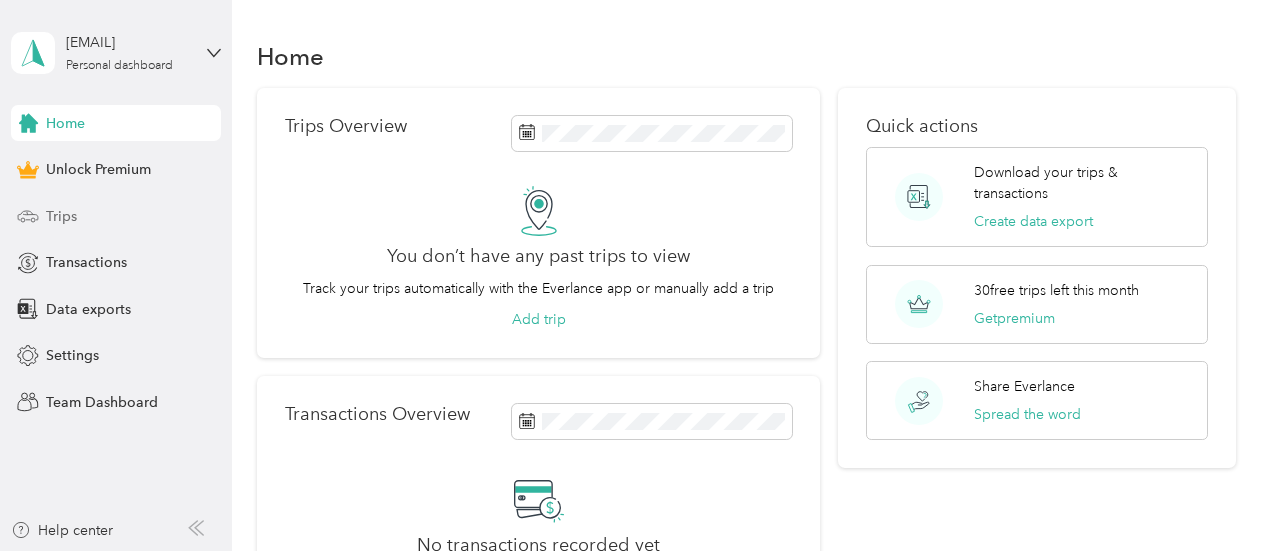 click on "Trips" at bounding box center [116, 216] 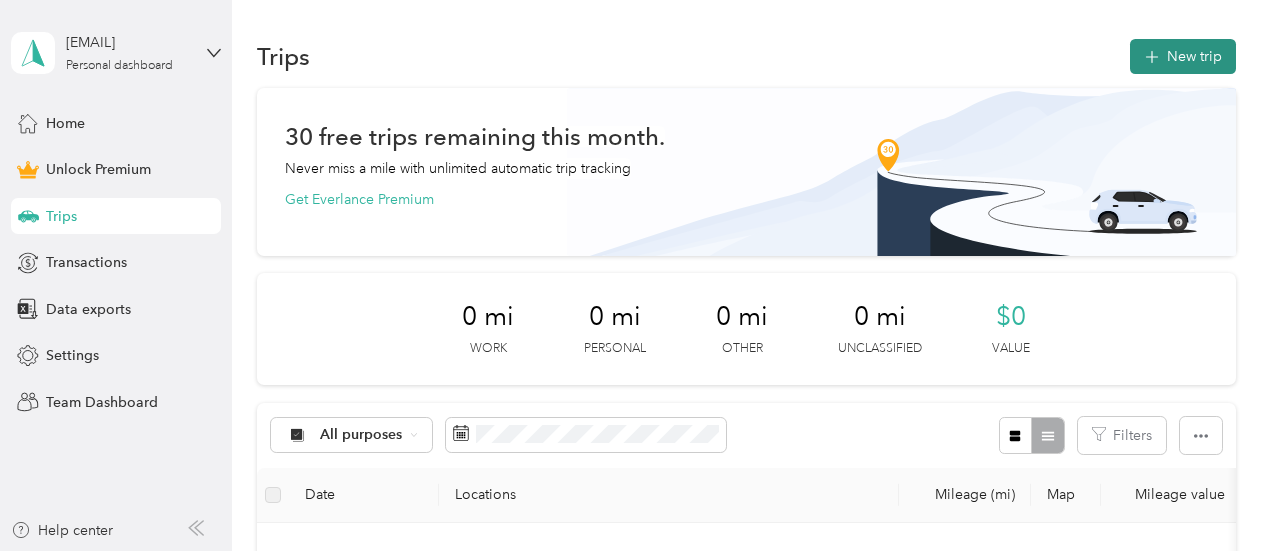 click on "New trip" at bounding box center [1183, 56] 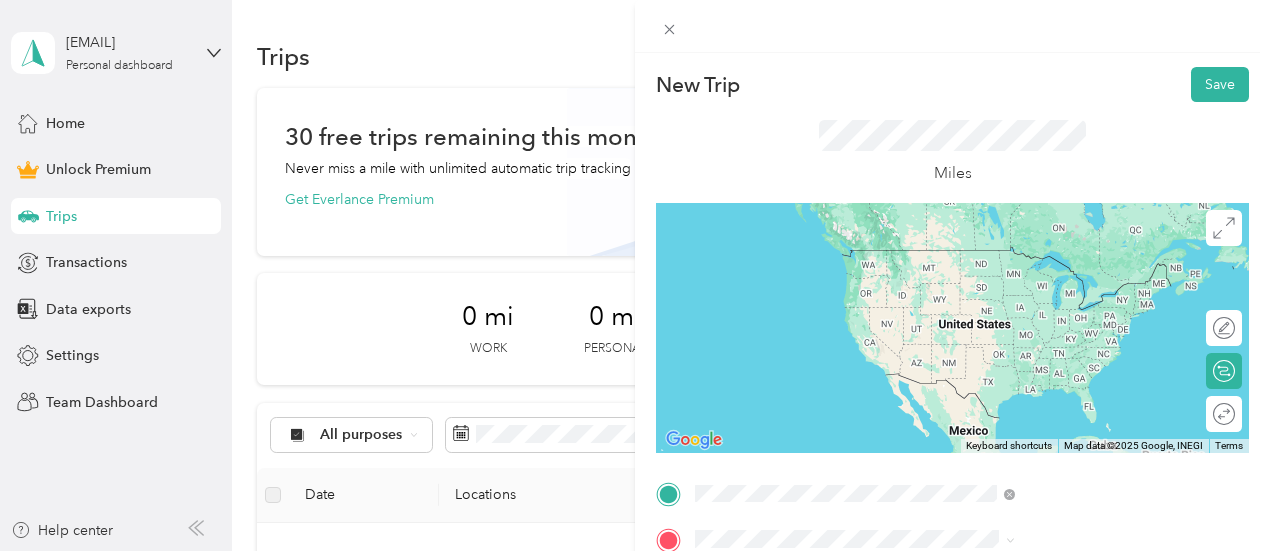 click on "[NUMBER] [STREET]
[CITY], [STATE] [POSTAL_CODE], [COUNTRY]" at bounding box center [1081, 383] 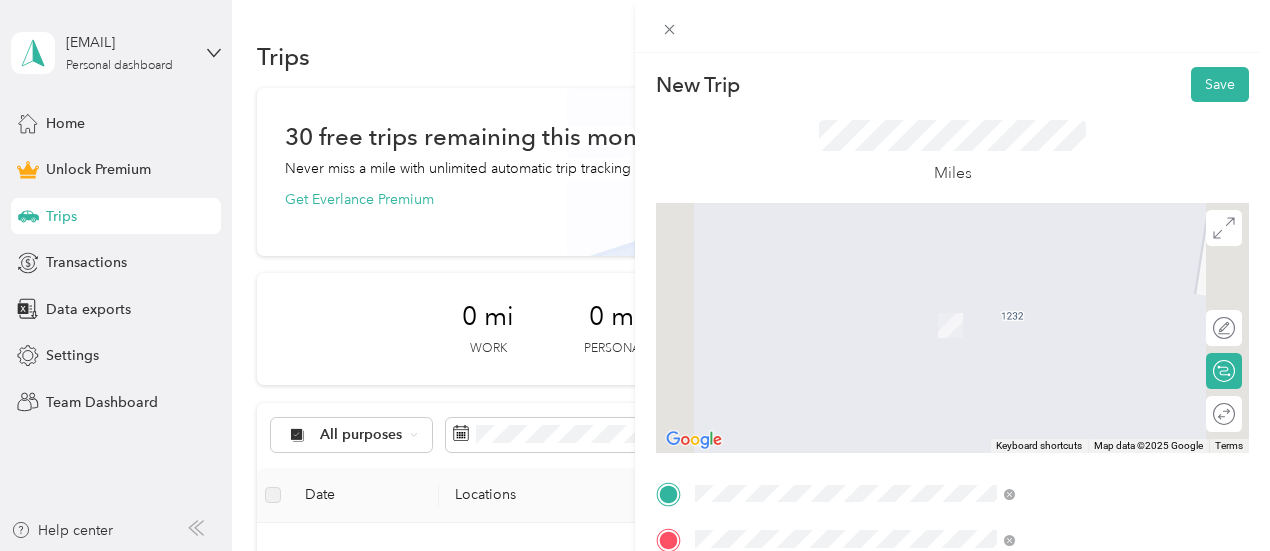 click on "[NUMBER] [STREET]
[CITY], [STATE] [POSTAL_CODE], [COUNTRY]" at bounding box center [1081, 446] 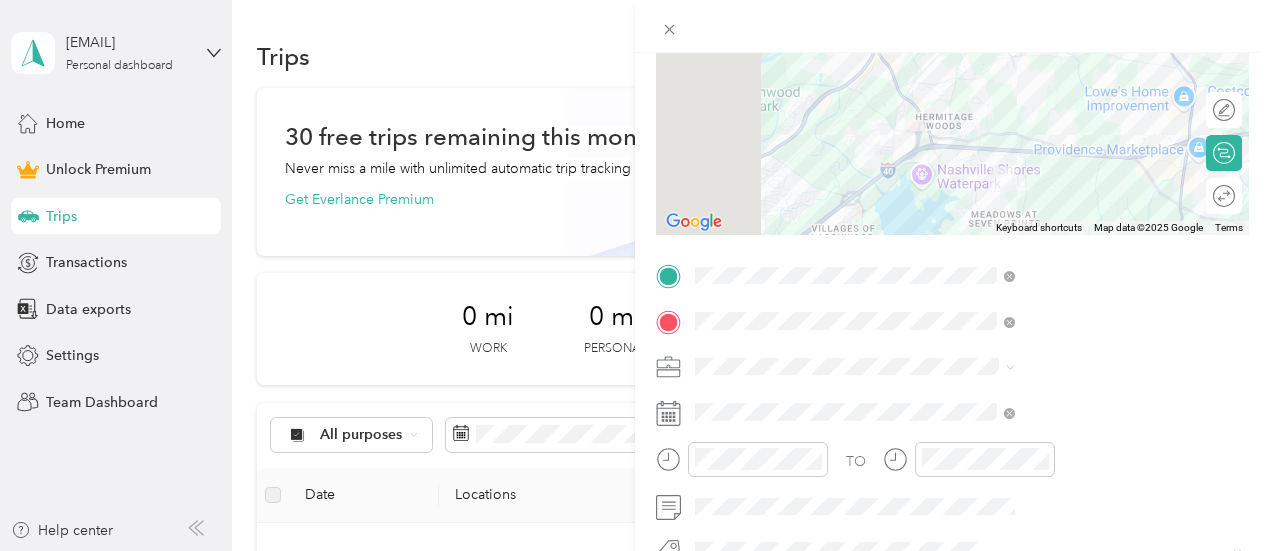 scroll, scrollTop: 263, scrollLeft: 0, axis: vertical 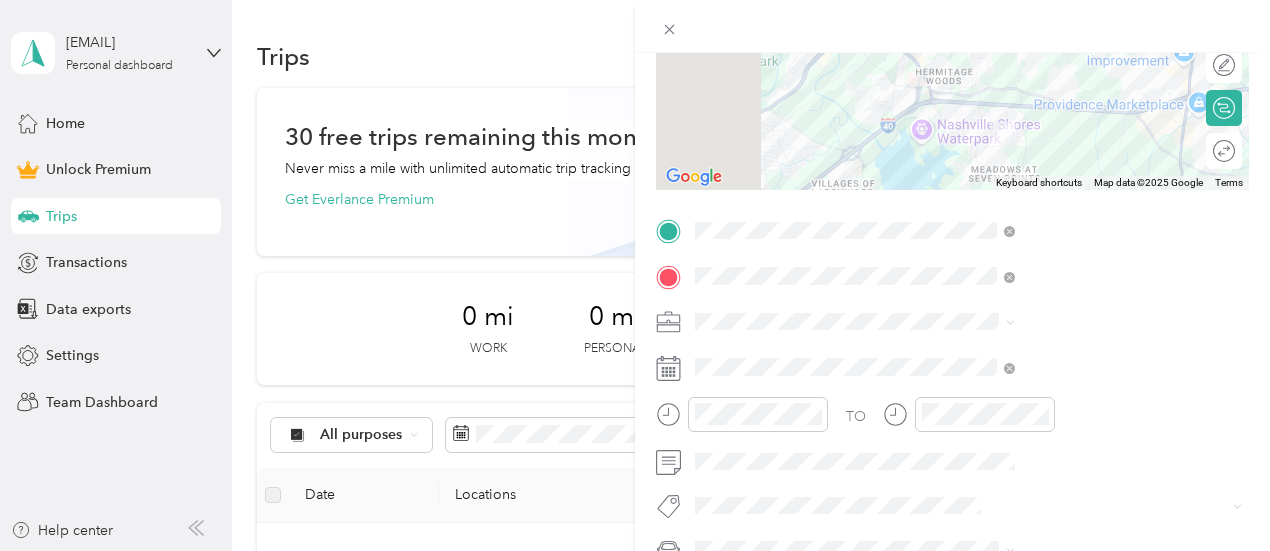 click at bounding box center [968, 322] 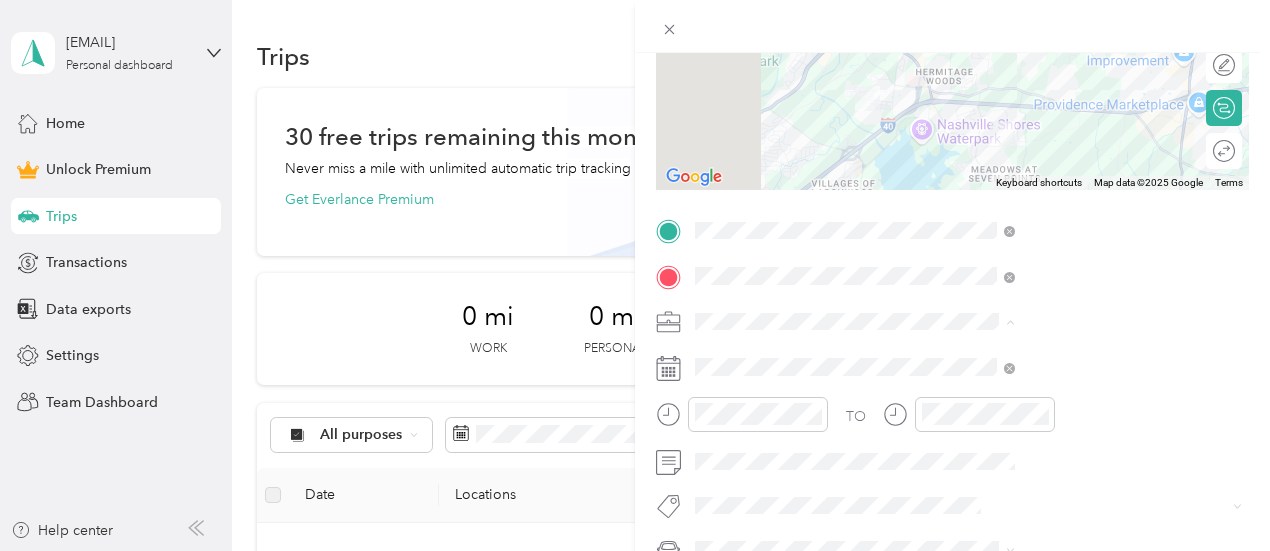 click on "Lyft" at bounding box center [1067, 145] 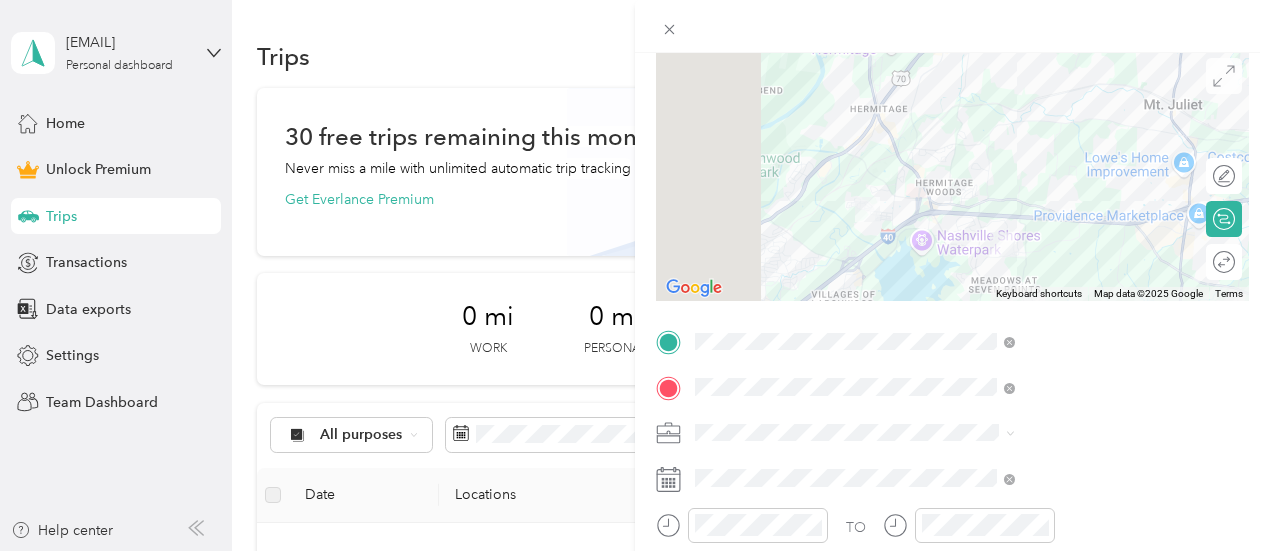 scroll, scrollTop: 0, scrollLeft: 0, axis: both 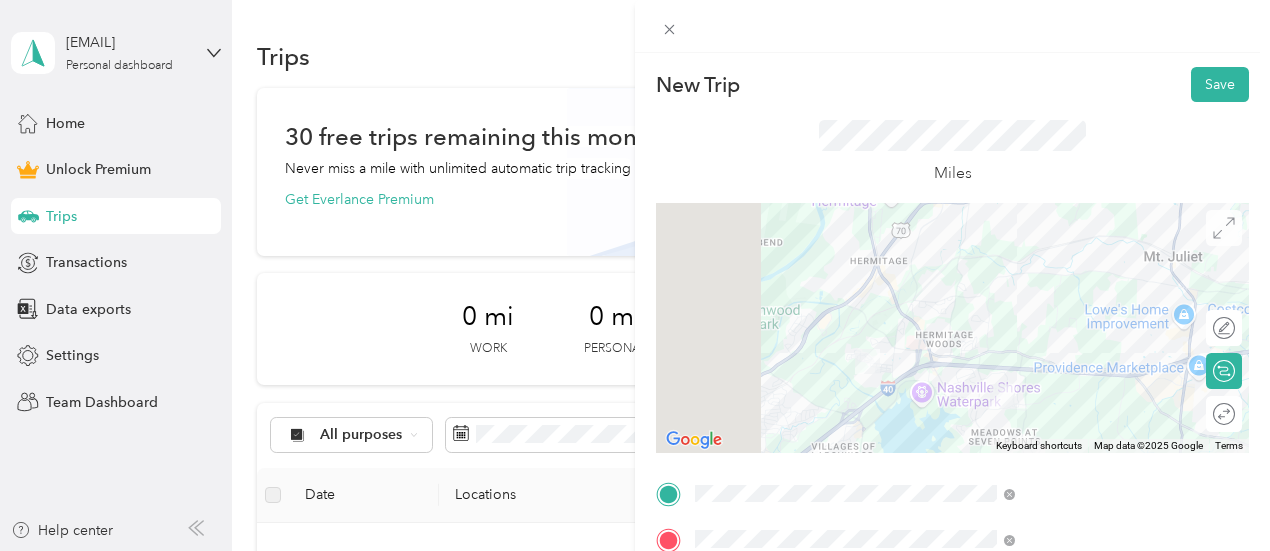 click on "Save" at bounding box center [1220, 84] 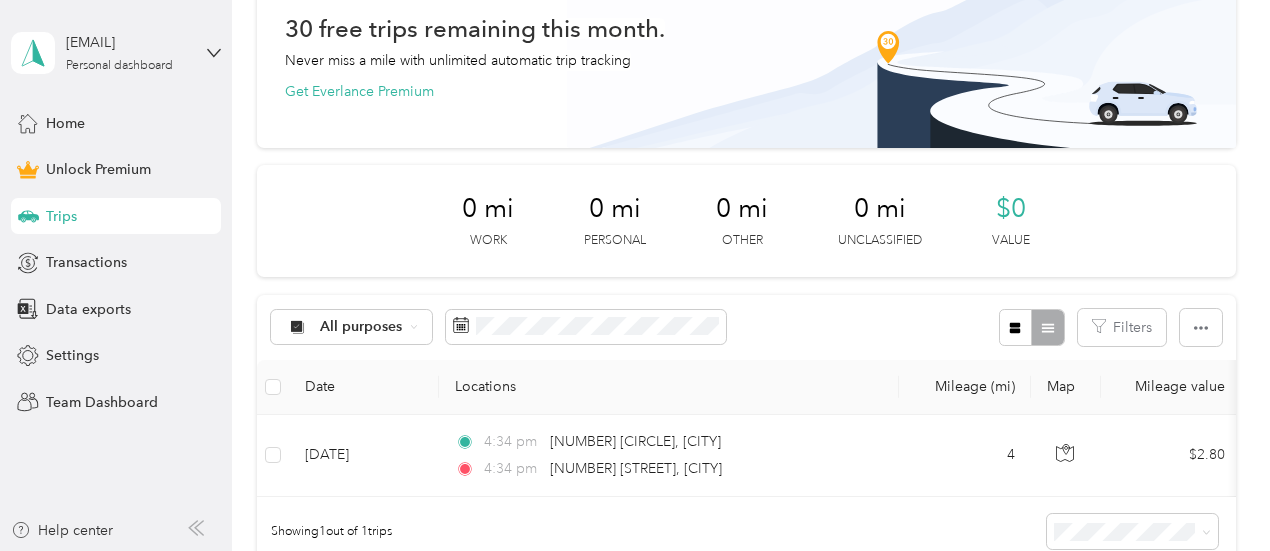 scroll, scrollTop: 0, scrollLeft: 0, axis: both 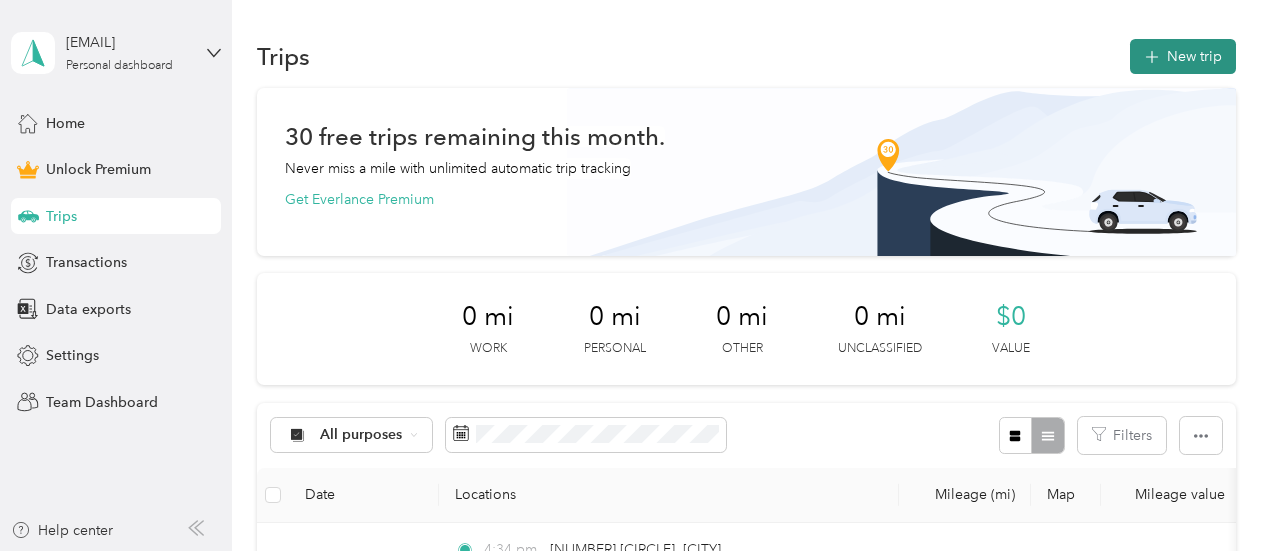 click on "New trip" at bounding box center (1183, 56) 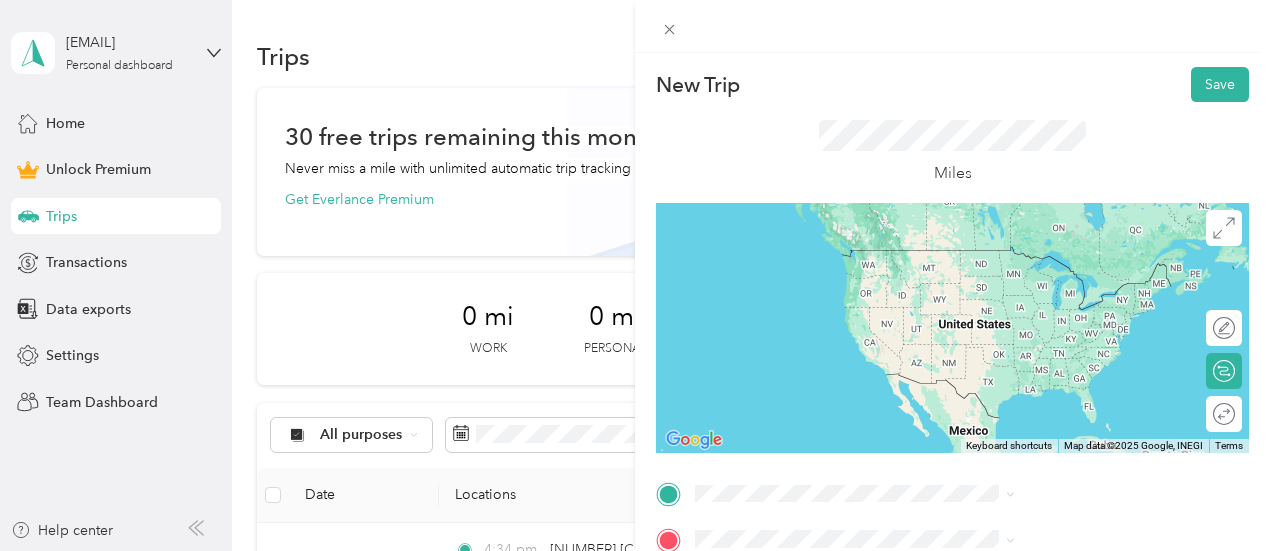 click on "[NUMBER] [STREET]
[CITY], [STATE] [POSTAL_CODE], [COUNTRY]" at bounding box center [1081, 258] 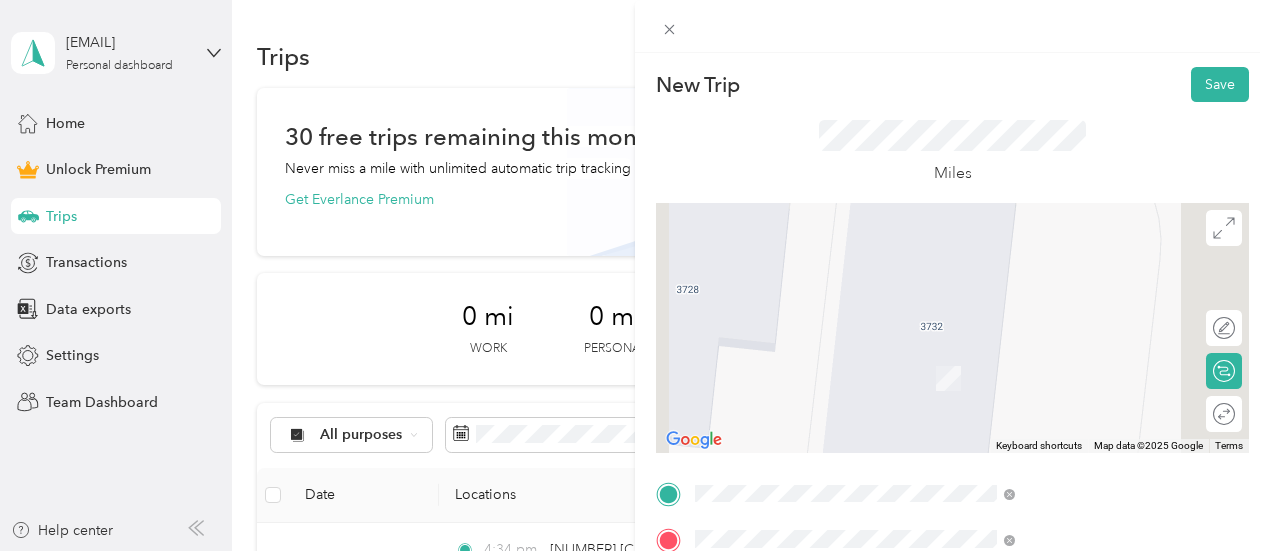 type 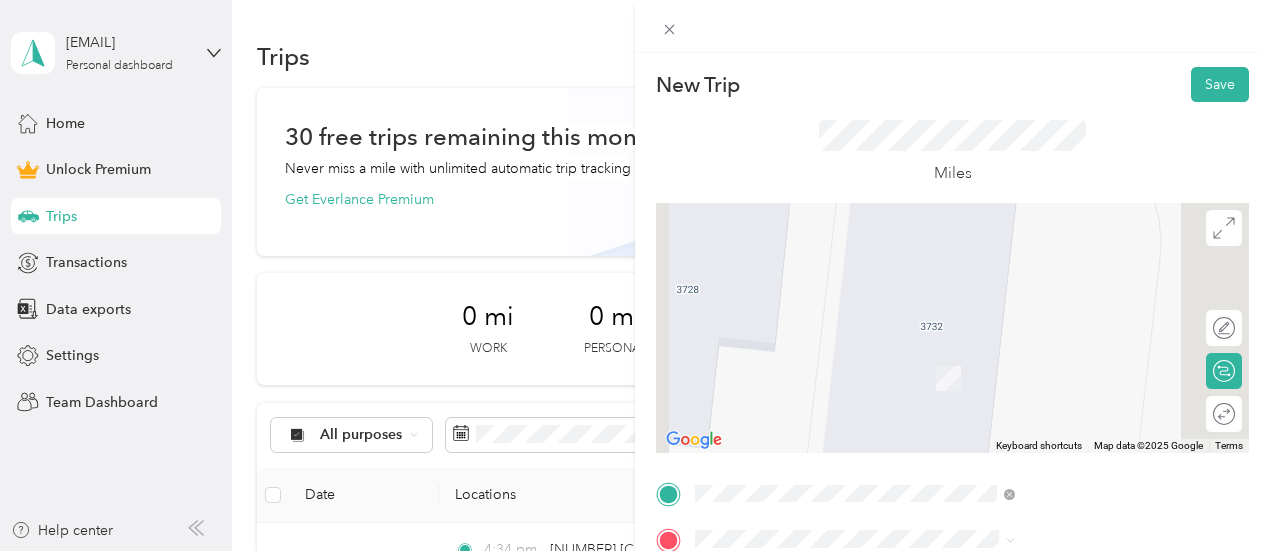 click on "[CITY]
[CITY], [REGION], [COUNTRY]" at bounding box center [1039, 293] 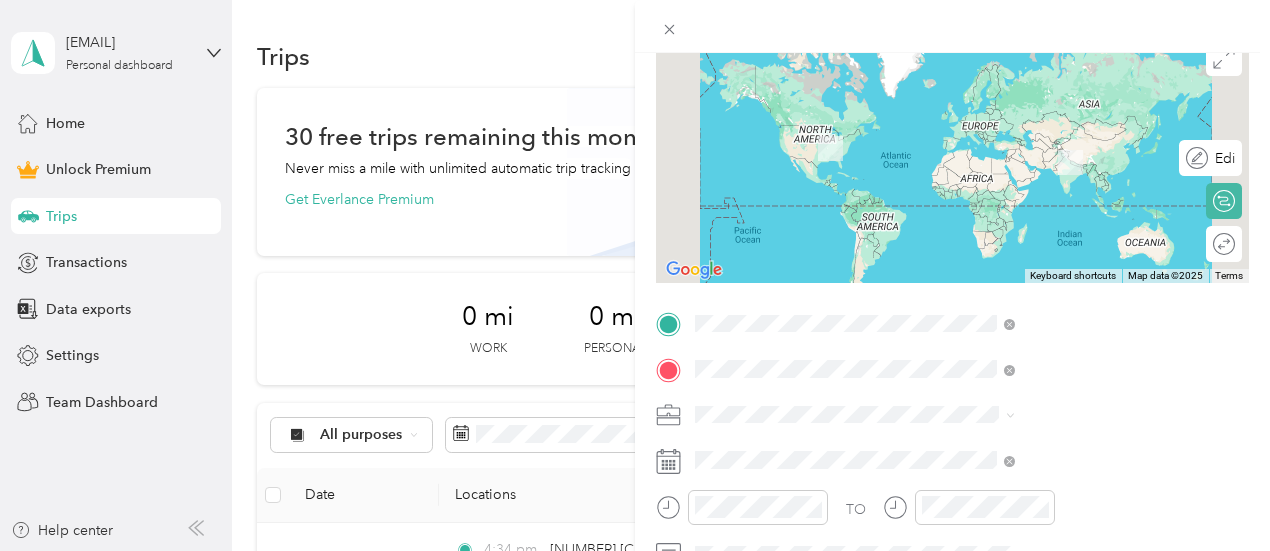 scroll, scrollTop: 300, scrollLeft: 0, axis: vertical 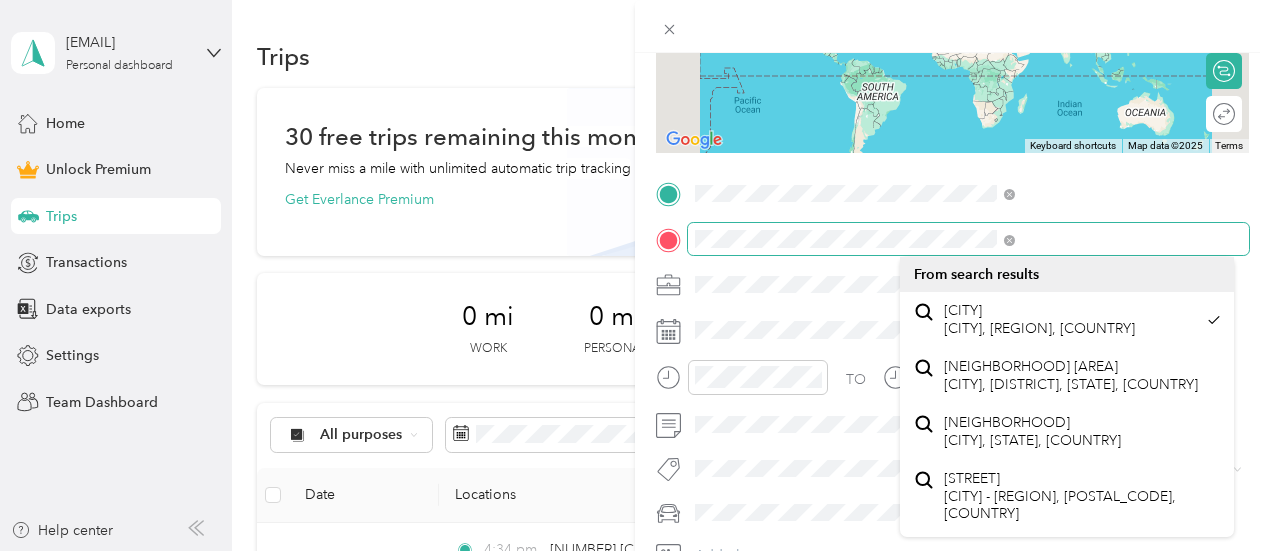 click on "[NEW] [TRIP] [SAVE] [THIS] [TRIP] [CANNOT] [BE] [EDITED] [BECAUSE] [IT] [IS] [EITHER] [UNDER] [REVIEW], [APPROVED], [OR] [PAID]. [CONTACT] [YOUR] [TEAM] [MANAGER] [TO] [EDIT] [IT]. [MILES] [TO] [NAVIGATE] [THE] [MAP] [WITH] [TOUCH] [GESTURES] [DOUBLE-TAP] [AND] [HOLD] [YOUR] [FINGER] [ON] [THE] [MAP], [THEN] [DRAG] [THE] [MAP].  [MOVE] [LEFT] [MOVE] [RIGHT] [MOVE] [UP] [MOVE] [DOWN] [ZOOM] [IN] [ZOOM] [OUT] [JUMP] [LEFT] [BY] [PERCENT] [JUMP] [RIGHT] [BY] [PERCENT] [JUMP] [UP] [BY] [PERCENT] [JUMP] [DOWN] [BY] [PERCENT] [KEYBOARD] [SHORTCUTS] [MAP] [DATA] [MAP] [DATA] ©[YEAR] [MAP] [DATA] ©[YEAR] [KM]  [CLICK] [TO] [TOGGLE] [BETWEEN] [METRIC] [AND] [IMPERIAL] [UNITS] [TERMS] [REPORT] [A] [MAP] [ERROR] [EDIT] [ROUTE] [CALCULATE] [ROUTE] [ROUND] [TRIP] [TO] [ADD] [PHOTO]" at bounding box center [635, 275] 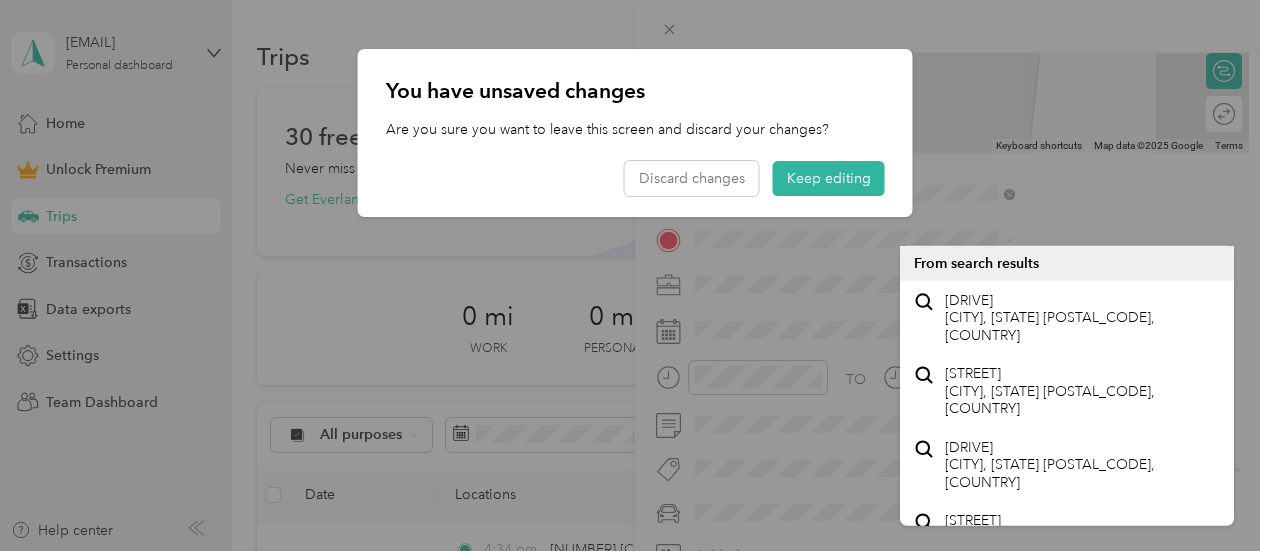 drag, startPoint x: 1044, startPoint y: 241, endPoint x: 870, endPoint y: 246, distance: 174.07182 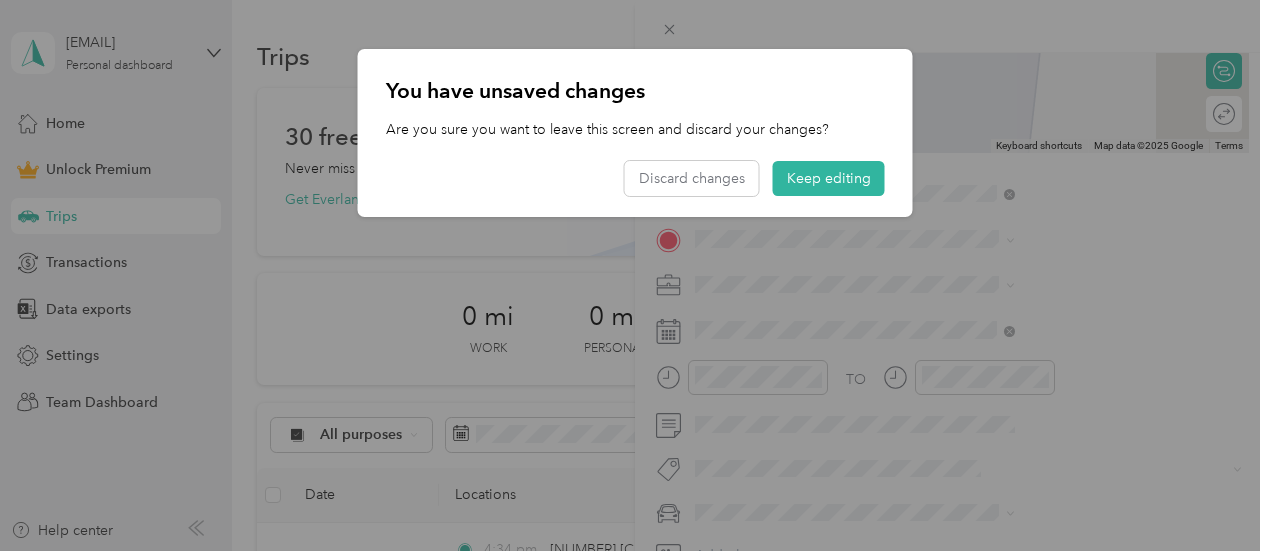 click at bounding box center [635, 275] 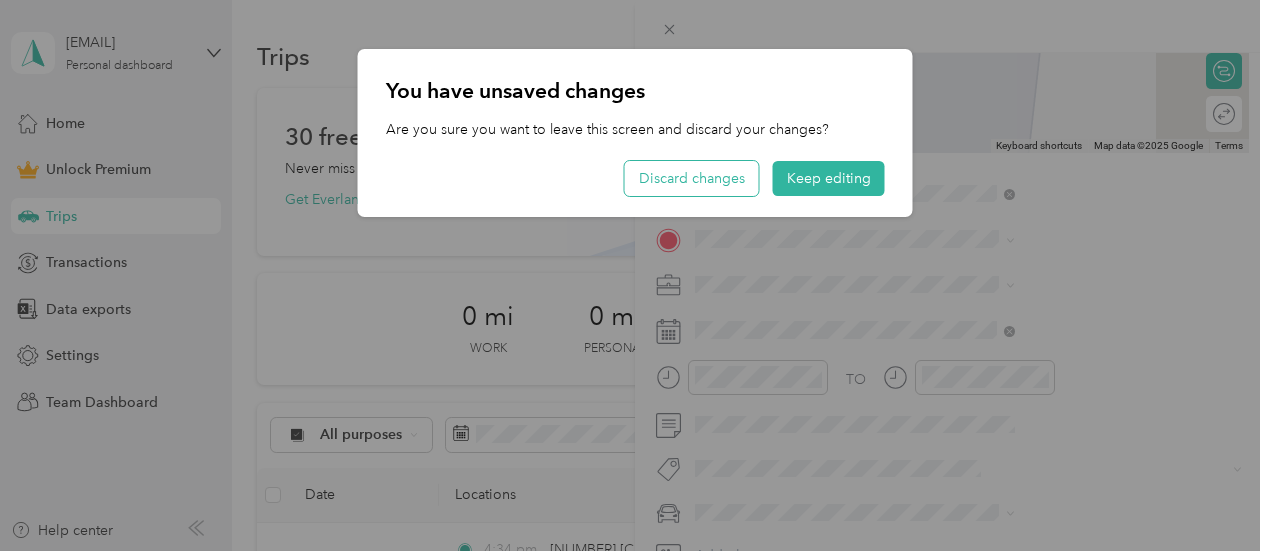 click on "Discard changes" at bounding box center (692, 178) 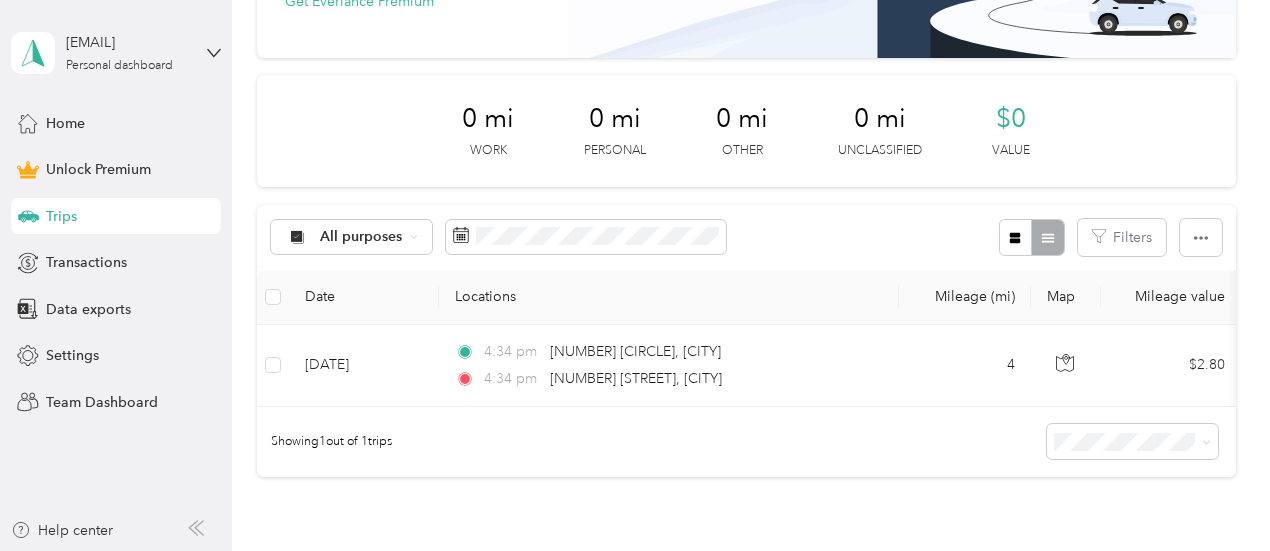 scroll, scrollTop: 200, scrollLeft: 0, axis: vertical 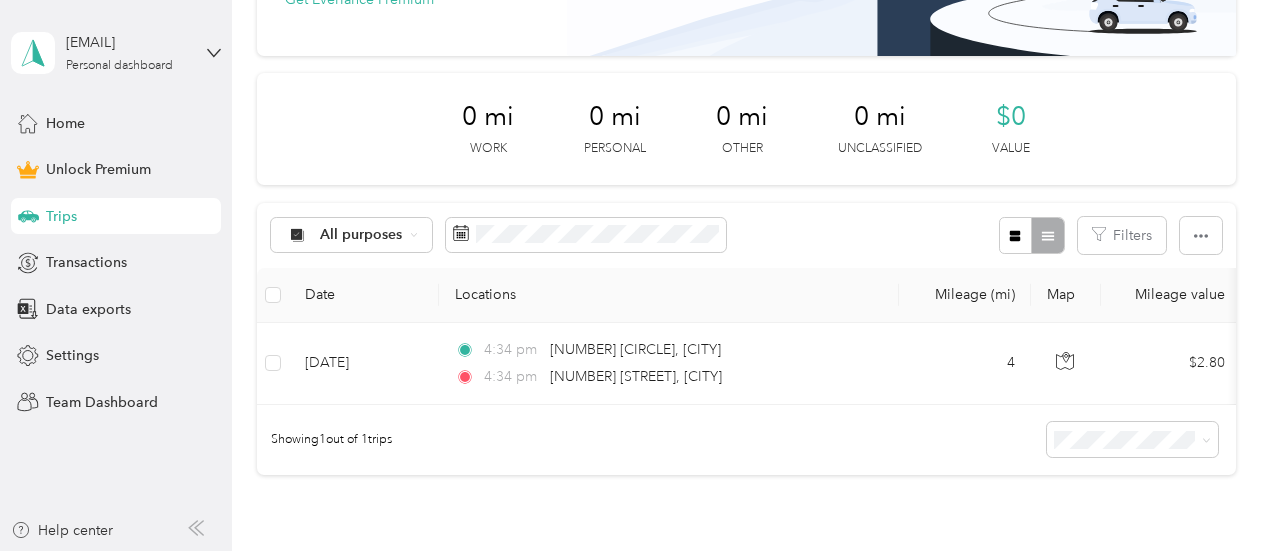 click on "All purposes Filters" at bounding box center [746, 235] 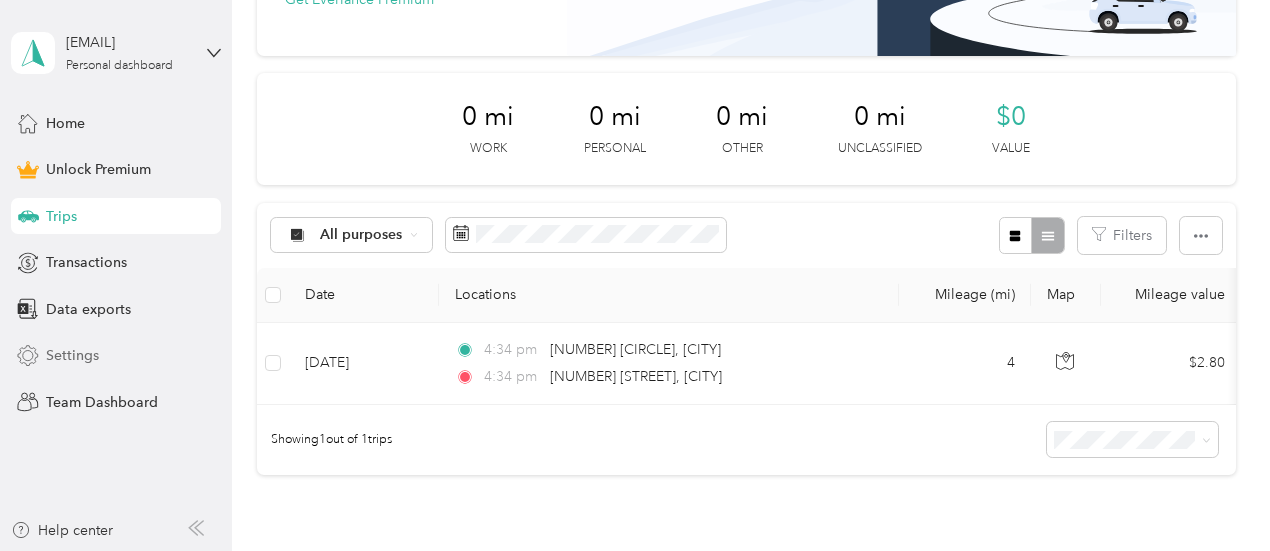 click on "Settings" at bounding box center [72, 355] 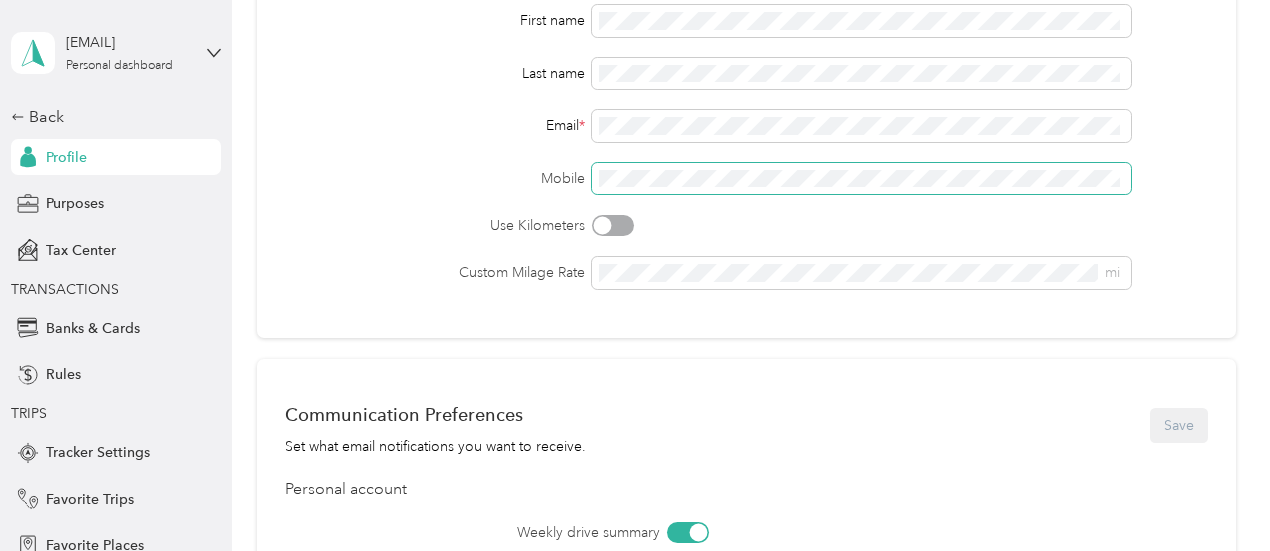 scroll, scrollTop: 0, scrollLeft: 0, axis: both 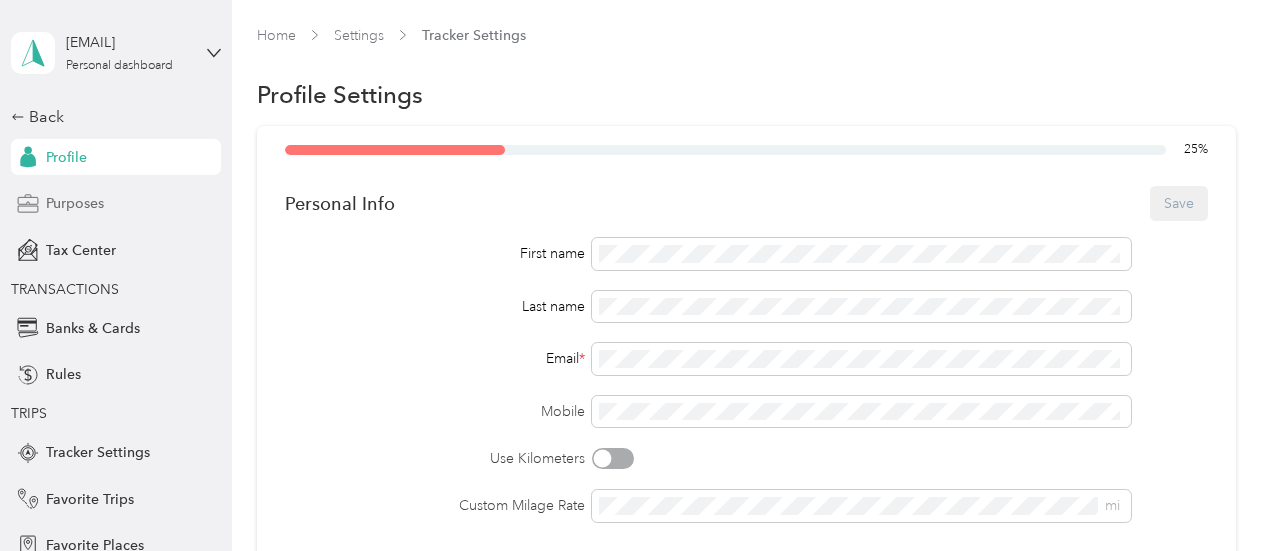 click on "Purposes" at bounding box center [116, 204] 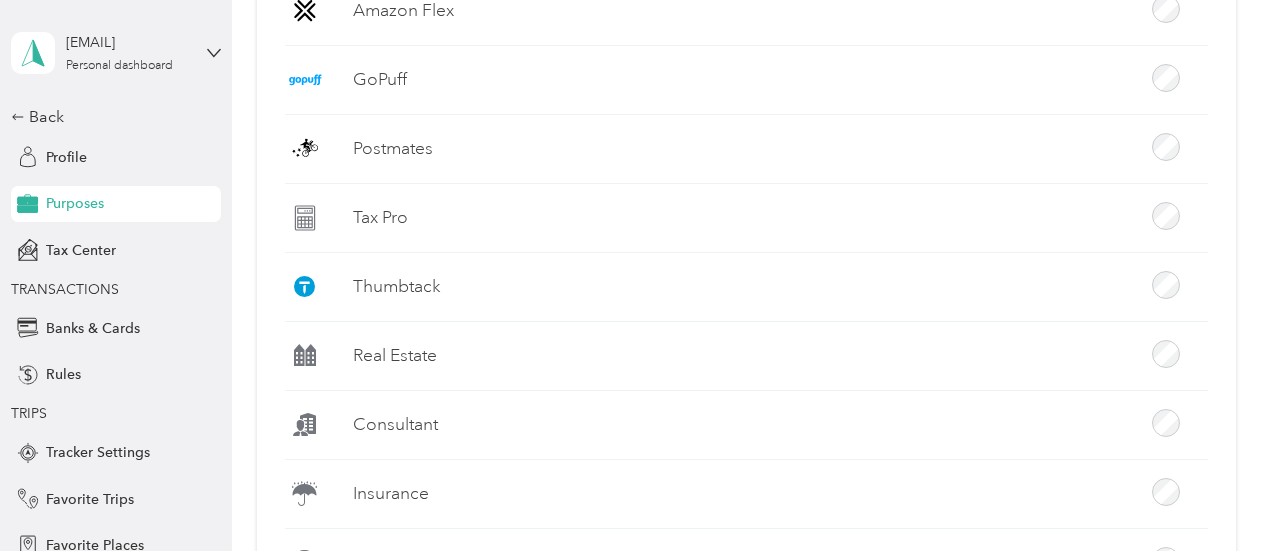 scroll, scrollTop: 1116, scrollLeft: 0, axis: vertical 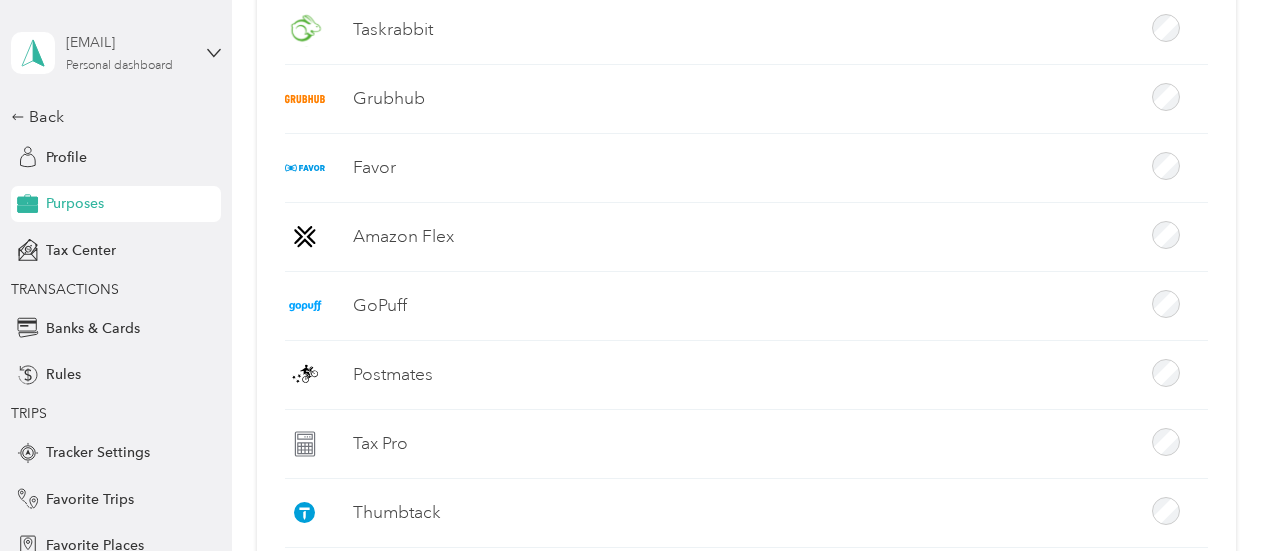 click on "[EMAIL] [TEXT]" at bounding box center (128, 52) 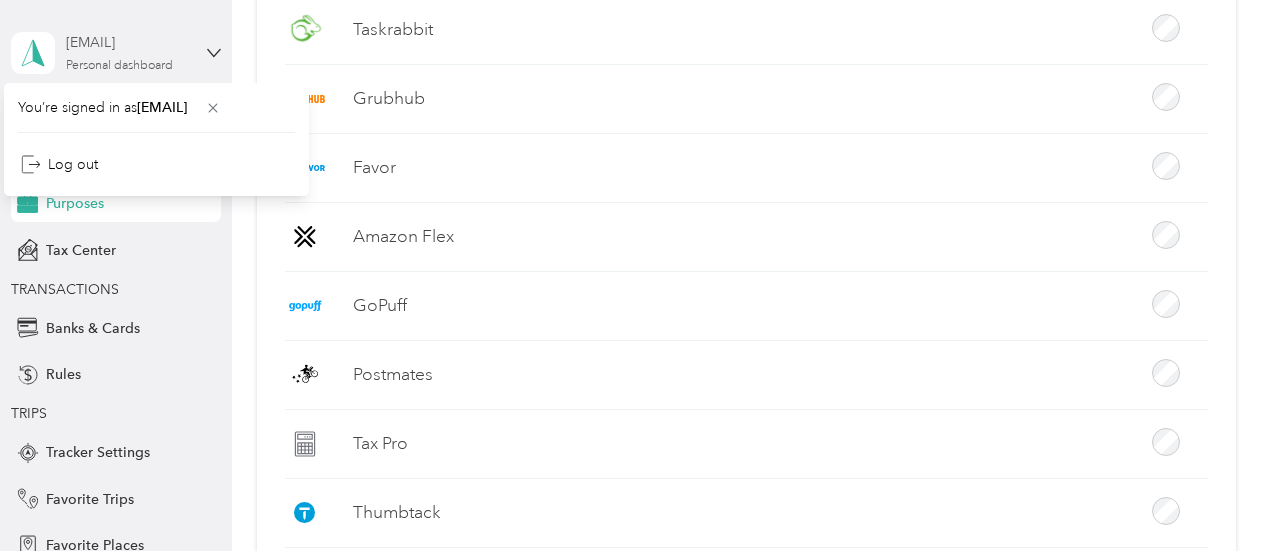 click on "Personal dashboard" at bounding box center (119, 66) 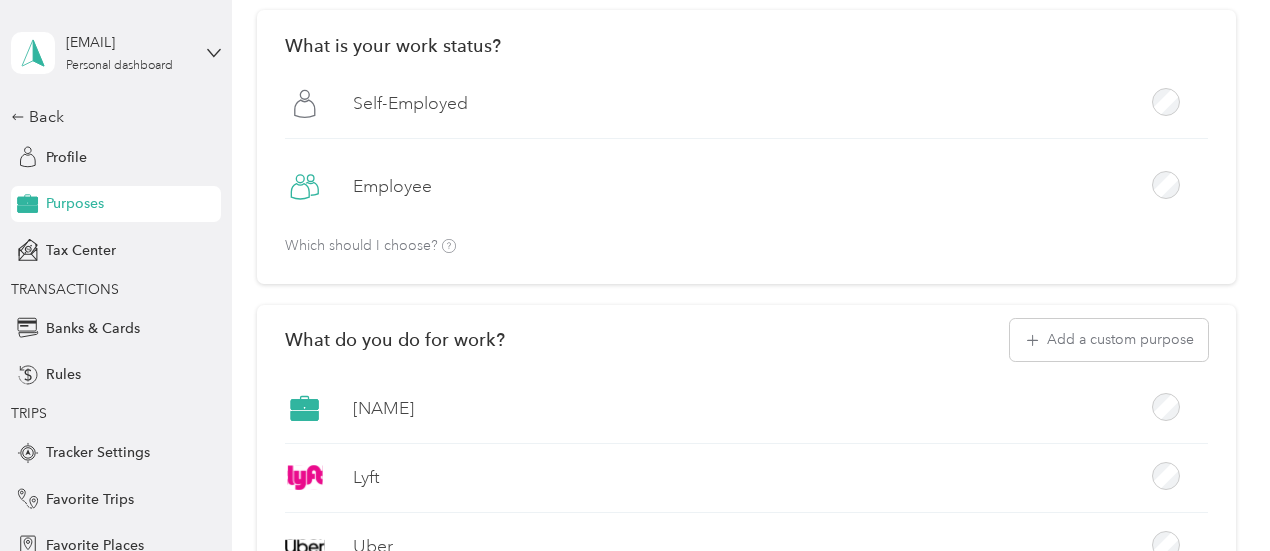 scroll, scrollTop: 0, scrollLeft: 0, axis: both 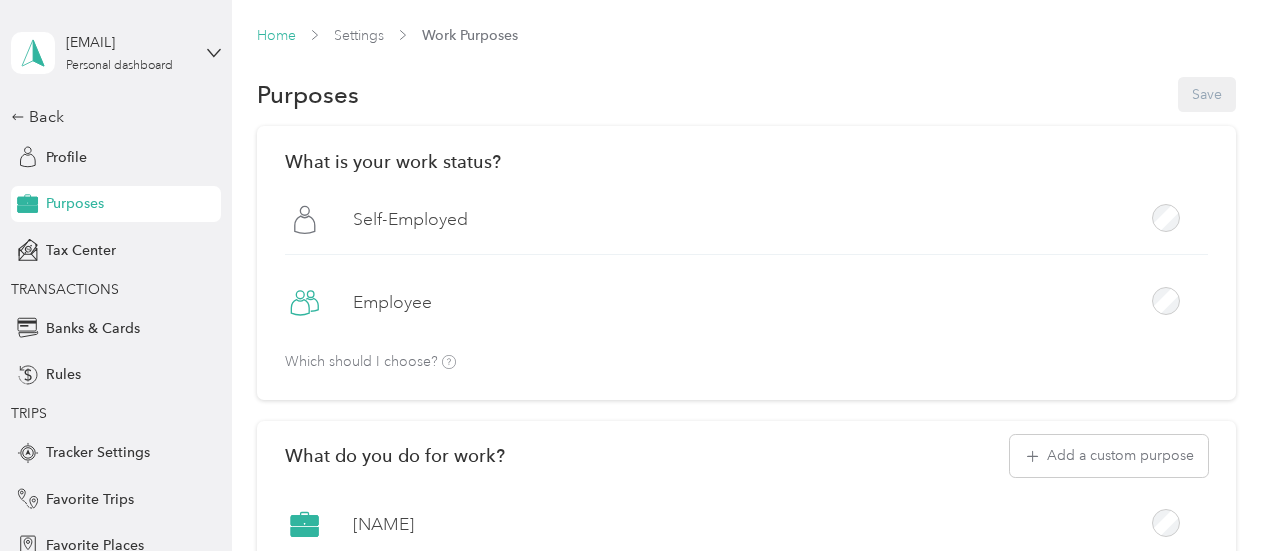 click on "Home" at bounding box center [276, 35] 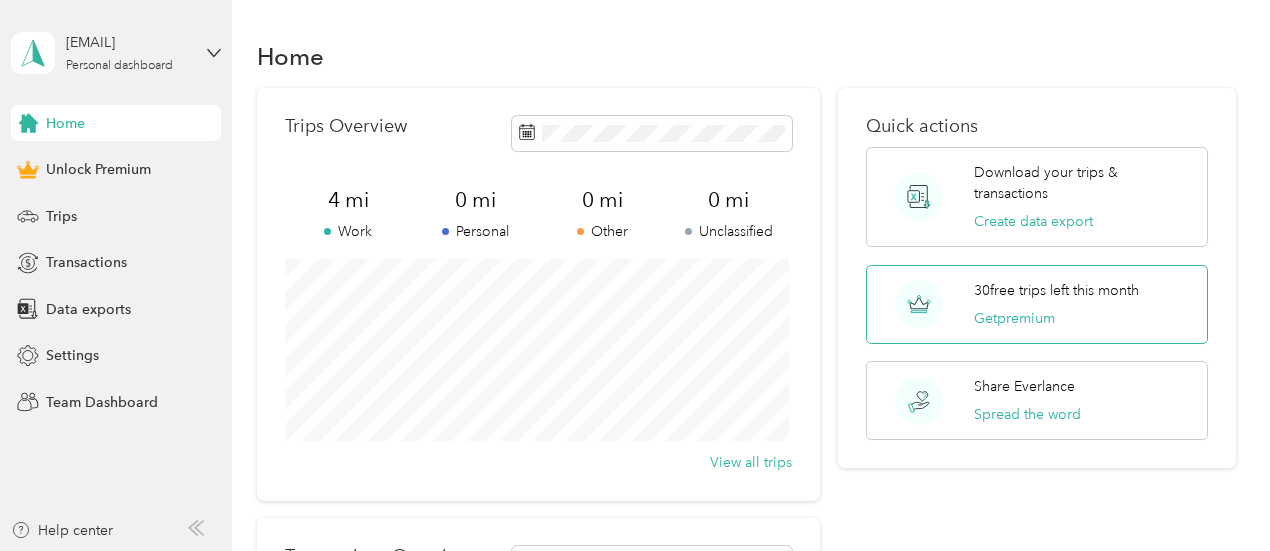 scroll, scrollTop: 300, scrollLeft: 0, axis: vertical 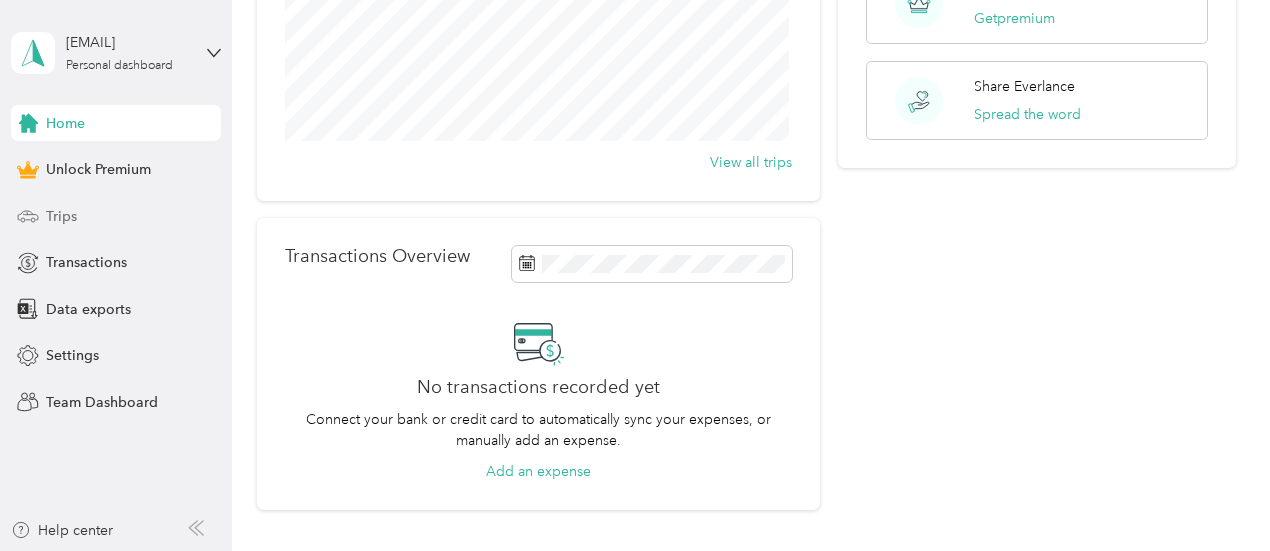 click on "Trips" at bounding box center [116, 216] 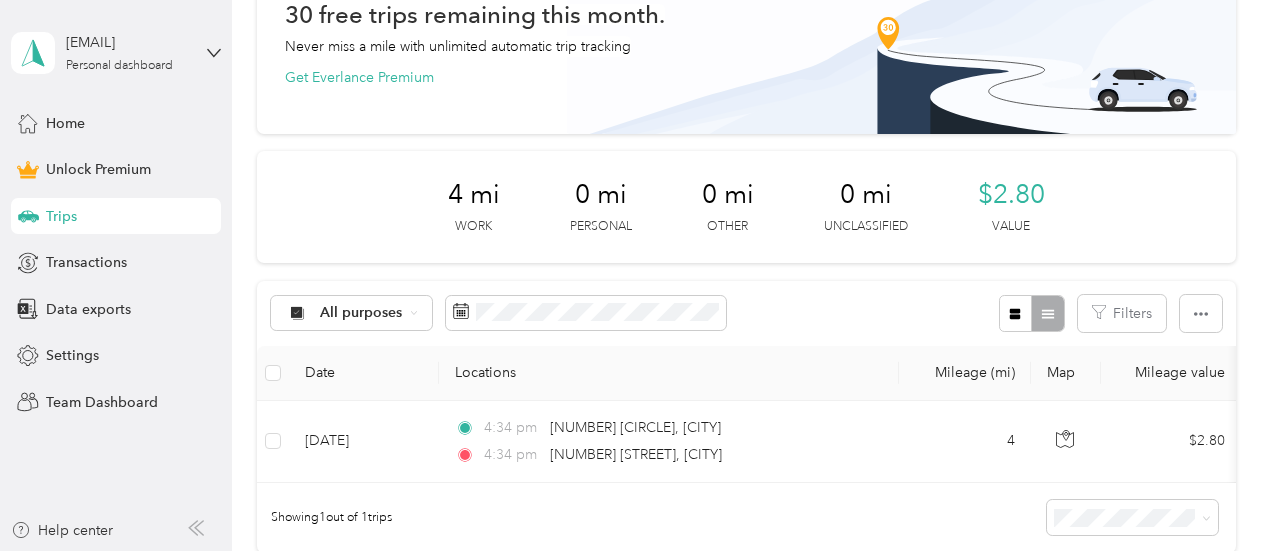 scroll, scrollTop: 0, scrollLeft: 0, axis: both 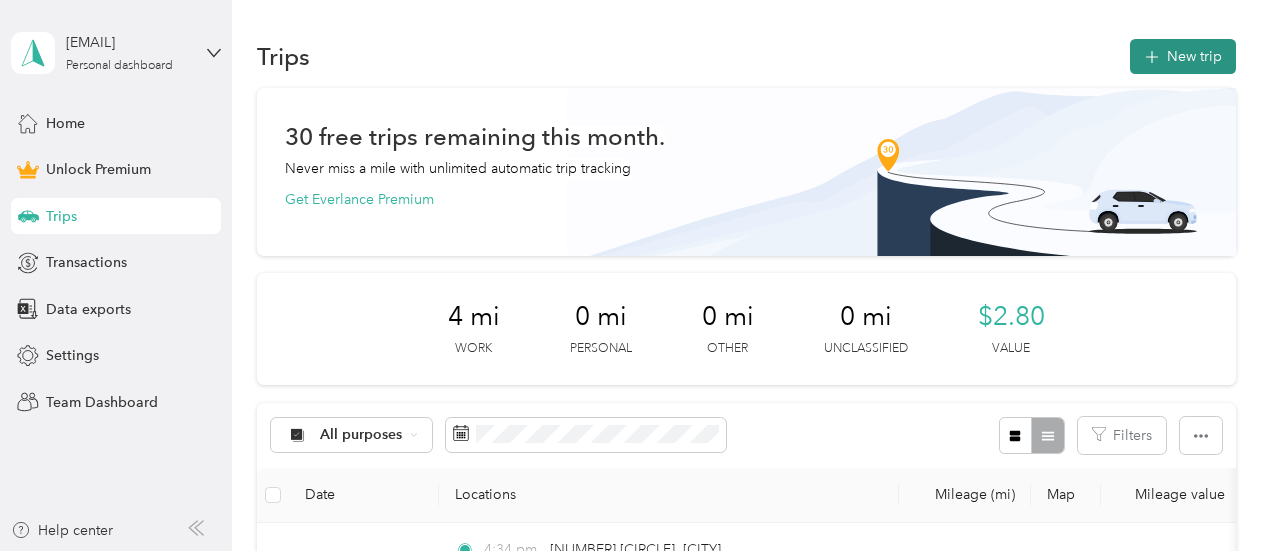 click on "New trip" at bounding box center (1183, 56) 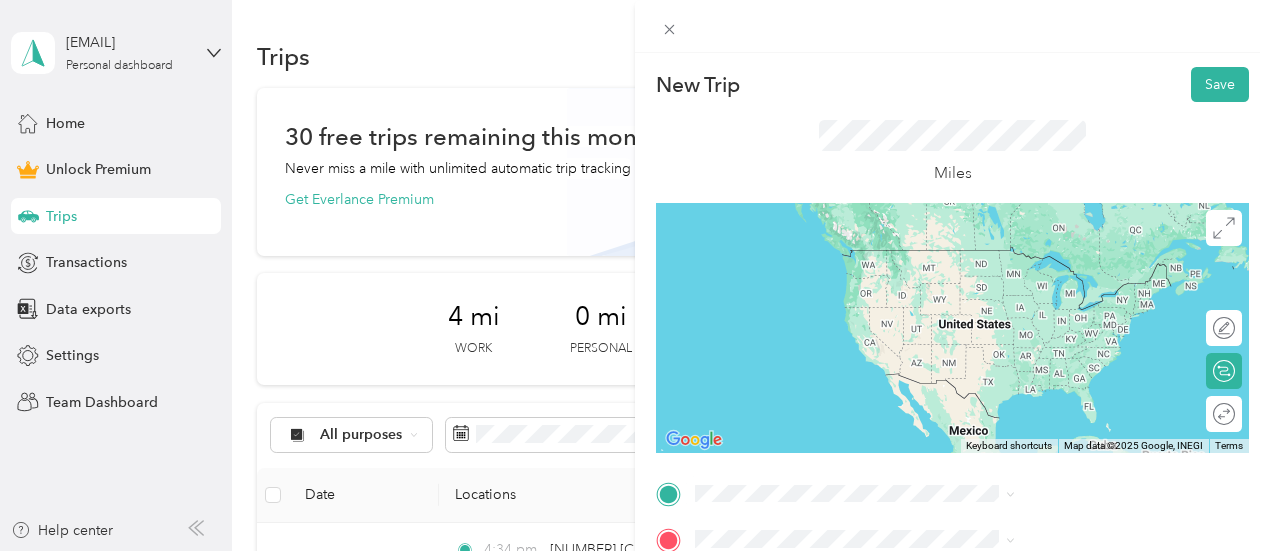 click on "[NUMBER] [STREET]
[CITY], [STATE] [POSTAL_CODE], [COUNTRY]" at bounding box center [1067, 400] 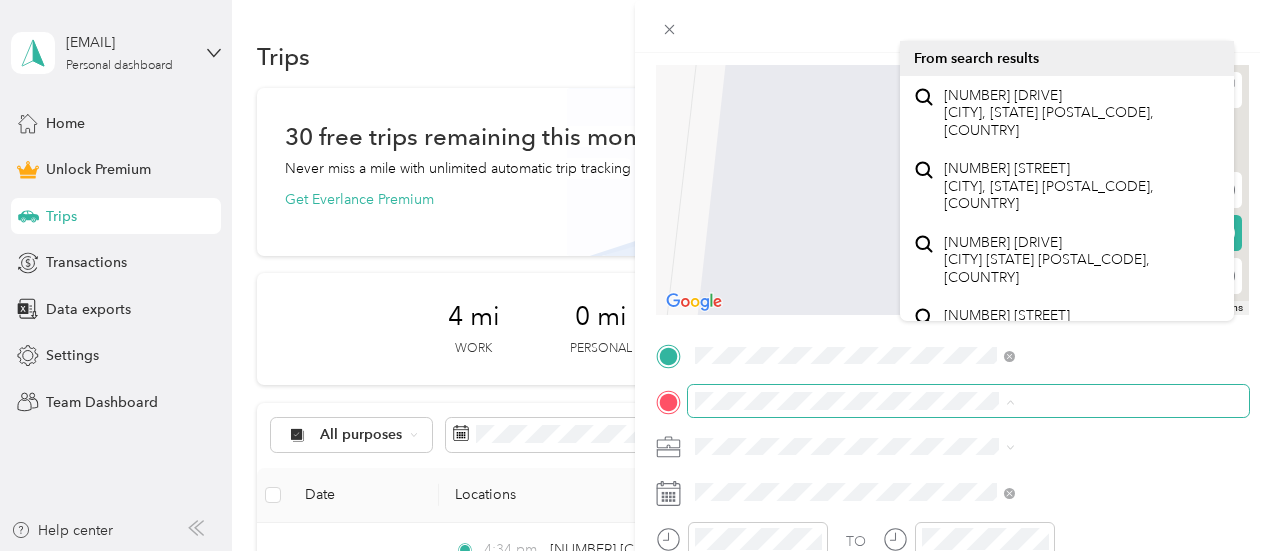 scroll, scrollTop: 200, scrollLeft: 0, axis: vertical 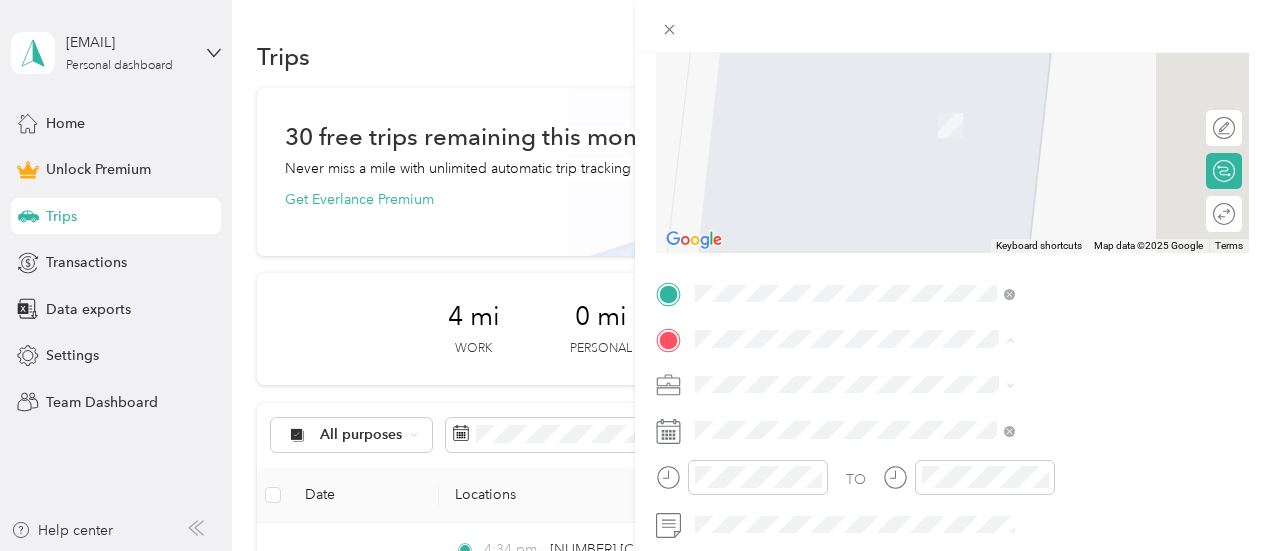click on "[NUMBER] [DRIVE]
[CITY], [STATE] [POSTAL_CODE], [COUNTRY]" at bounding box center (1081, 113) 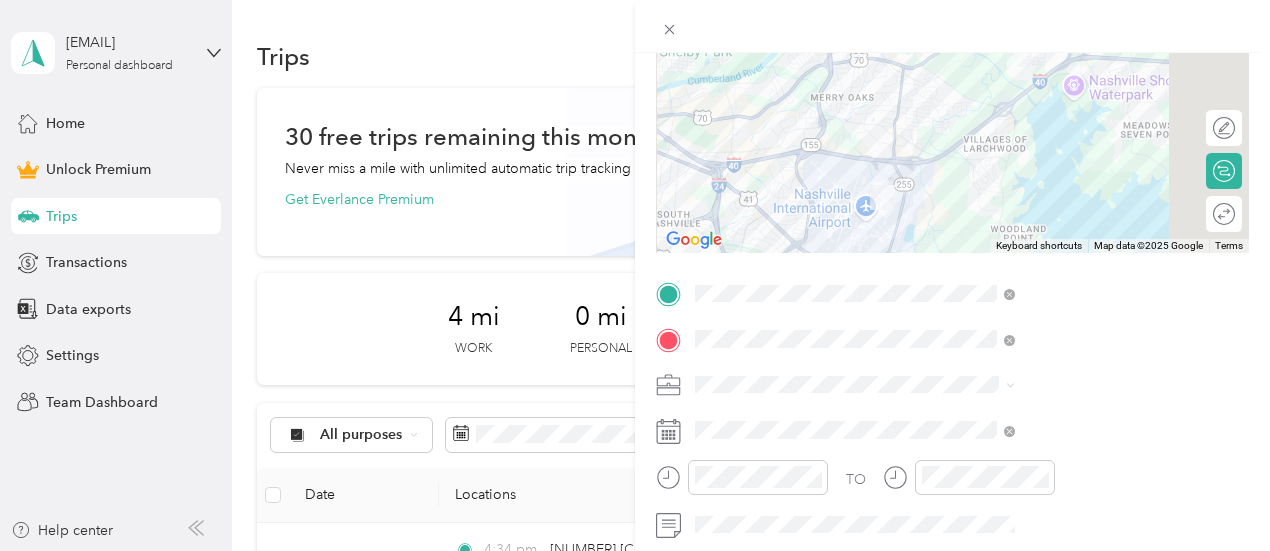 click on "Lyft" at bounding box center (1067, 201) 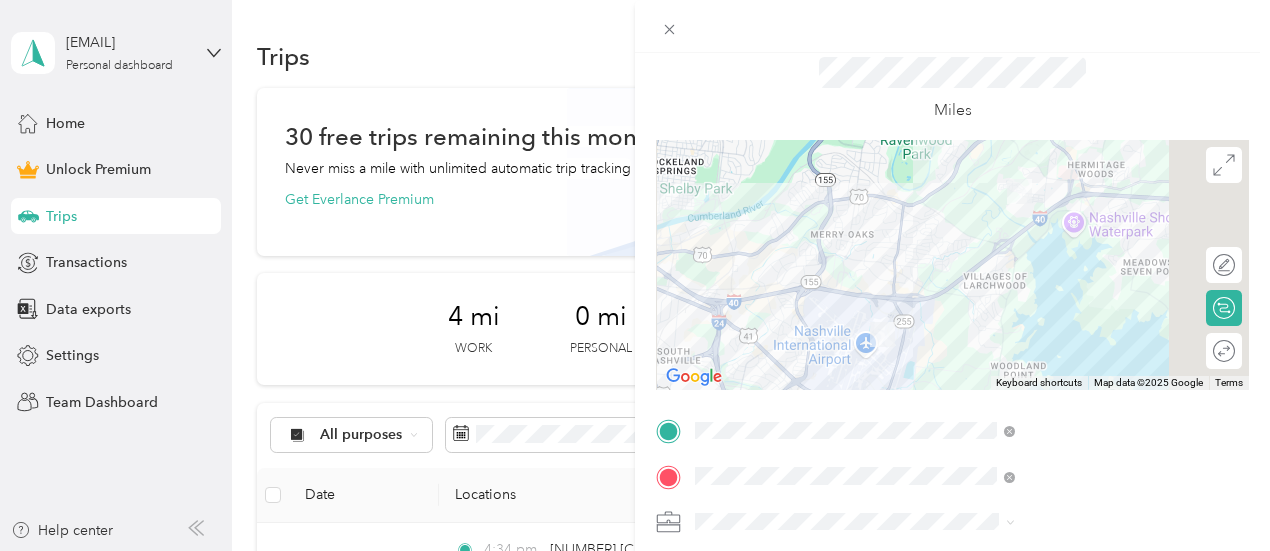 scroll, scrollTop: 0, scrollLeft: 0, axis: both 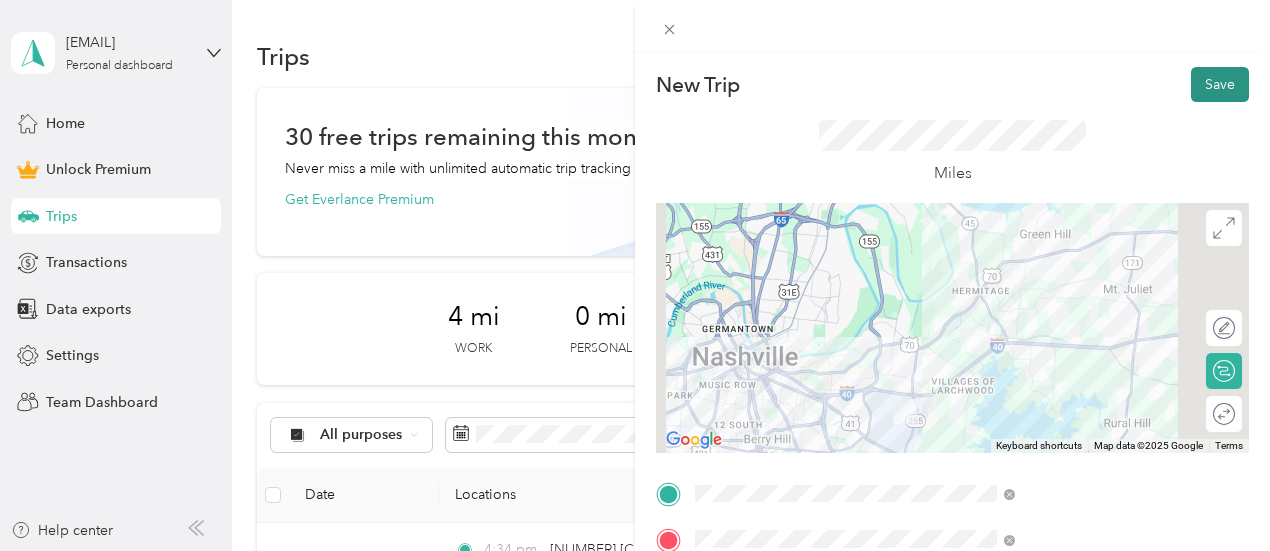 click on "Save" at bounding box center [1220, 84] 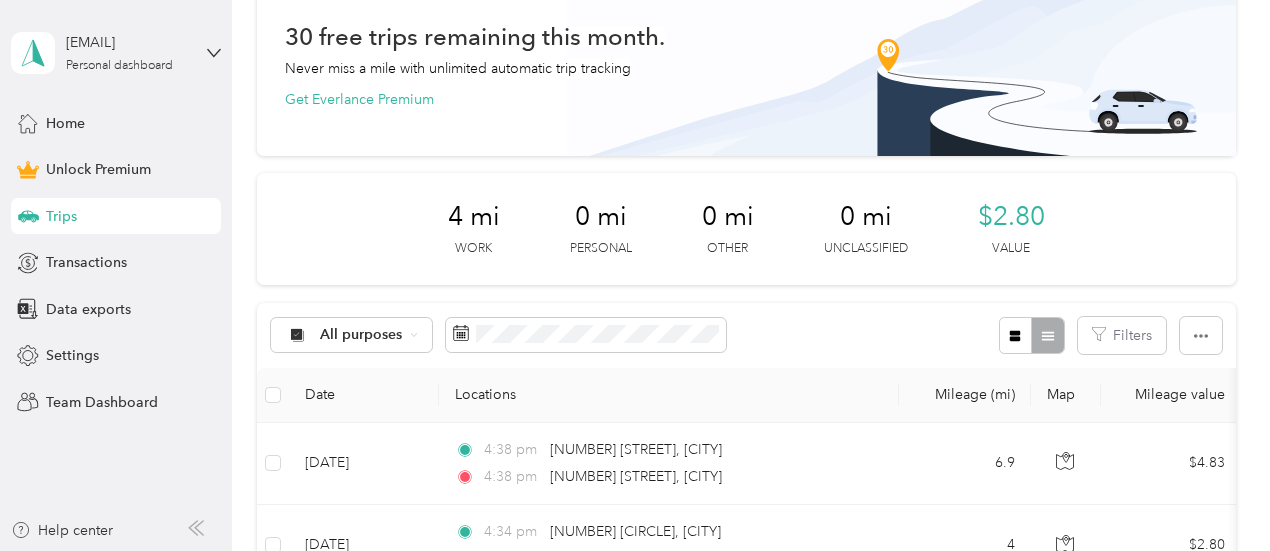 scroll, scrollTop: 0, scrollLeft: 0, axis: both 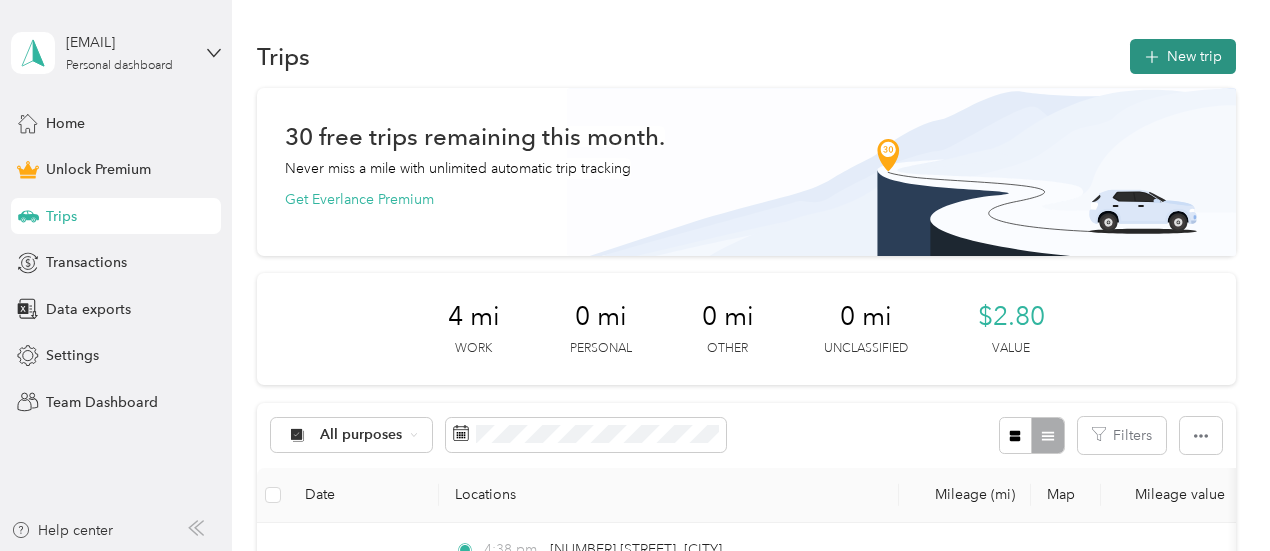 click on "New trip" at bounding box center [1183, 56] 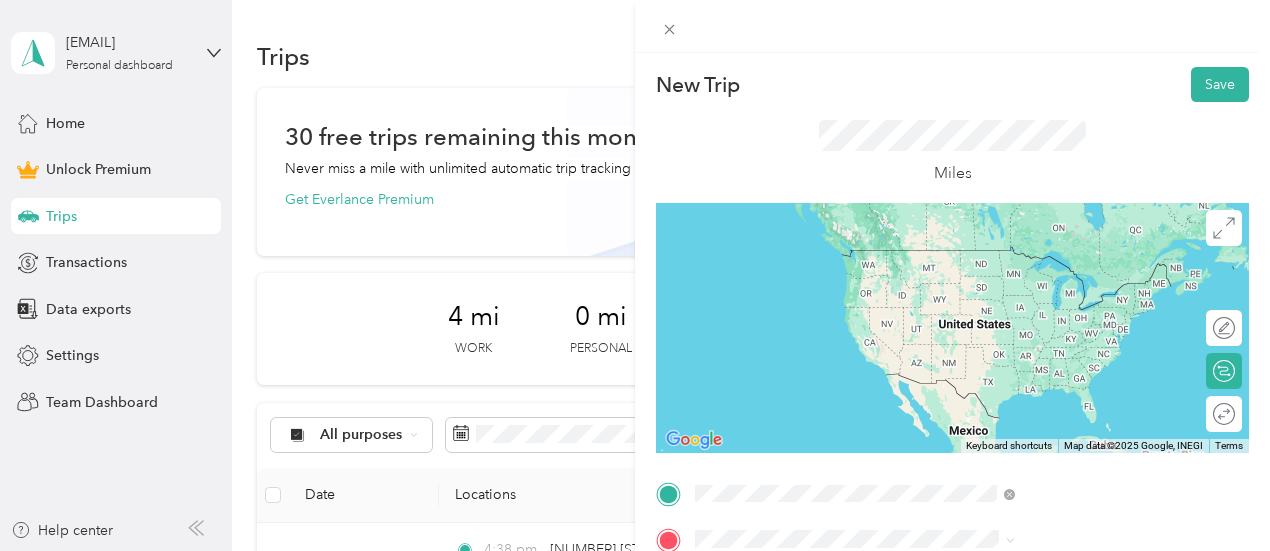 click on "[STREET]
[CITY], [STATE] [POSTAL_CODE], [COUNTRY]" at bounding box center (1081, 323) 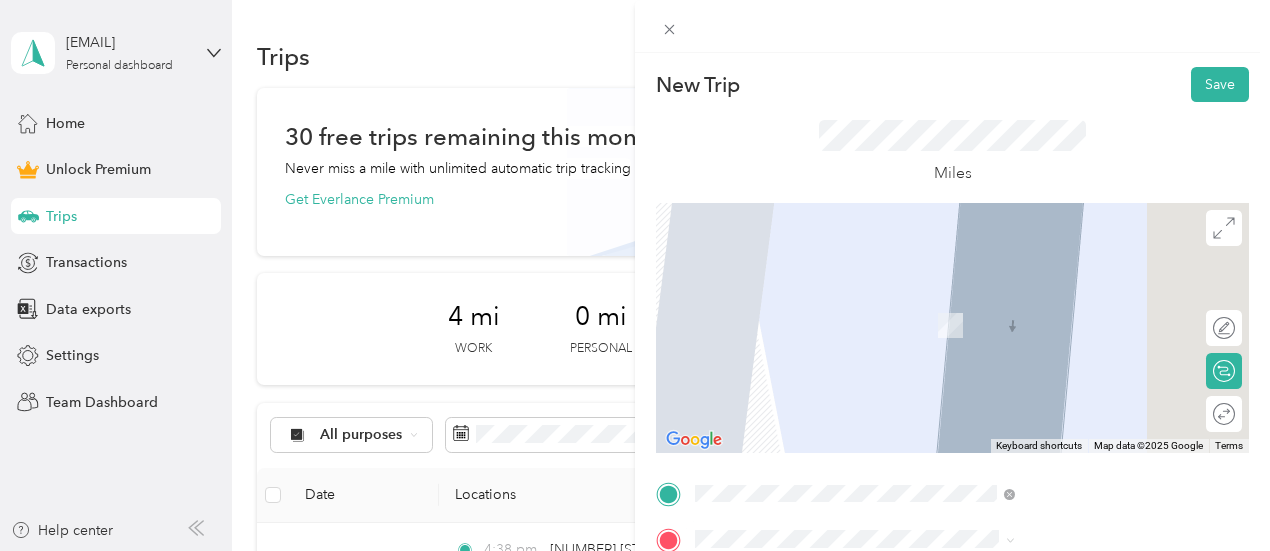 click on "[NUMBER] [STREET]
[CITY], [STATE] [POSTAL_CODE], [COUNTRY]" at bounding box center (1081, 496) 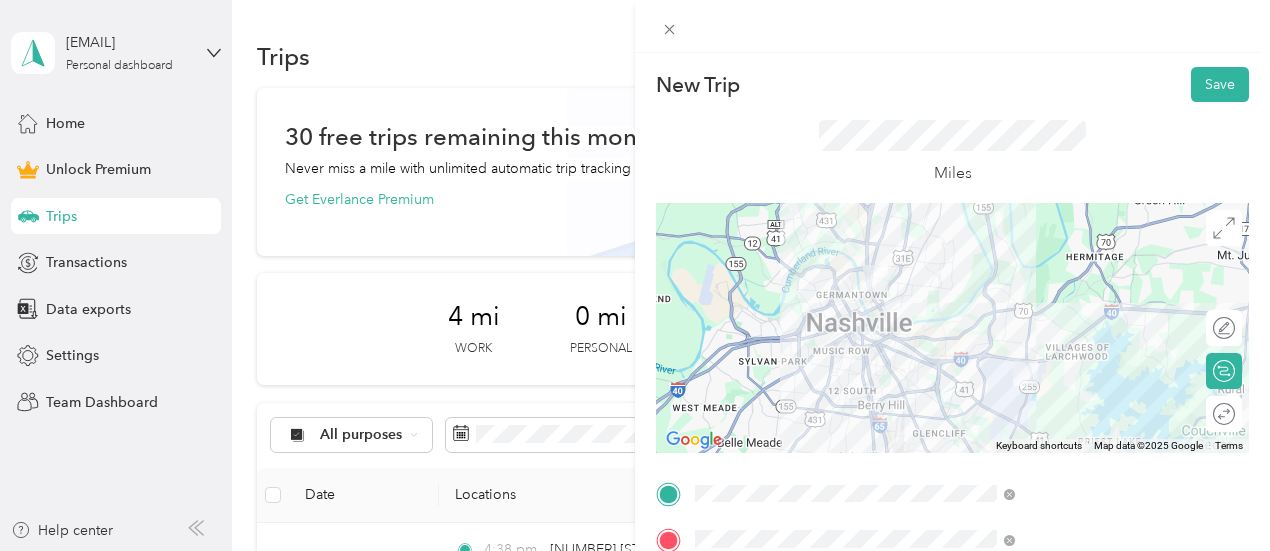 scroll, scrollTop: 200, scrollLeft: 0, axis: vertical 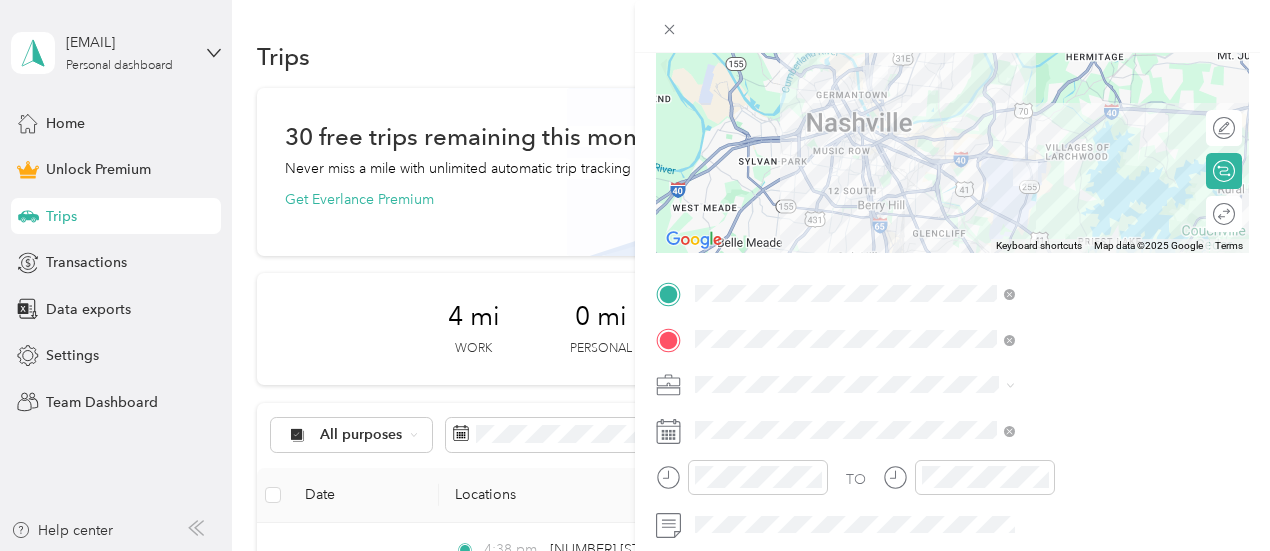 click on "Lyft" at bounding box center (1067, 207) 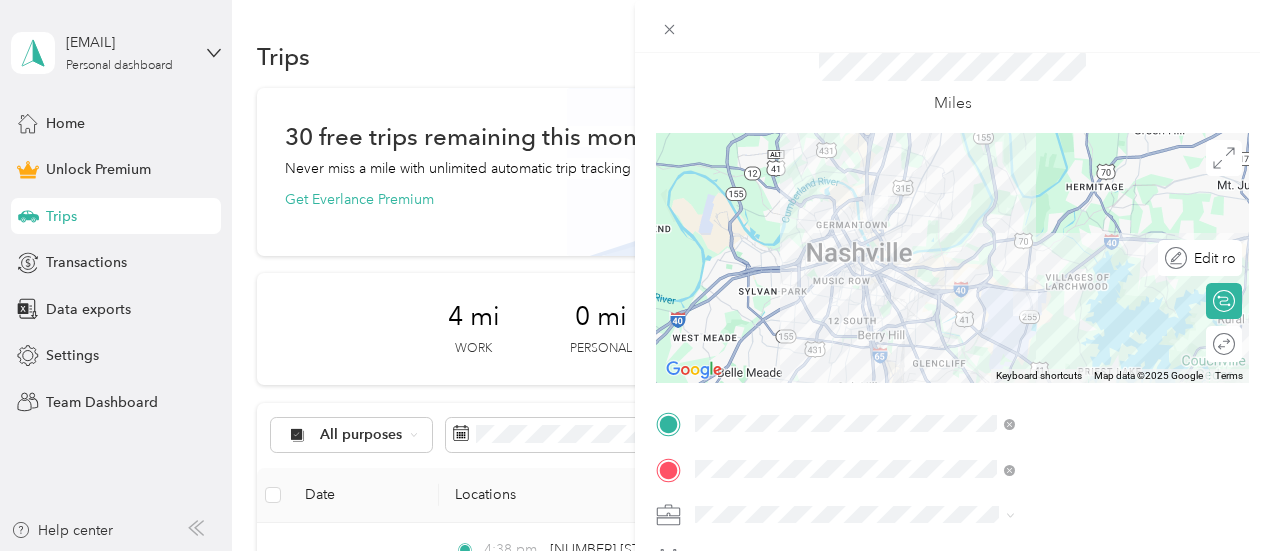 scroll, scrollTop: 0, scrollLeft: 0, axis: both 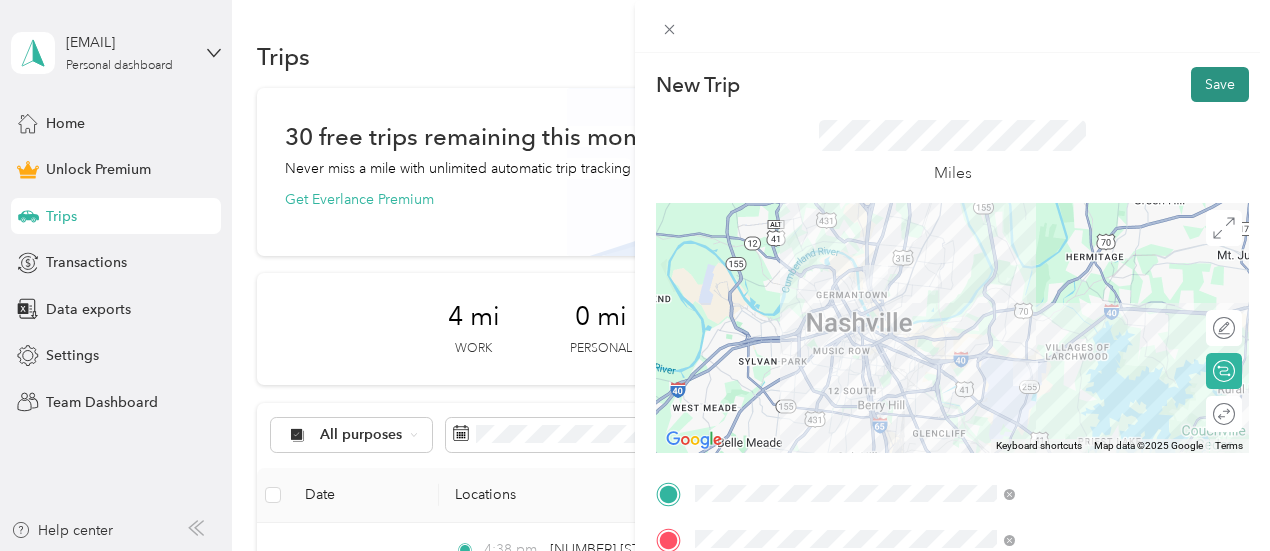click on "Save" at bounding box center [1220, 84] 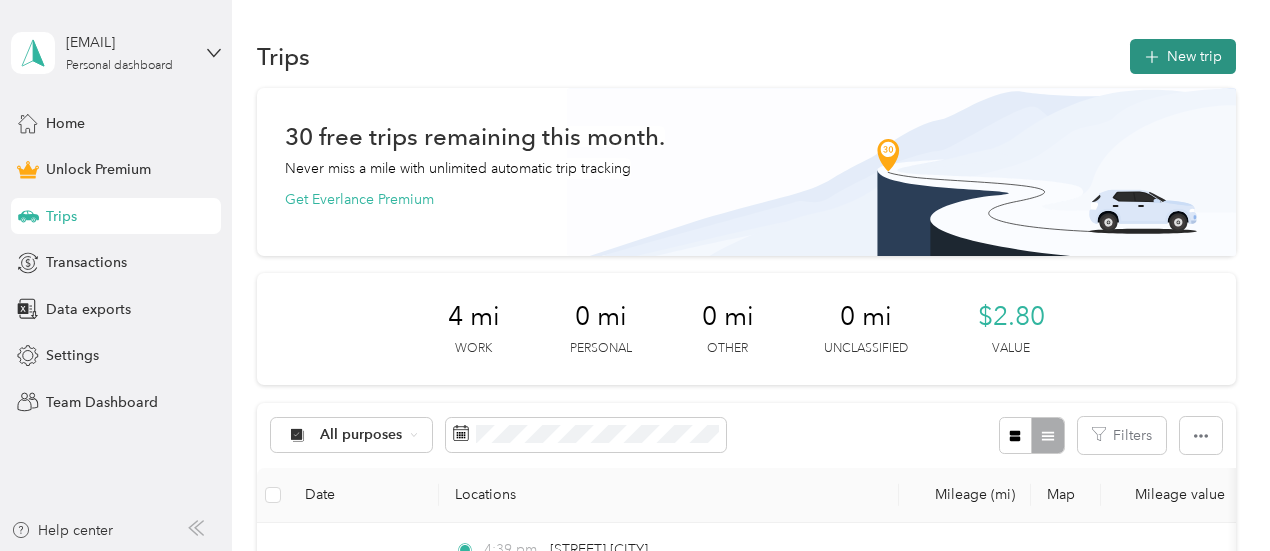 click on "New trip" at bounding box center (1183, 56) 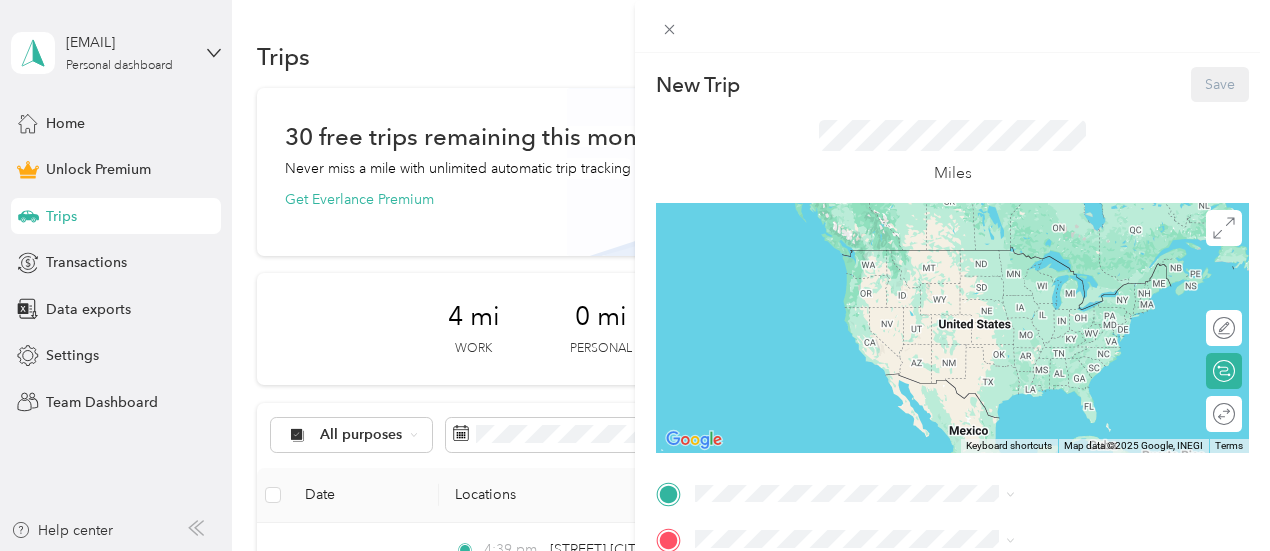 scroll, scrollTop: 482, scrollLeft: 0, axis: vertical 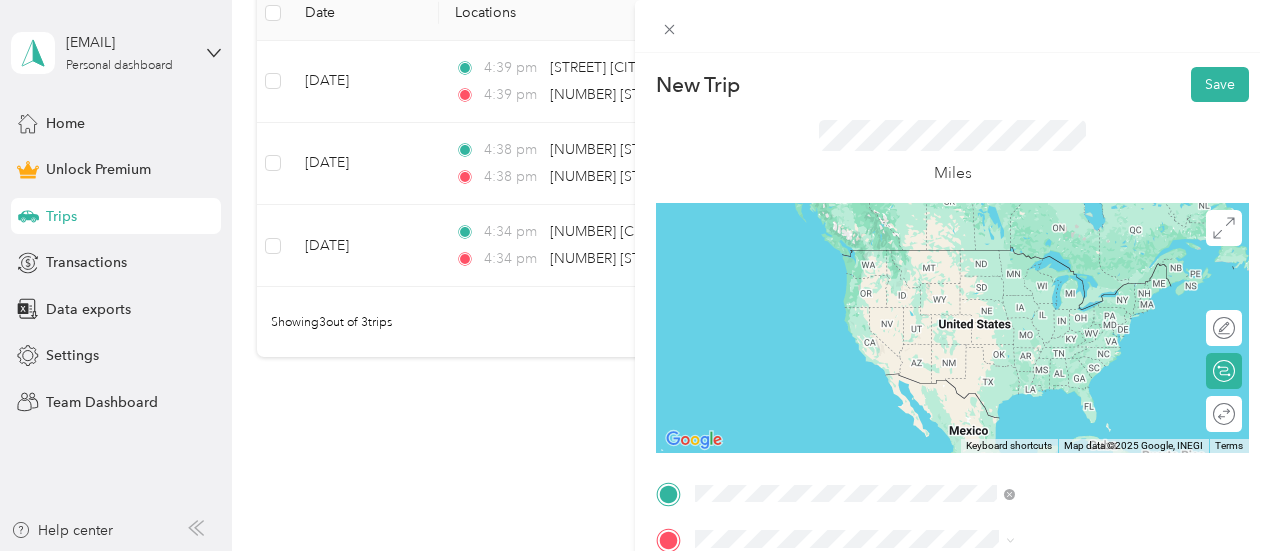 click on "[NUMBER] [STREET]
[CITY], [STATE] [POSTAL_CODE], [COUNTRY]" at bounding box center (1081, 267) 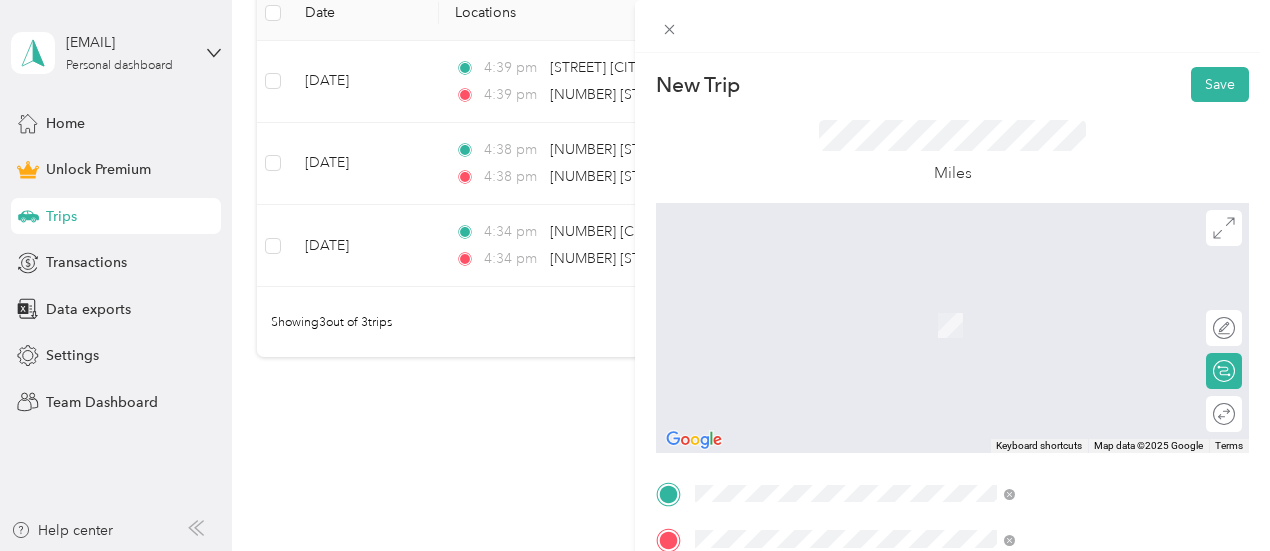 click on "[NUMBER] [STREET]
[CITY], [STATE] [POSTAL_CODE], [COUNTRY]" at bounding box center [1081, 446] 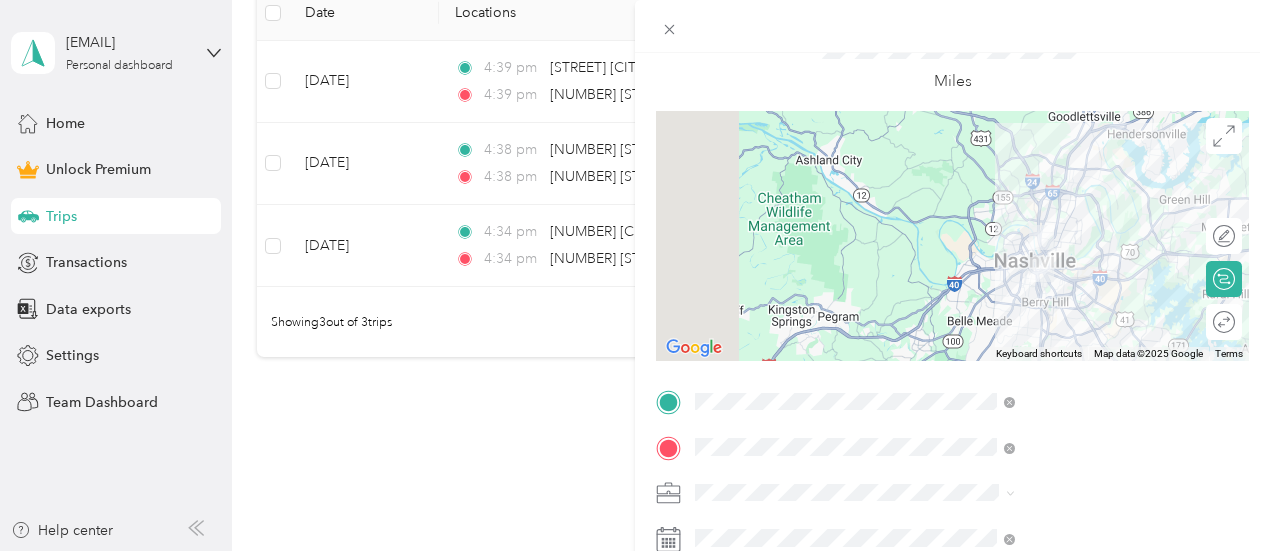 scroll, scrollTop: 200, scrollLeft: 0, axis: vertical 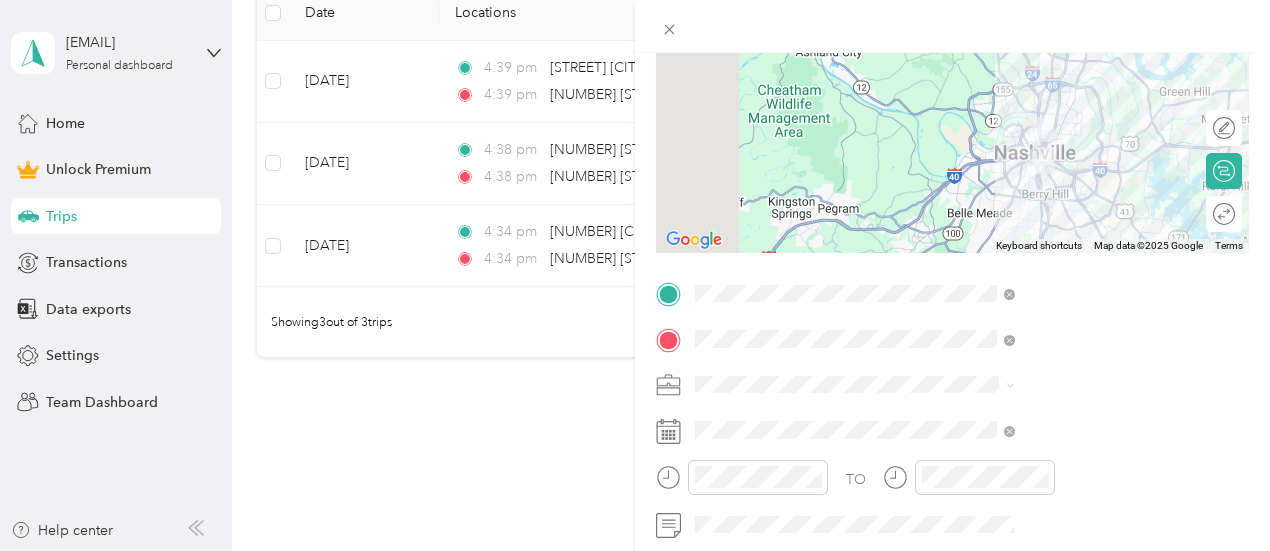 click on "Lyft" at bounding box center (1067, 201) 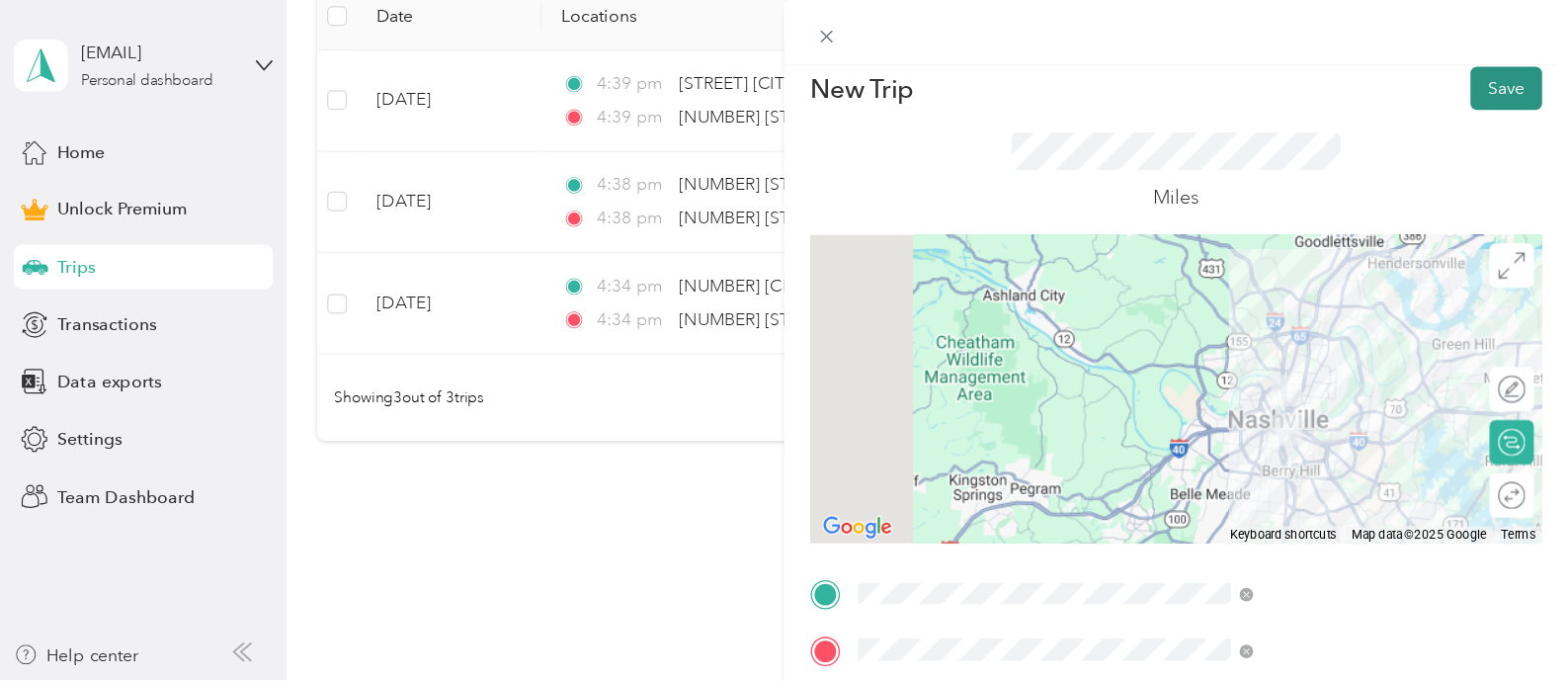 scroll, scrollTop: 0, scrollLeft: 0, axis: both 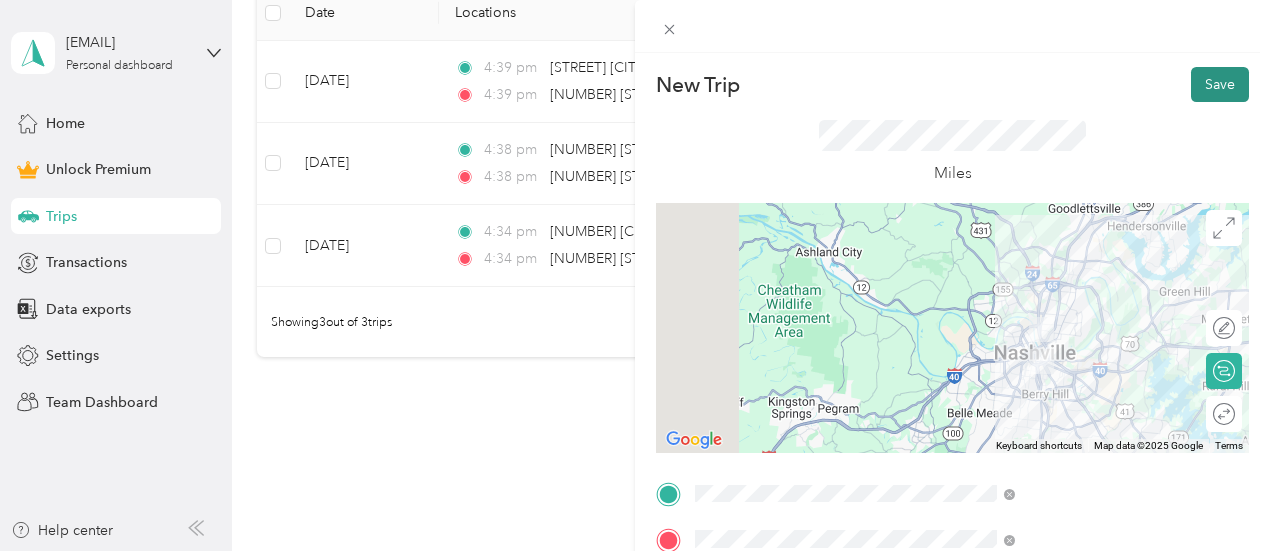 click on "Save" at bounding box center (1220, 84) 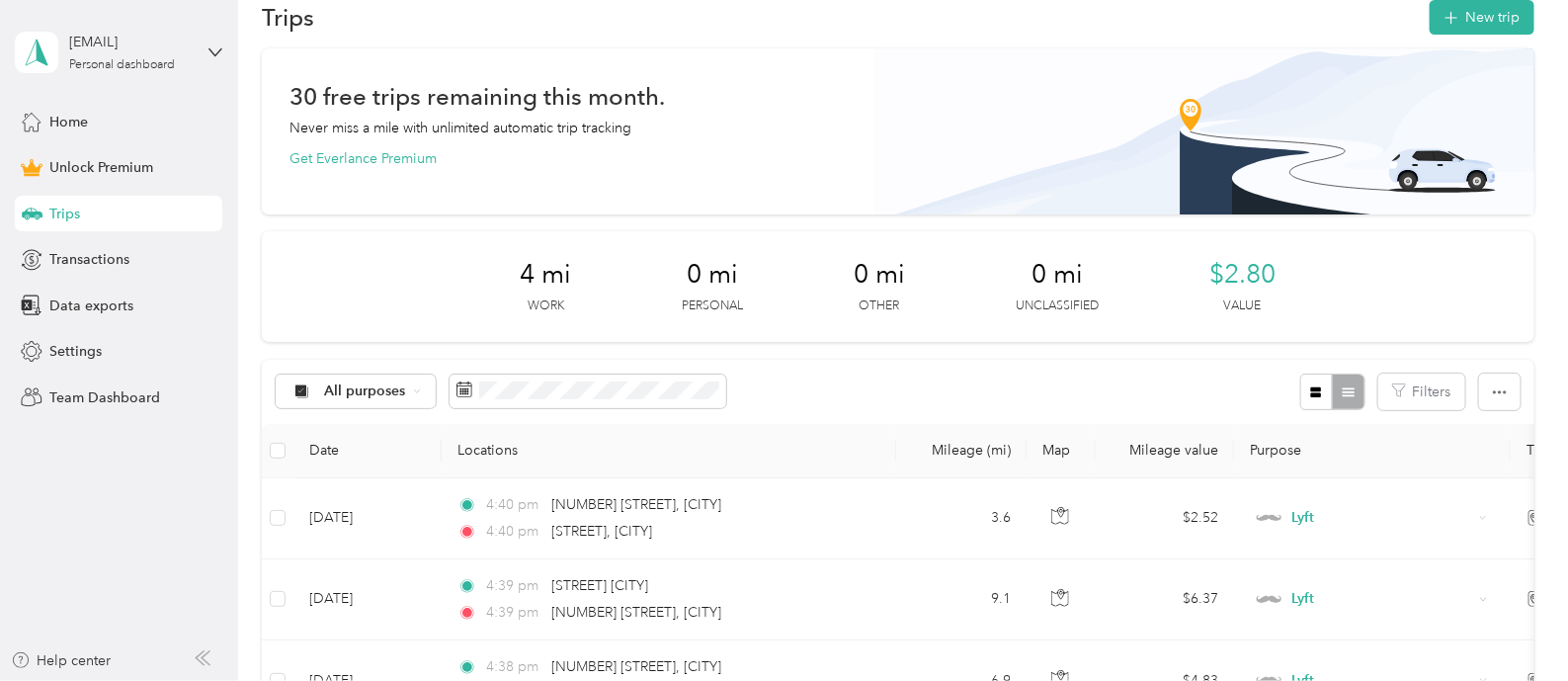 scroll, scrollTop: 0, scrollLeft: 0, axis: both 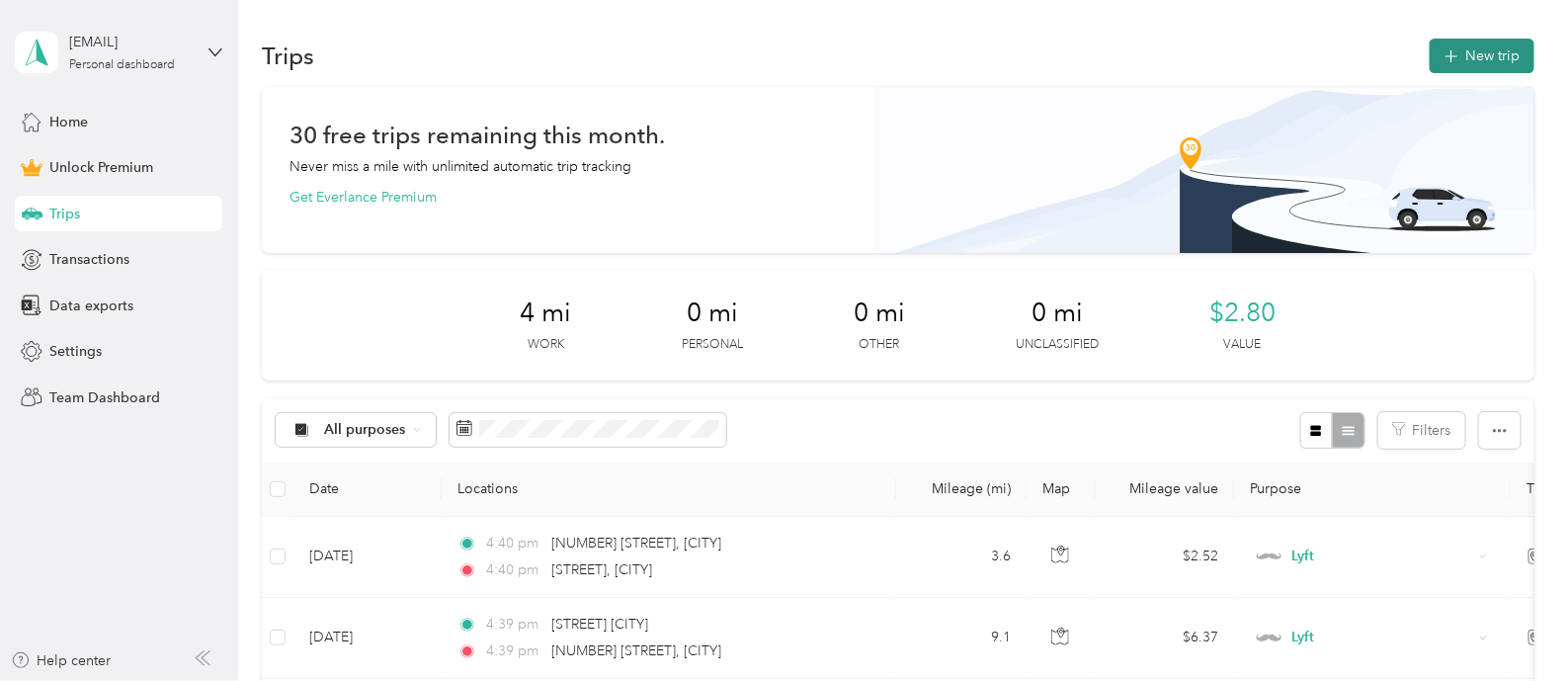 click on "New trip" at bounding box center (1482, 55) 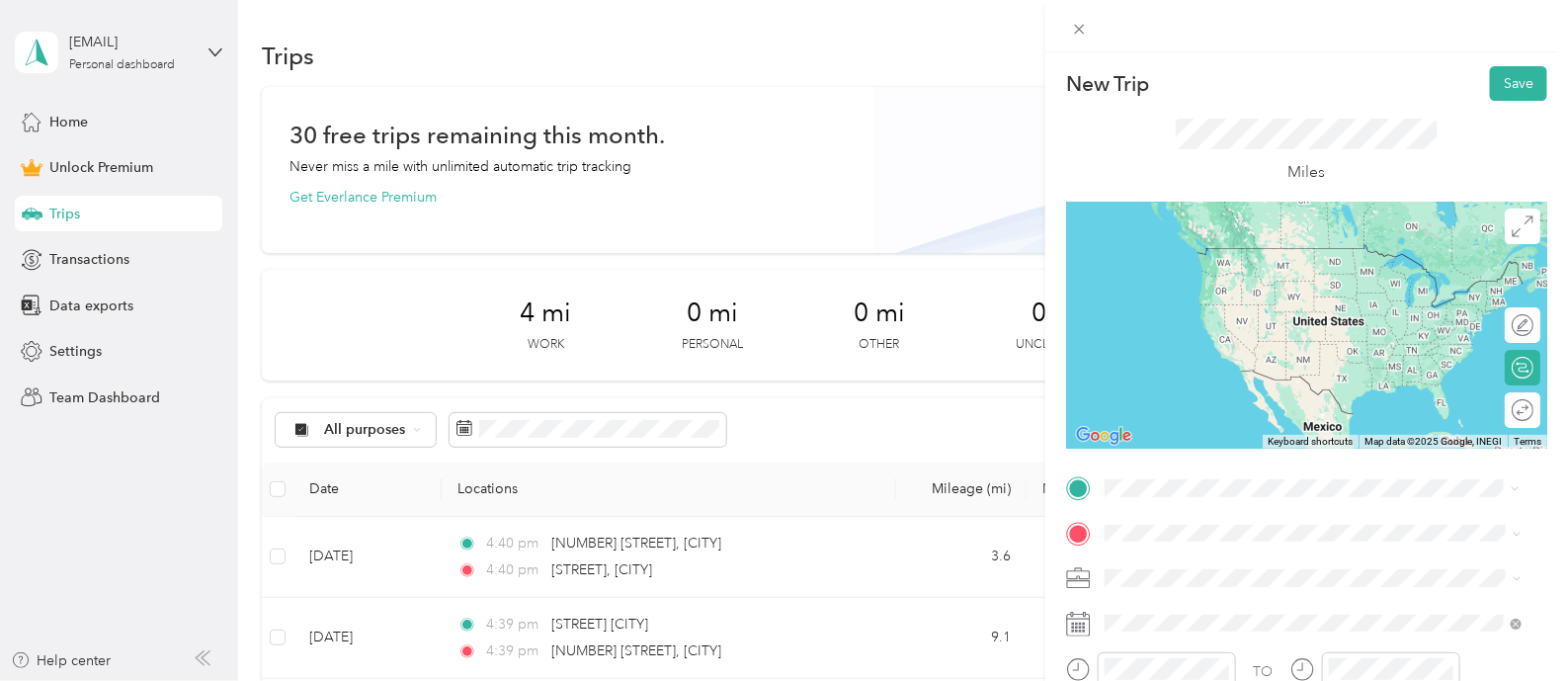 click on "[NUMBER] [STREET]
[CITY], [STATE] [POSTAL_CODE], [COUNTRY]" at bounding box center (1284, 567) 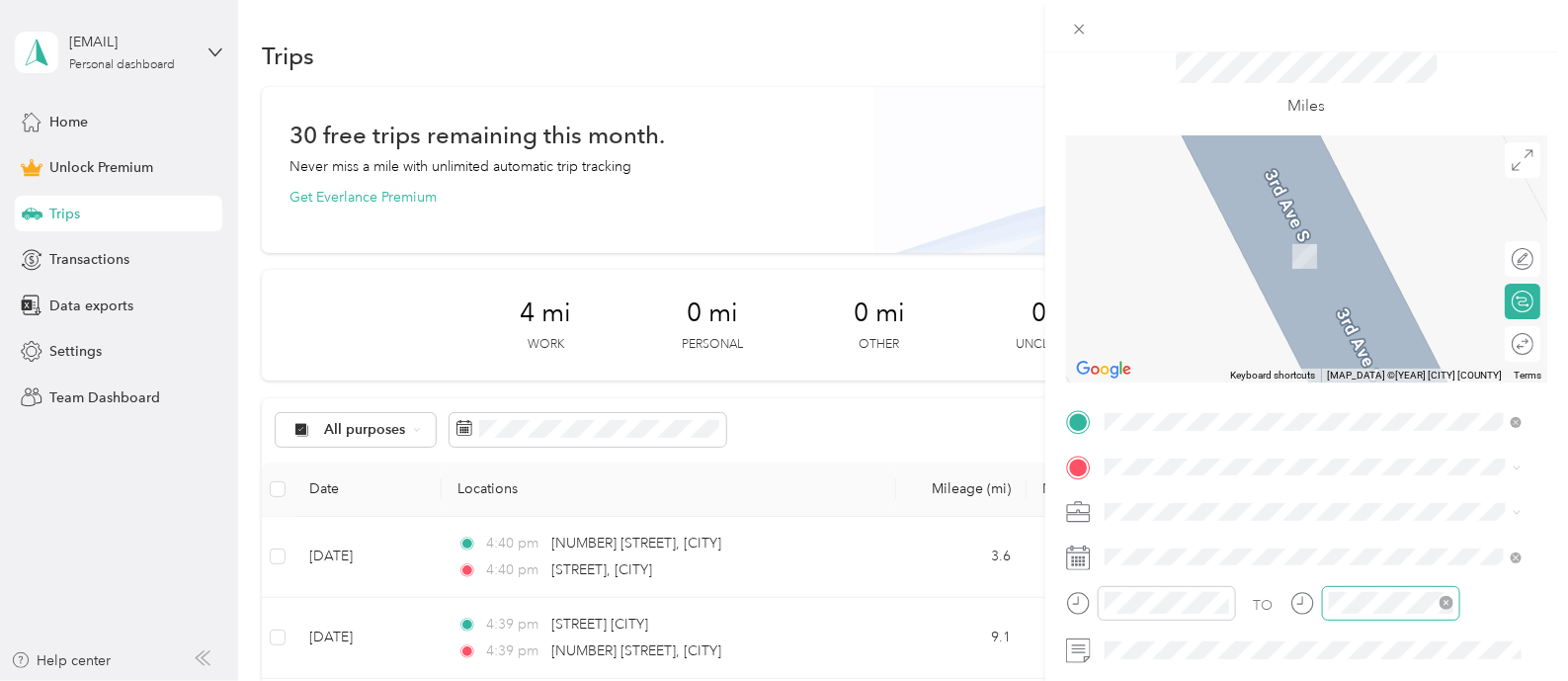 scroll, scrollTop: 123, scrollLeft: 0, axis: vertical 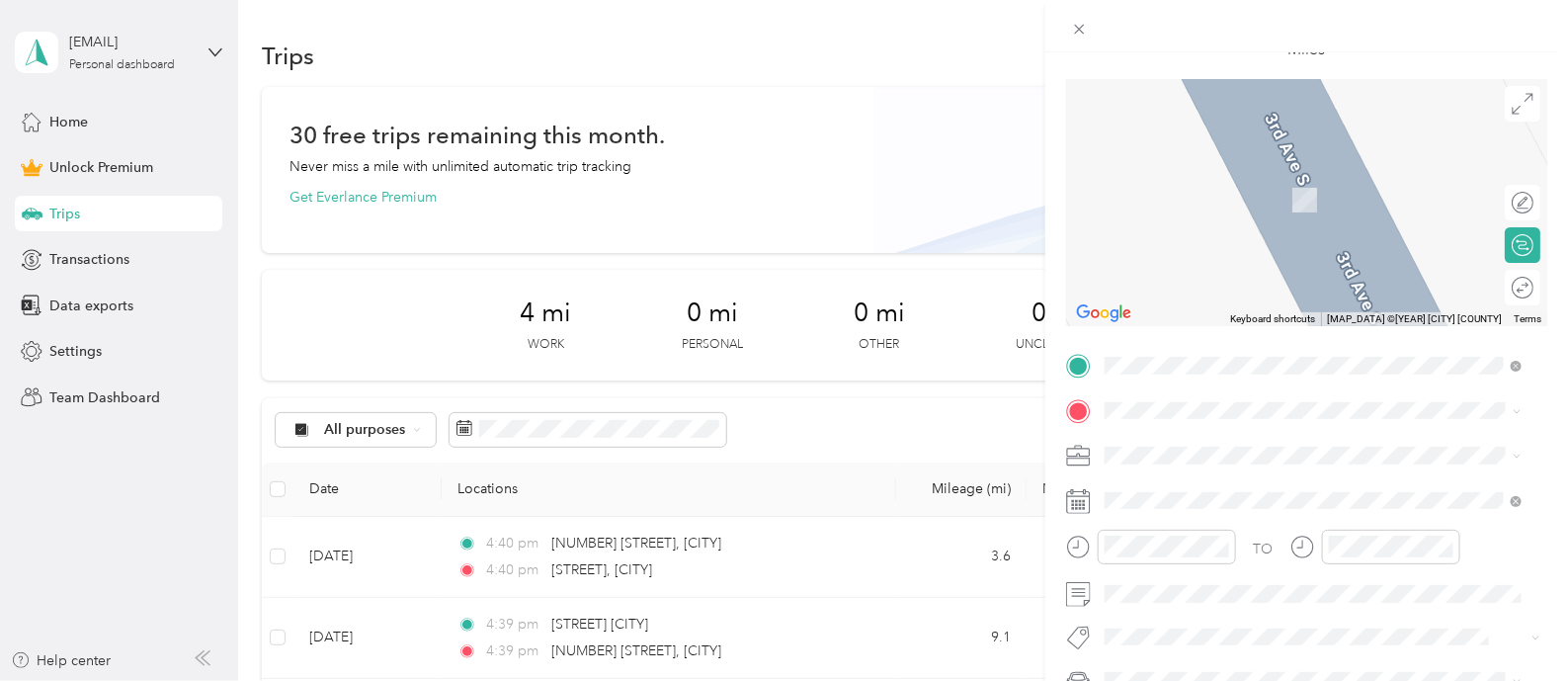 click on "Work Personal Rover Lyft Uber Other Charity Medical Moving Commute" at bounding box center (1313, 298) 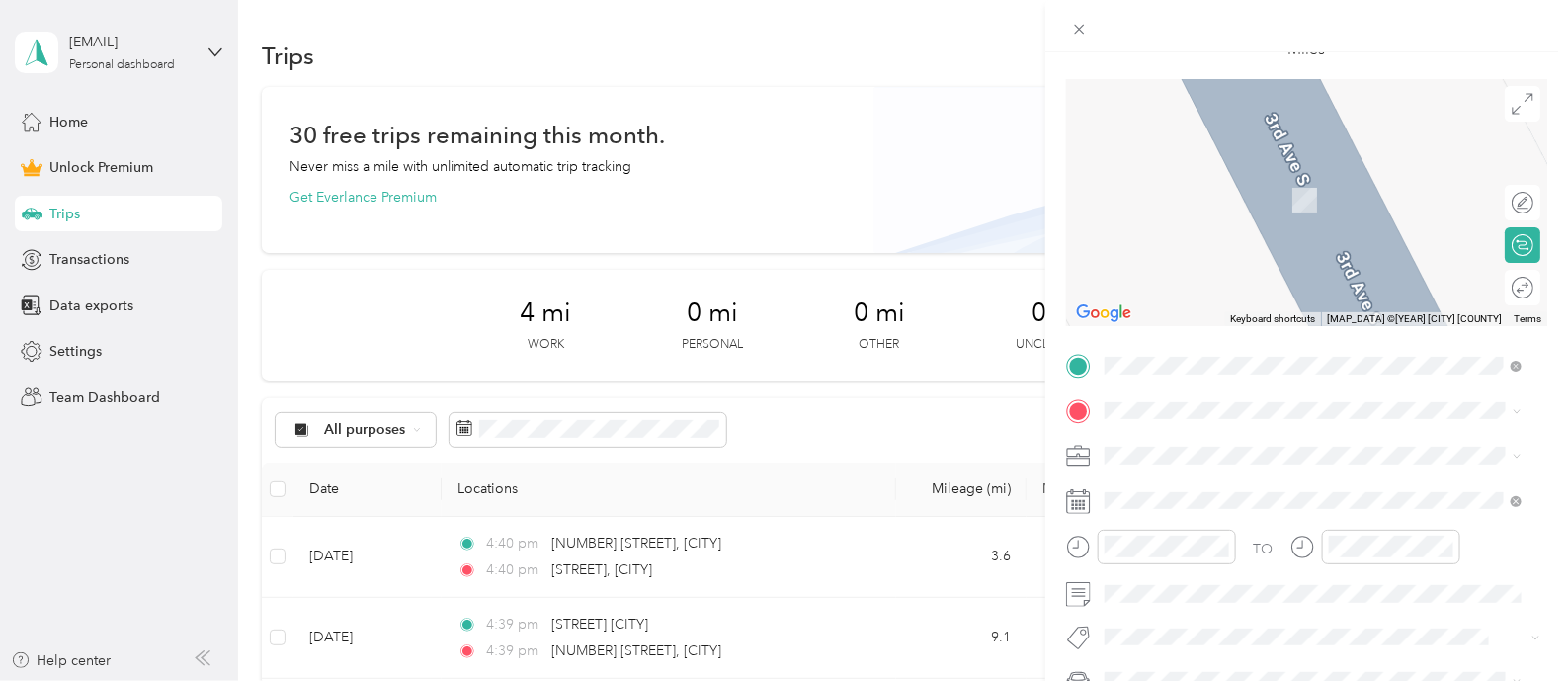 click on "[NUMBER] [AVENUE] [DIRECTION]
[CITY], [STATE] [POSTAL_CODE], [COUNTRY]" at bounding box center (1284, 488) 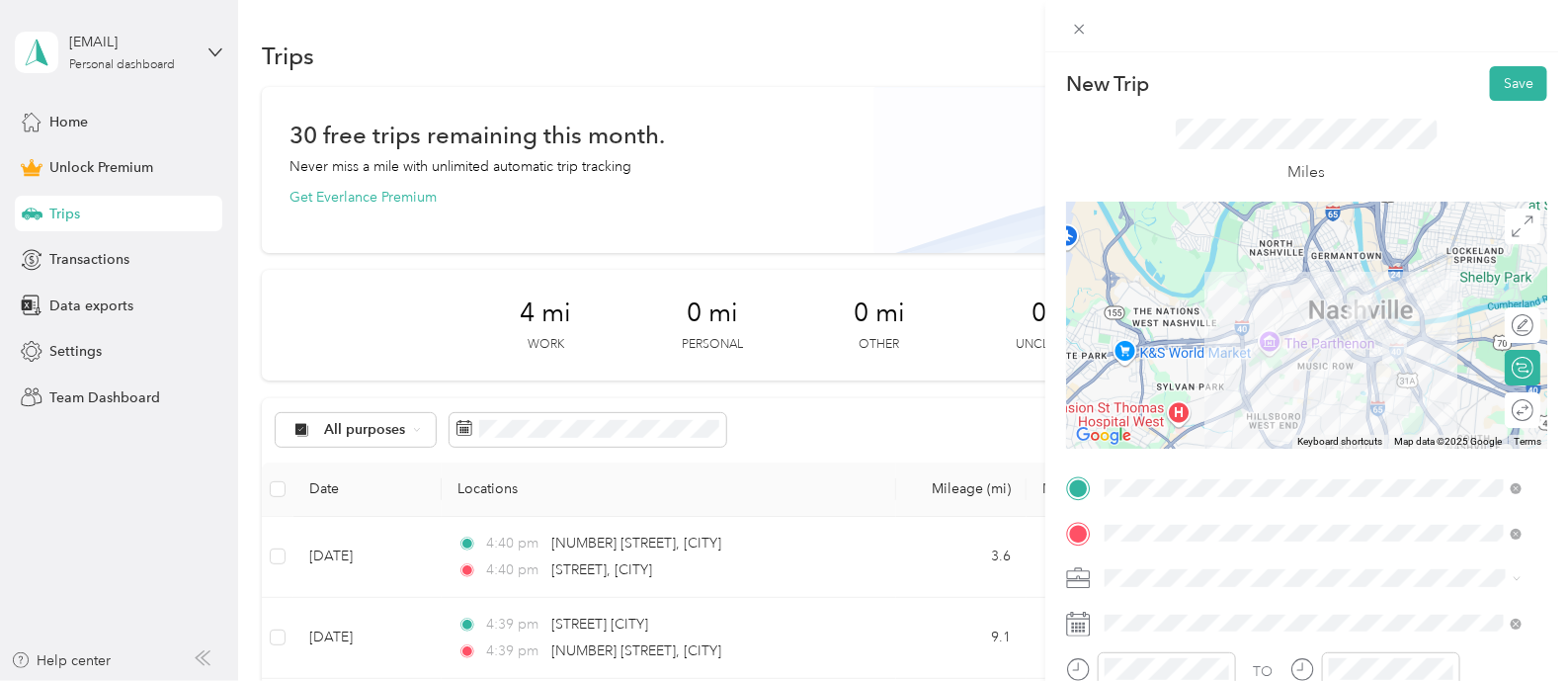 scroll, scrollTop: 0, scrollLeft: 0, axis: both 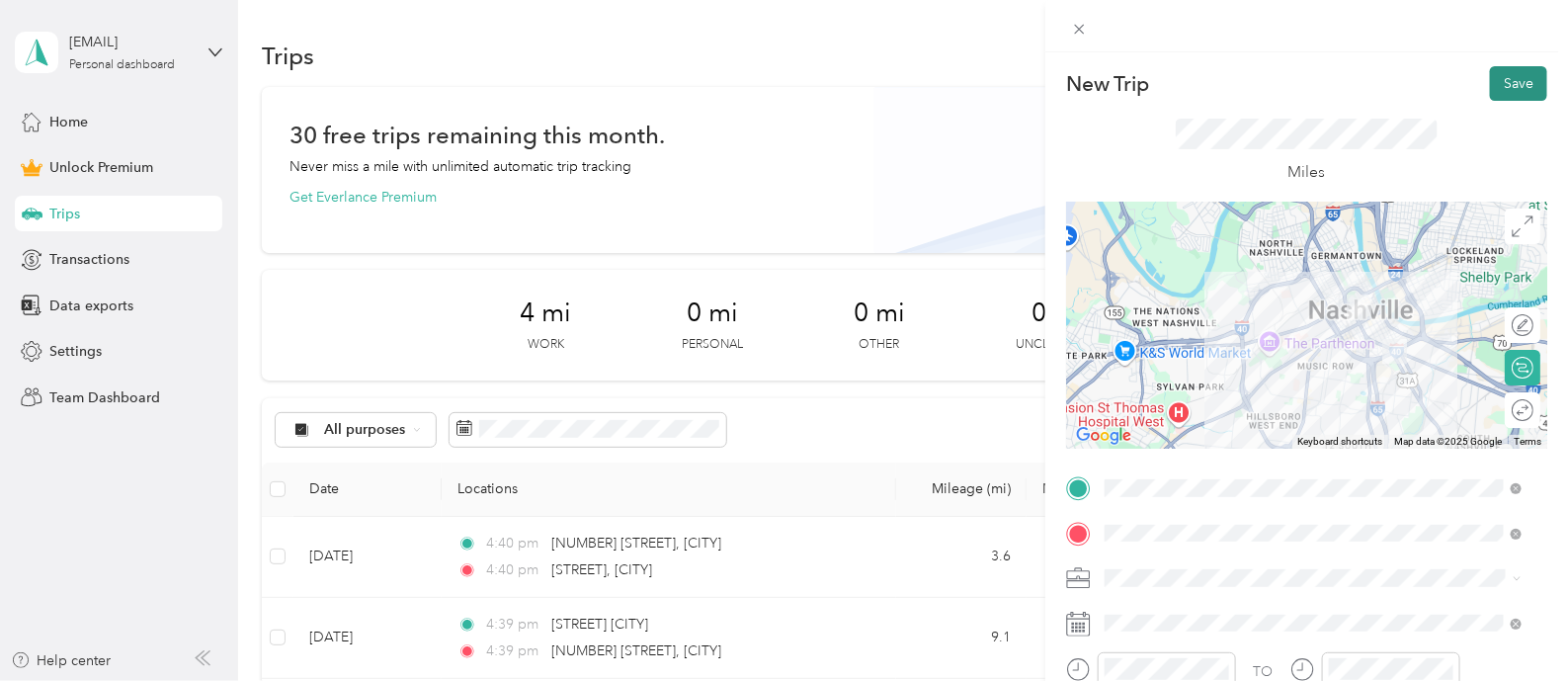 click on "Save" at bounding box center (1519, 83) 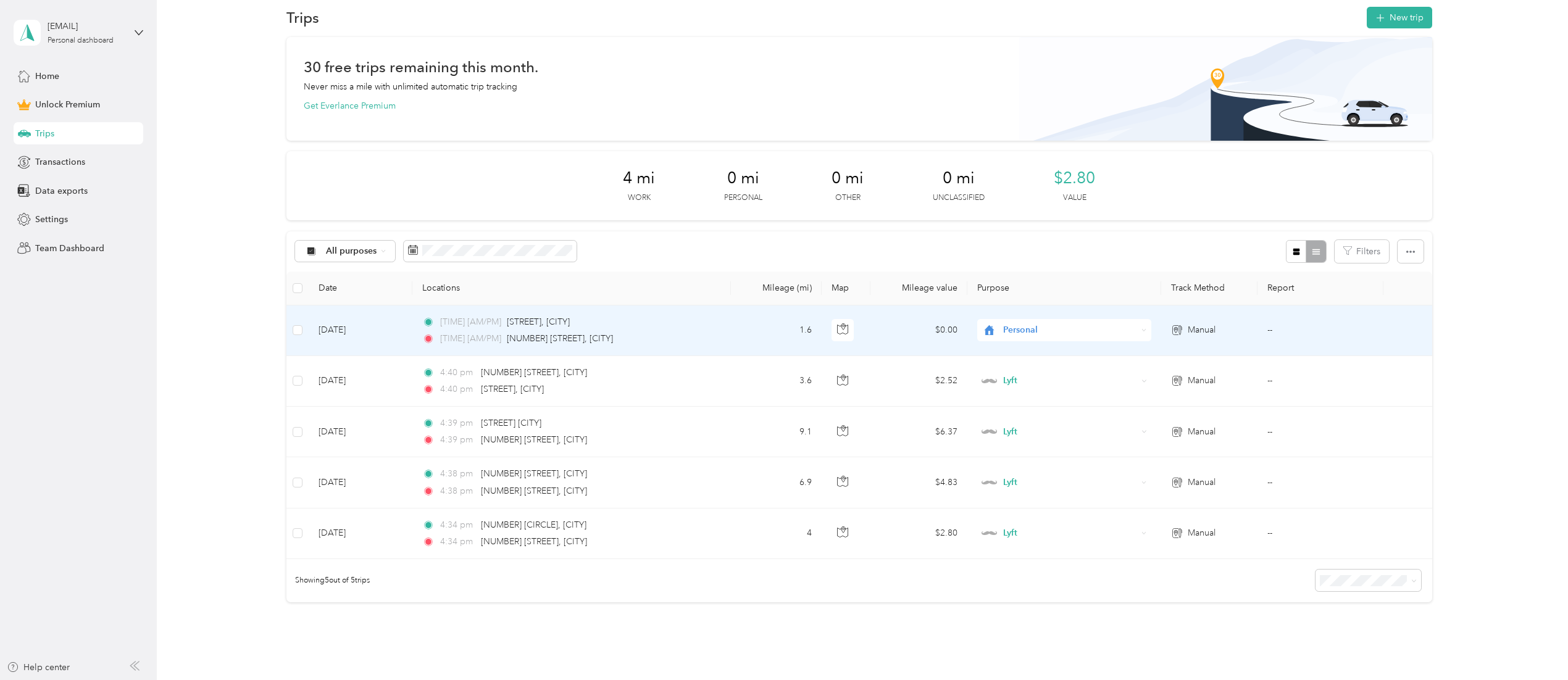 scroll, scrollTop: 0, scrollLeft: 0, axis: both 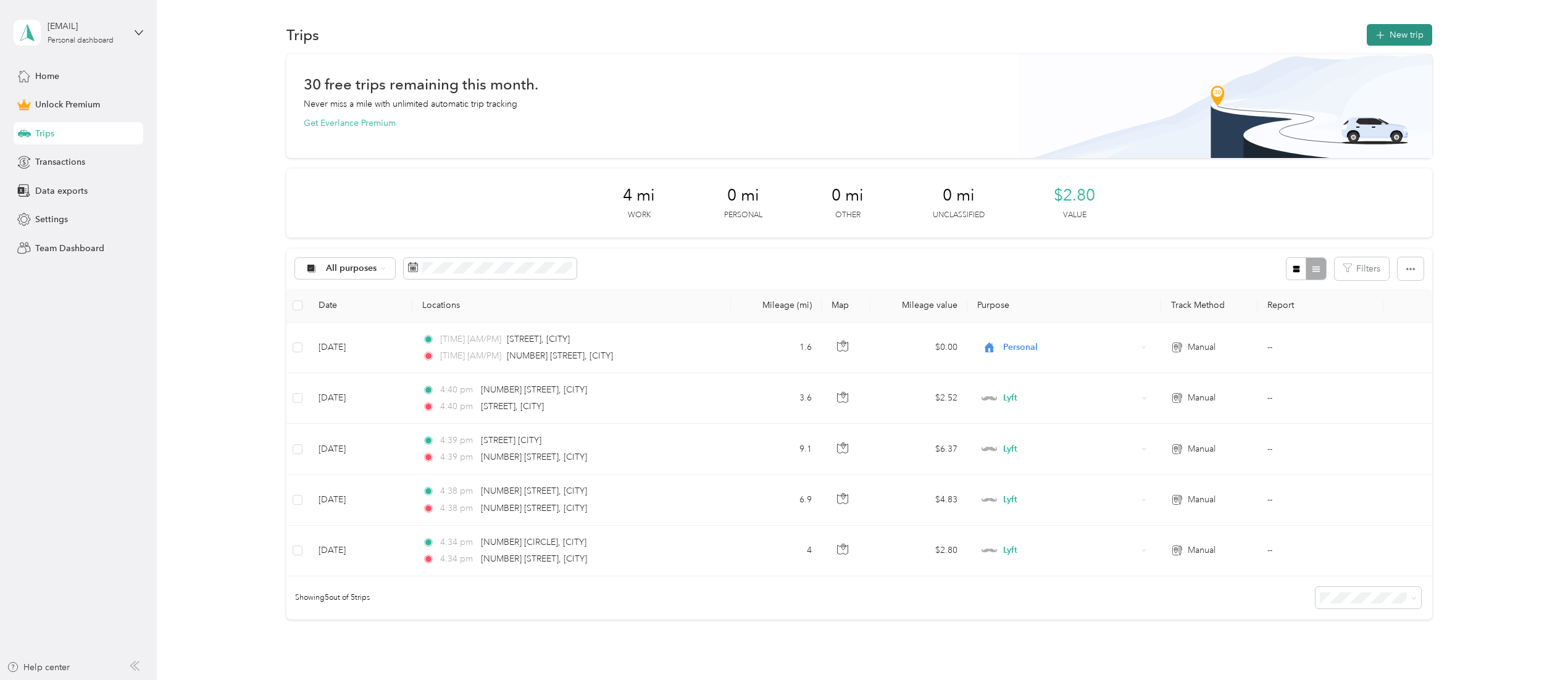 click on "New trip" at bounding box center (1399, 35) 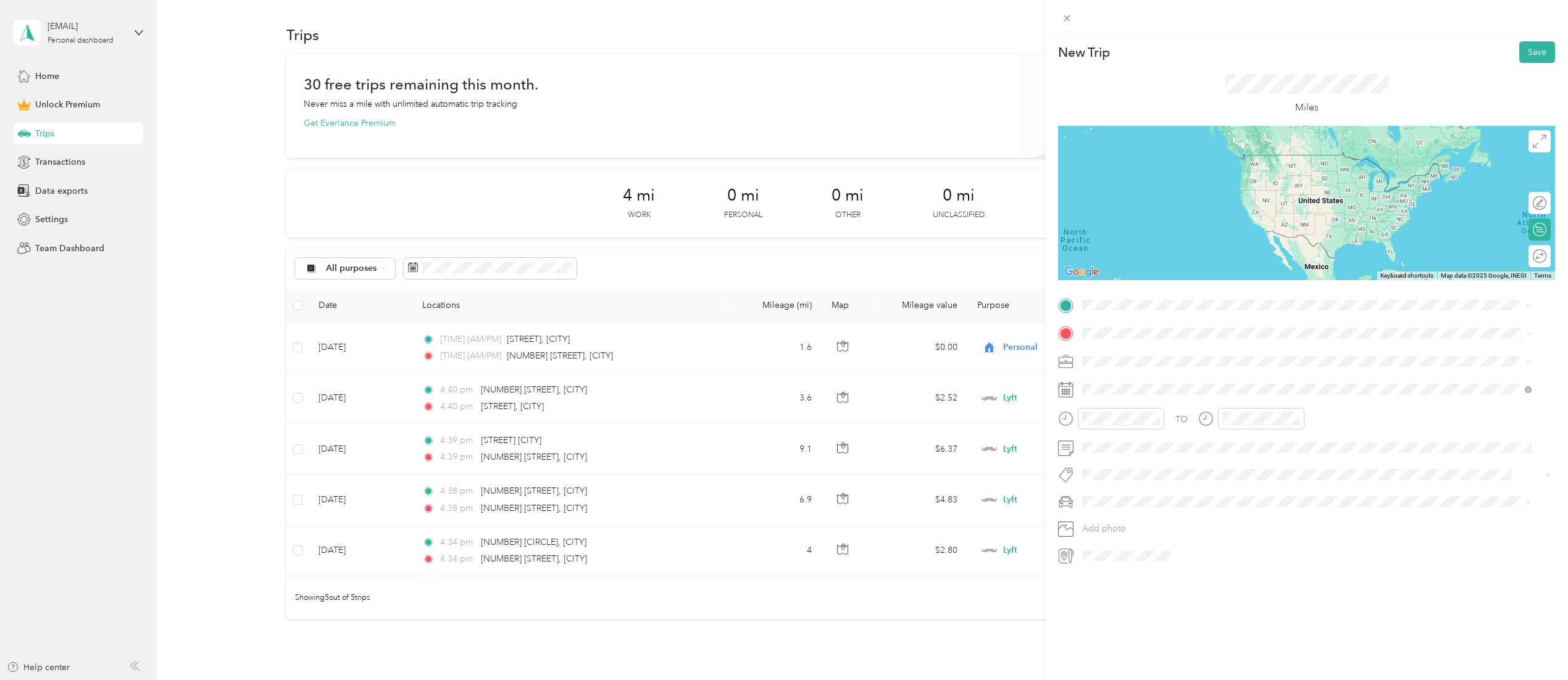 click on "[NUMBER] [AVENUE] [DIRECTION]
[CITY], [STATE] [POSTAL_CODE], [COUNTRY]" at bounding box center (1195, 350) 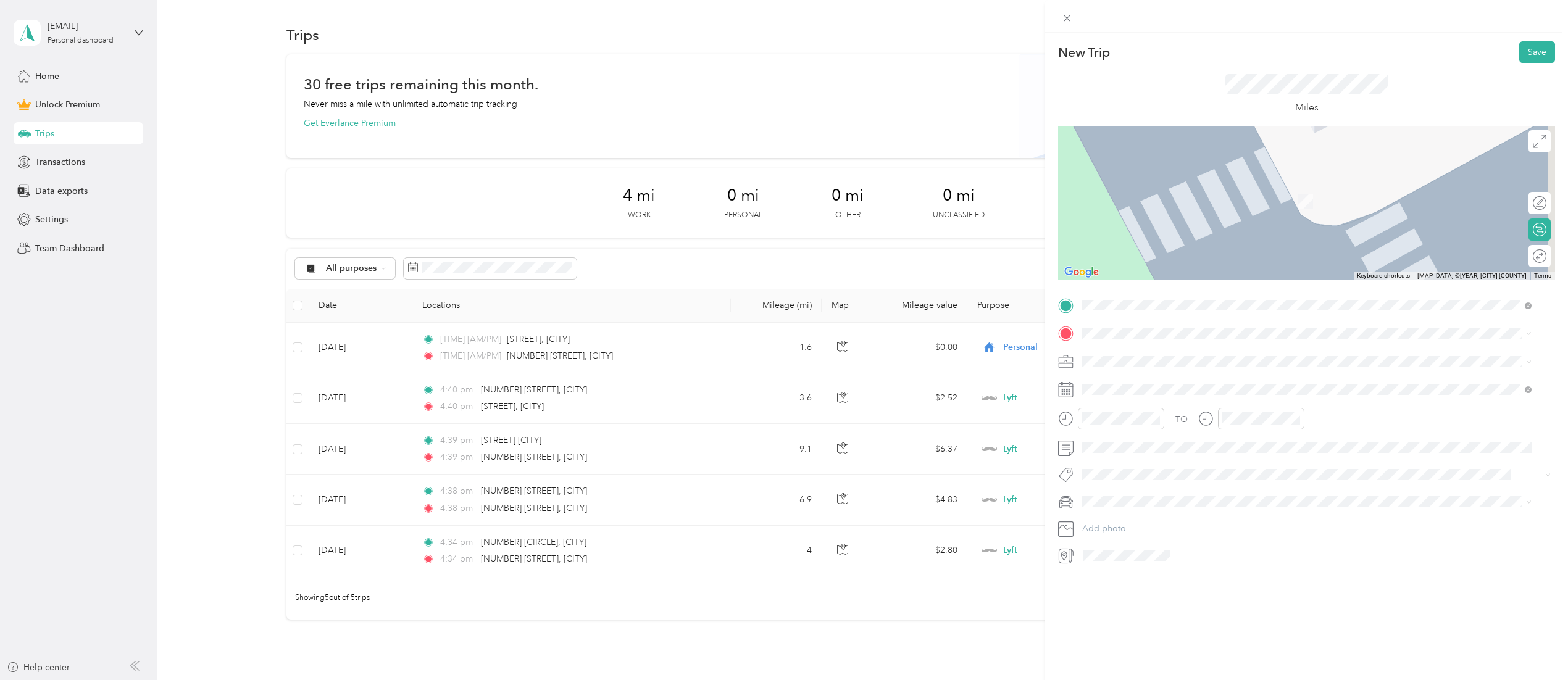 click on "[STREET]
[CITY], [STATE] [POSTAL_CODE], [COUNTRY]" at bounding box center [1307, 378] 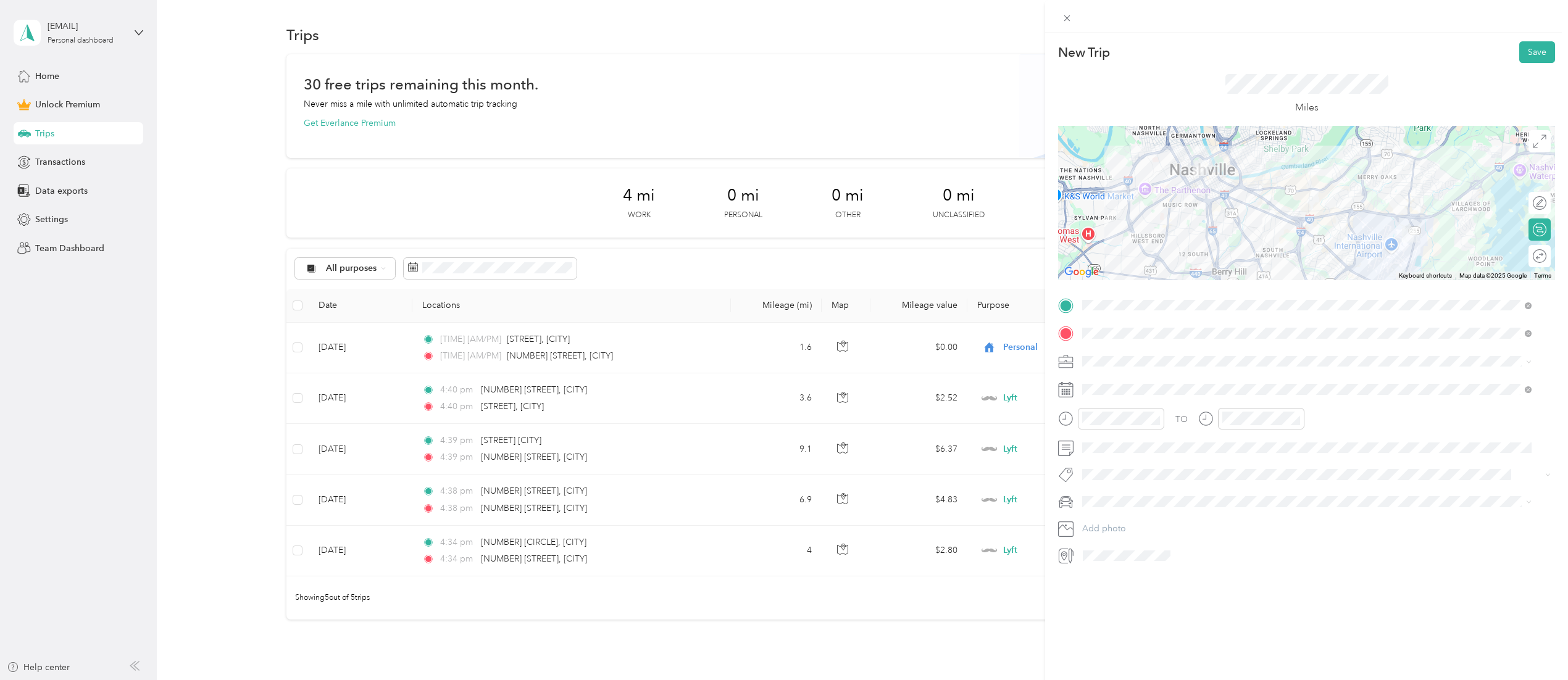 click at bounding box center [1316, 362] 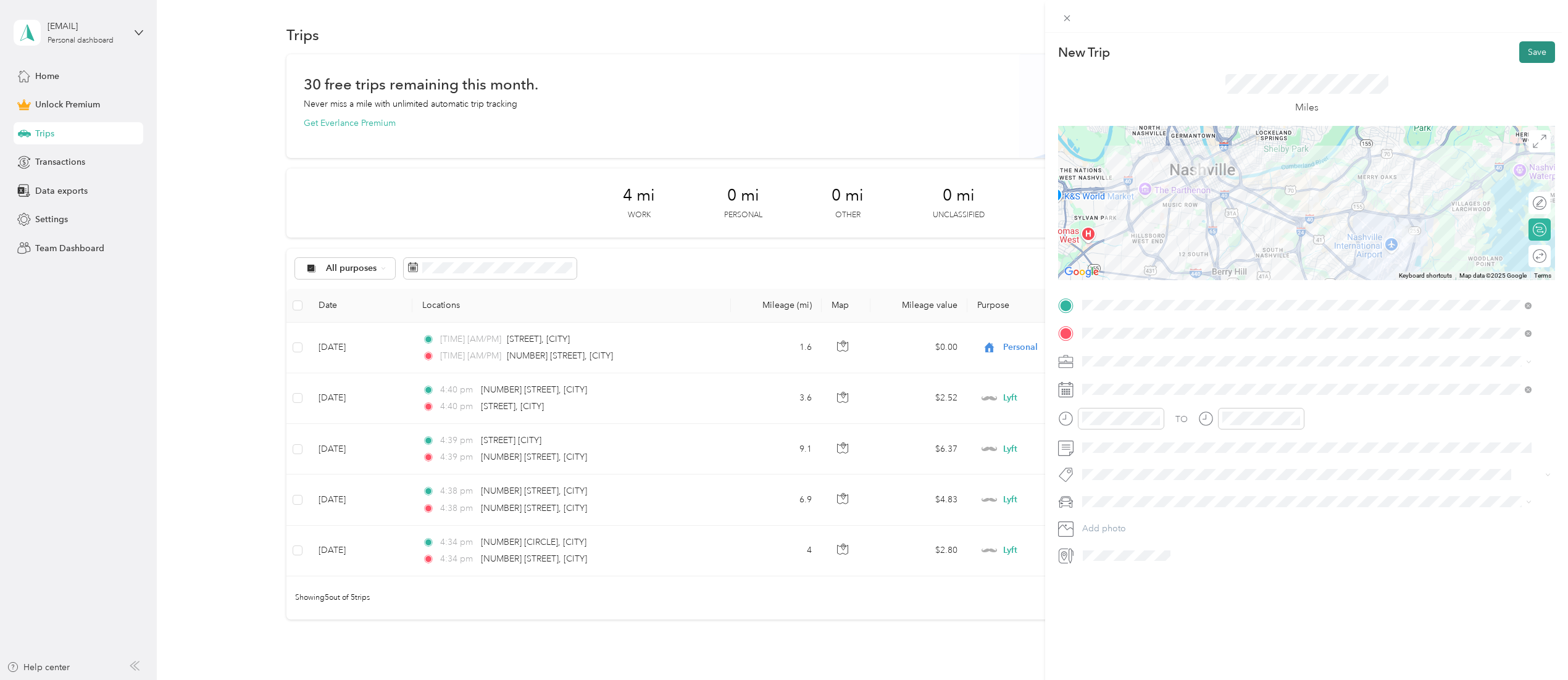 click on "Save" at bounding box center [1537, 52] 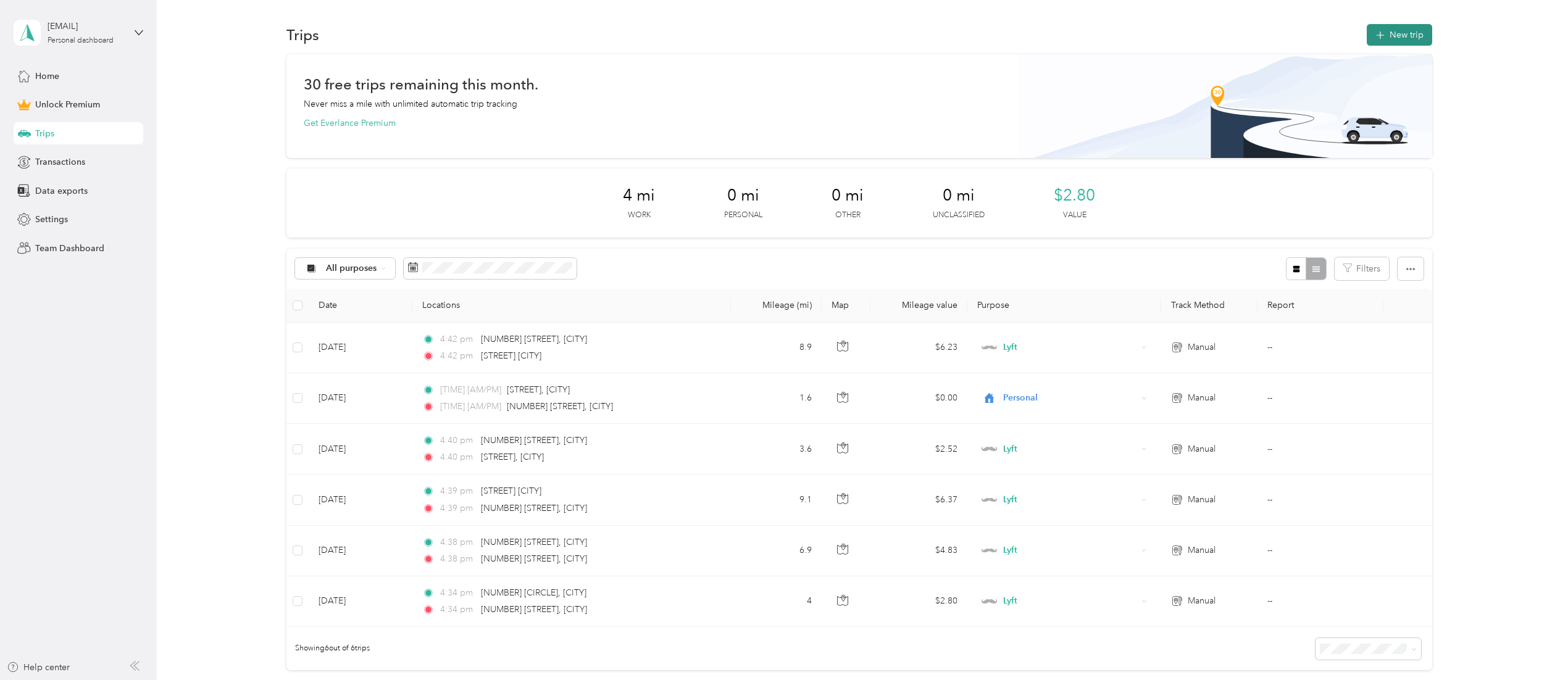 click 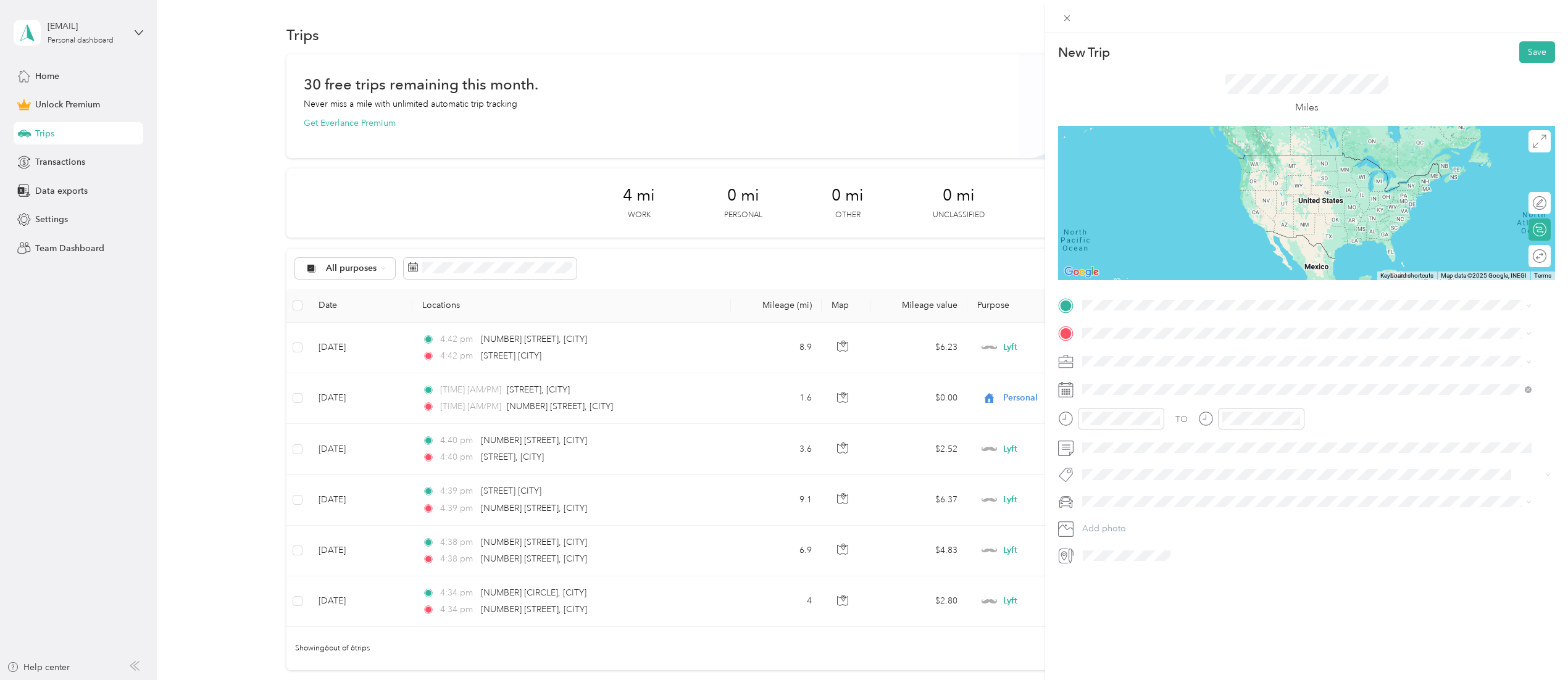 click on "[STREET]
[CITY], [STATE] [POSTAL_CODE], [COUNTRY]" at bounding box center (1195, 351) 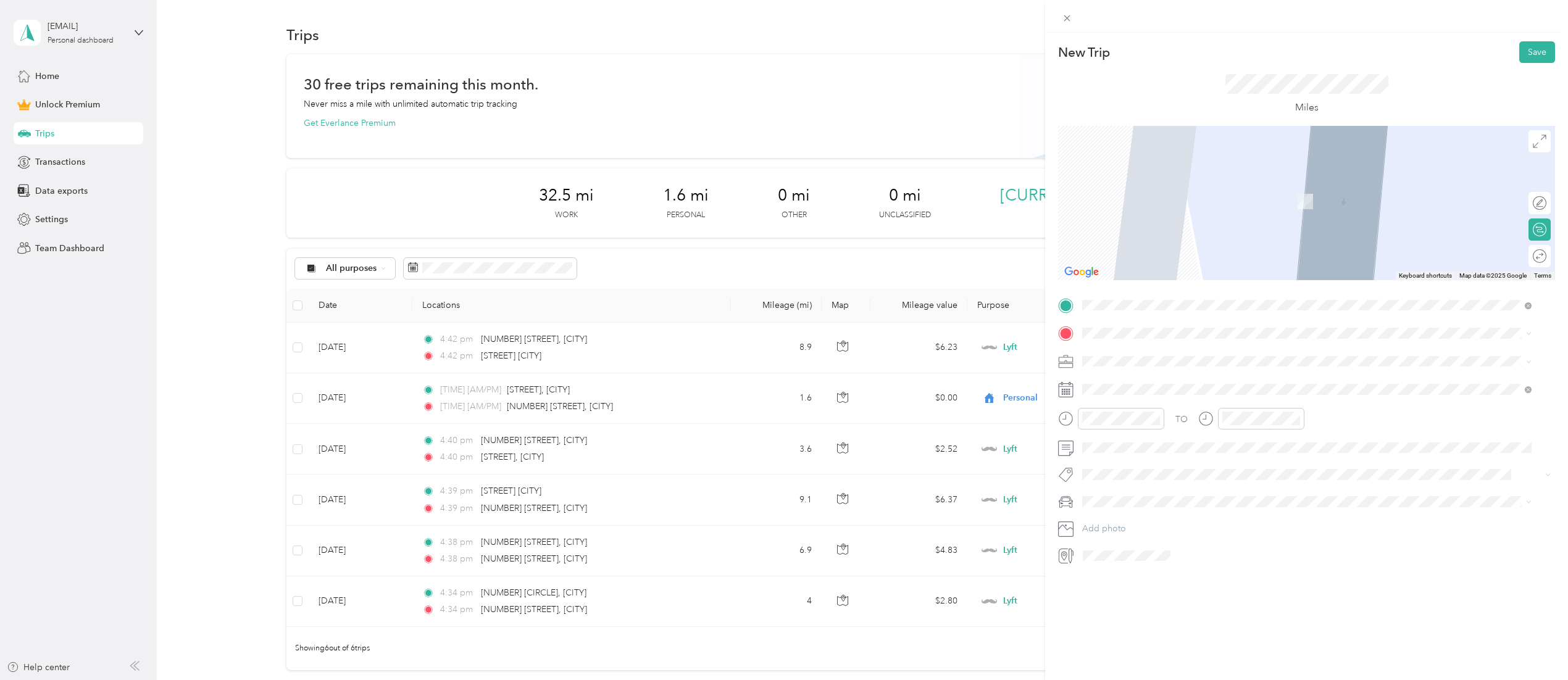 click on "From search results" at bounding box center (1307, 352) 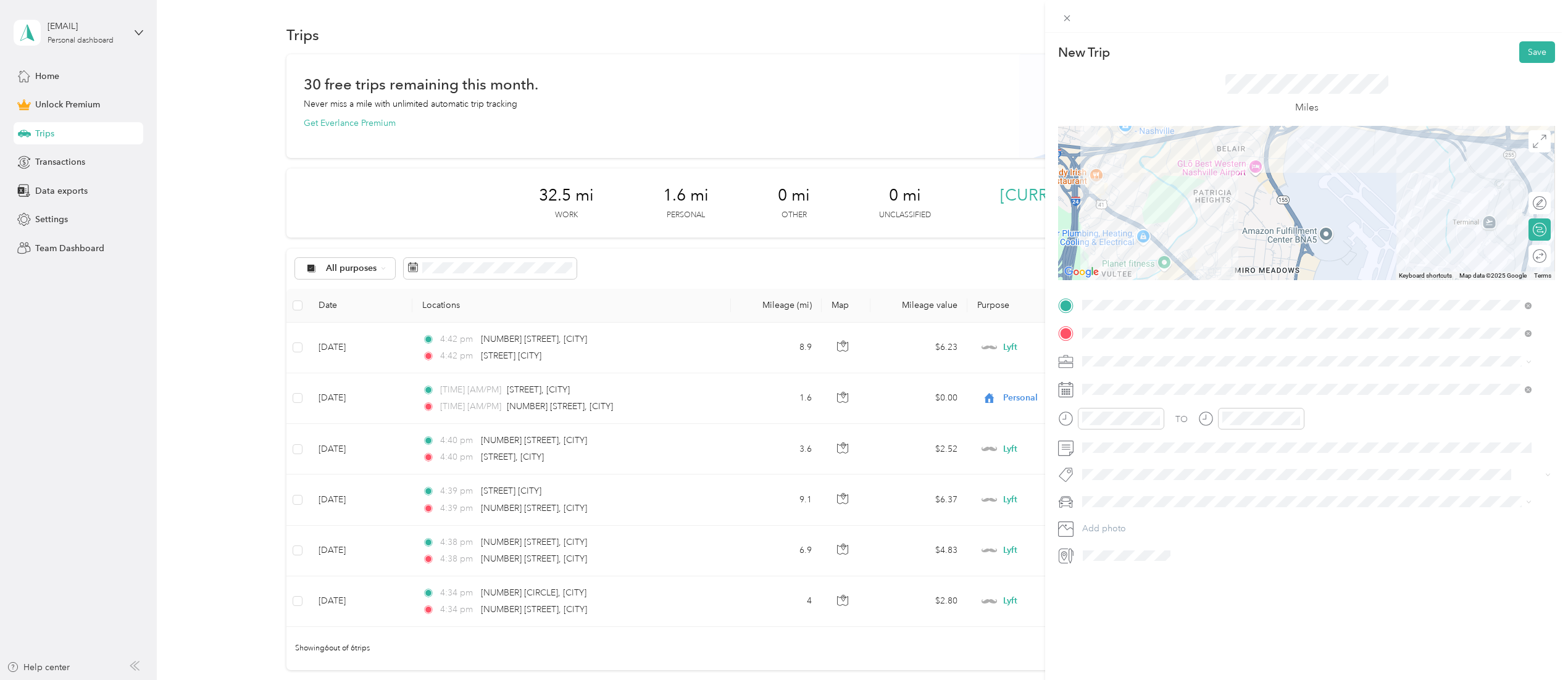 click at bounding box center (1316, 362) 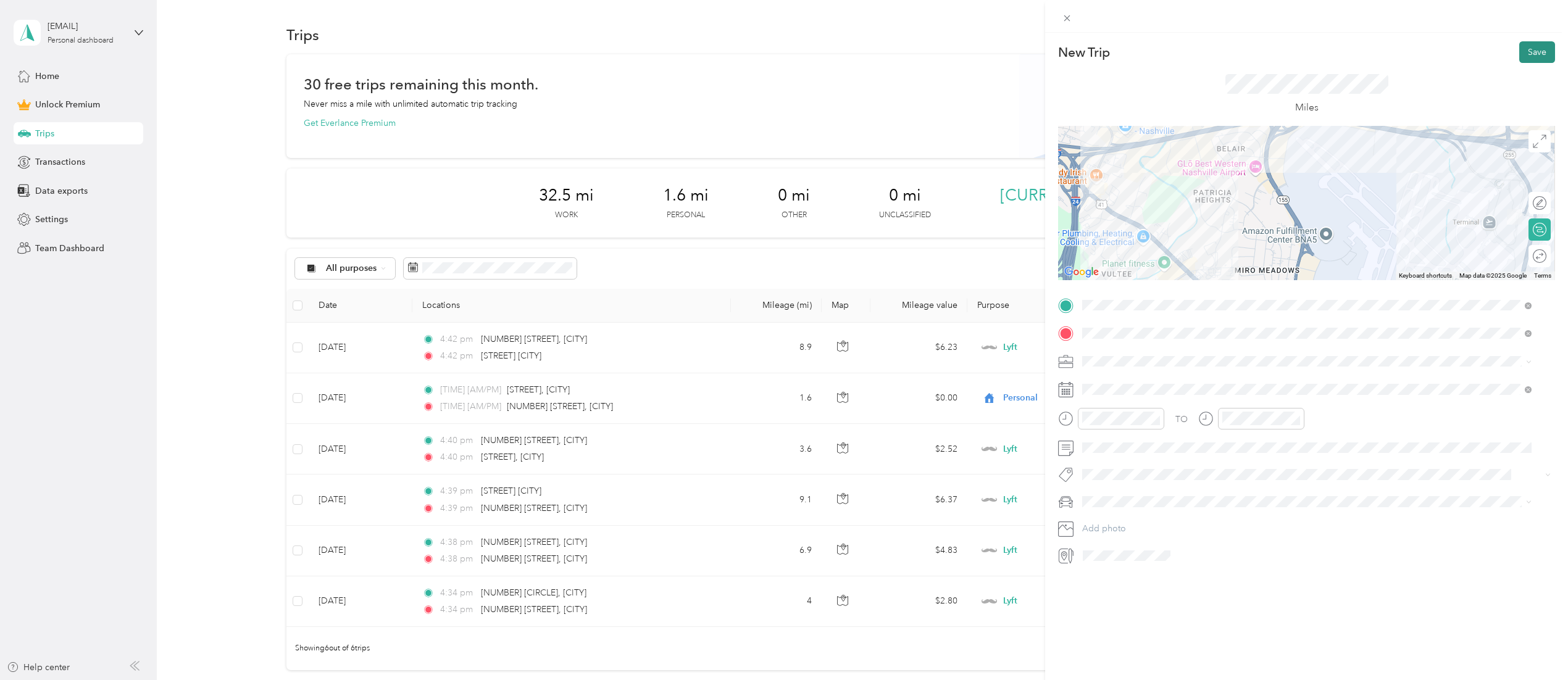 click on "Save" at bounding box center (1537, 52) 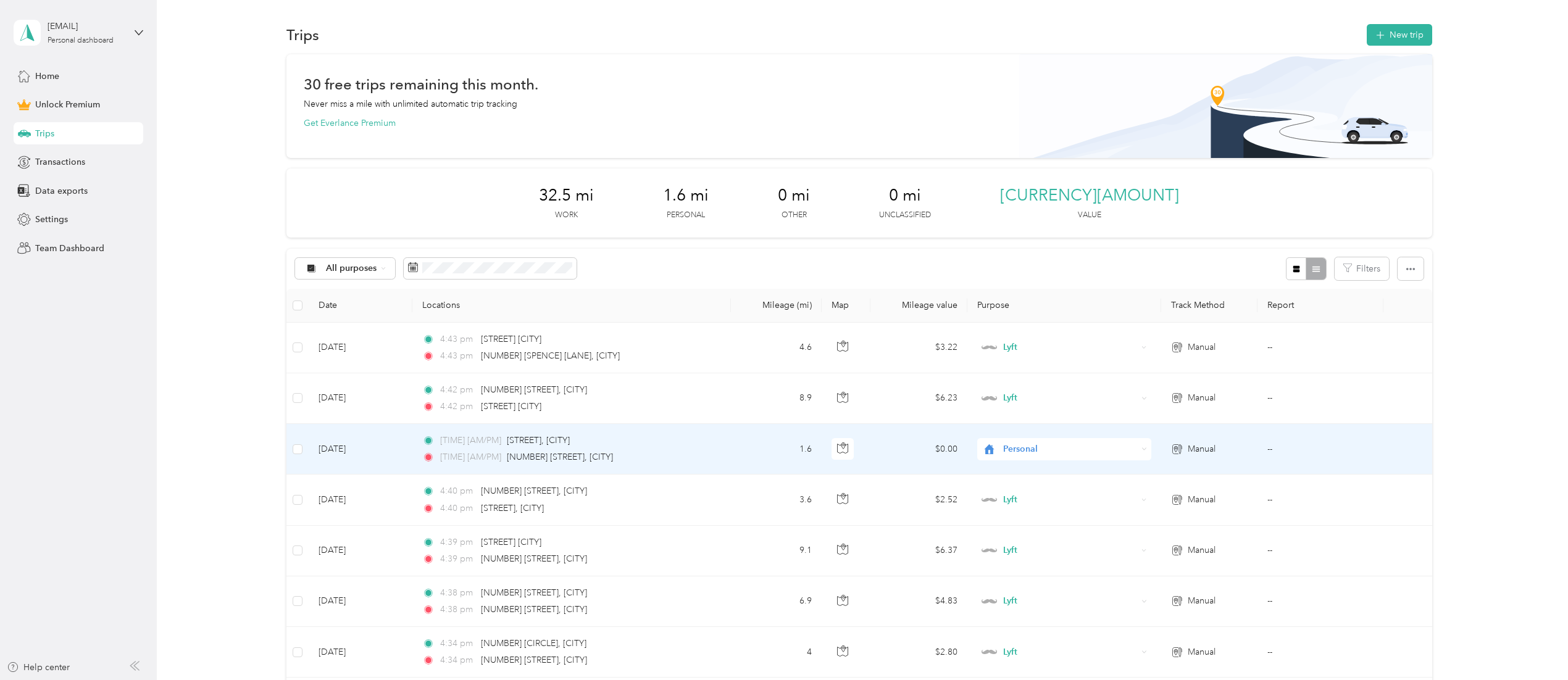 click on "[TIME] [NUMBER] [STREET], [CITY] [TIME] [NUMBER] [STREET], [CITY]" at bounding box center [572, 449] 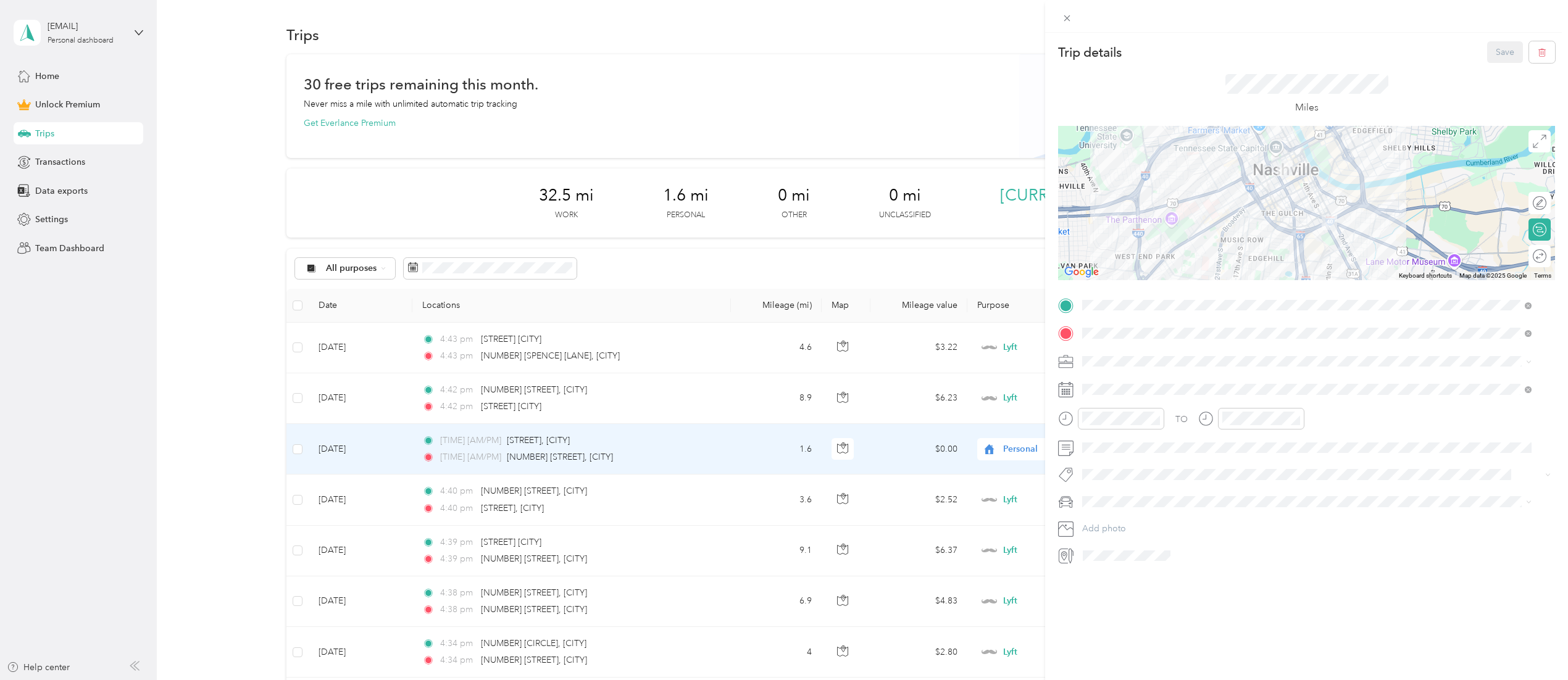 click on "Lyft" at bounding box center [1307, 444] 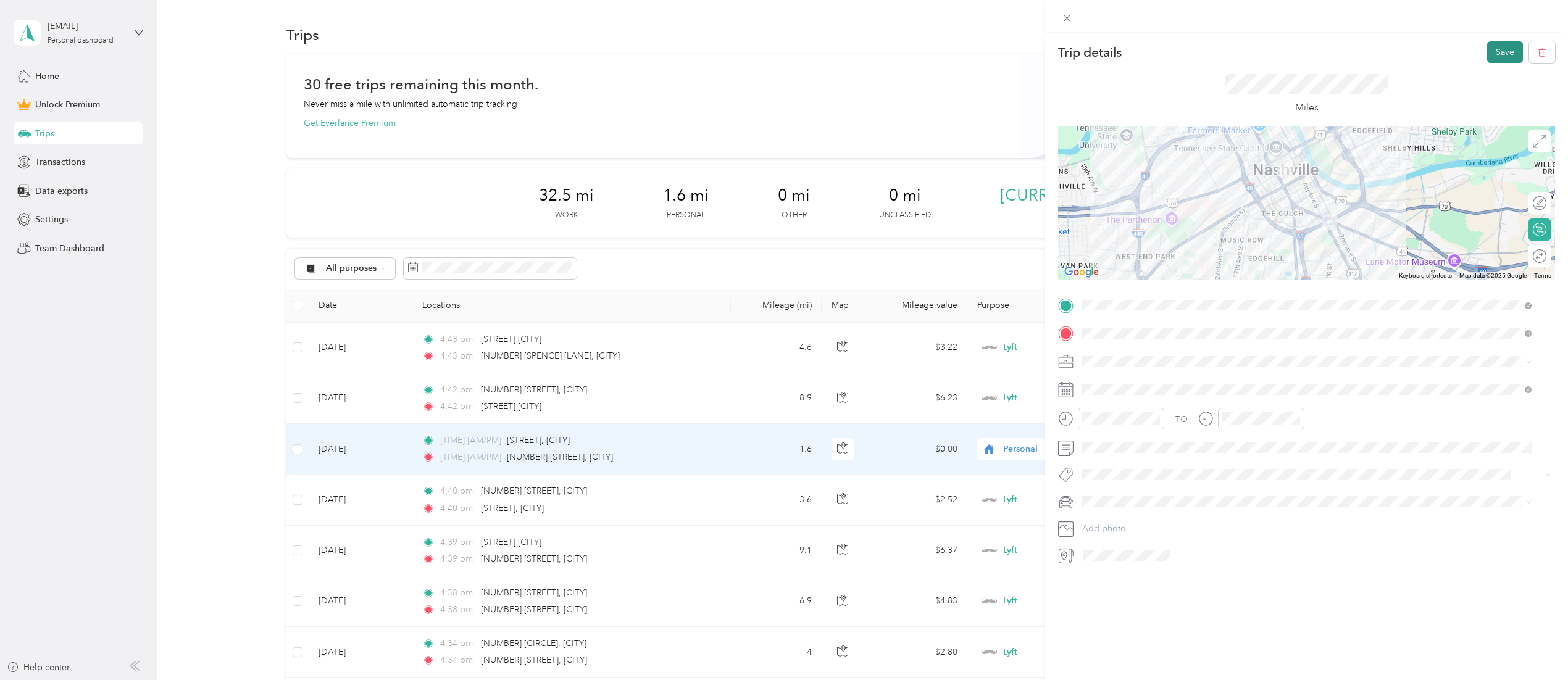 click on "Save" at bounding box center [1505, 52] 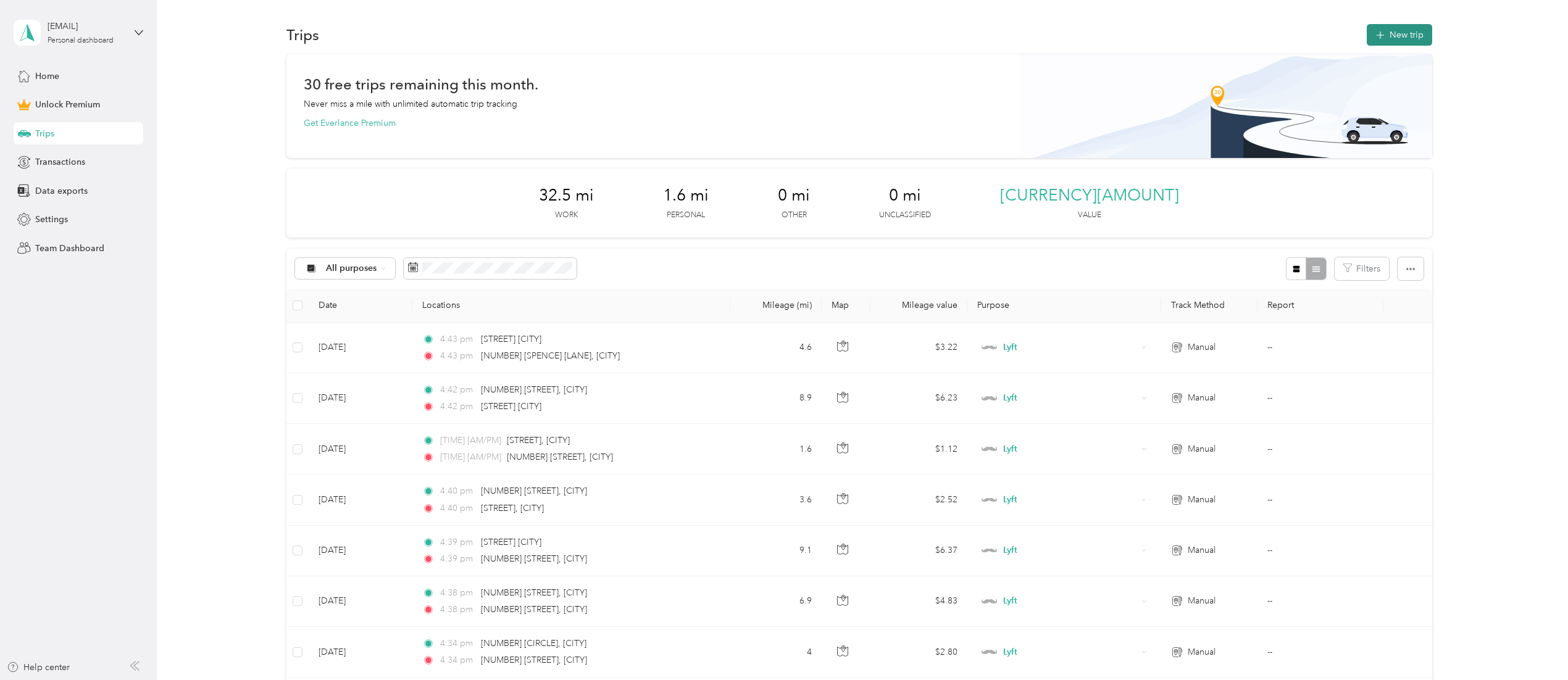 click on "New trip" at bounding box center [1399, 35] 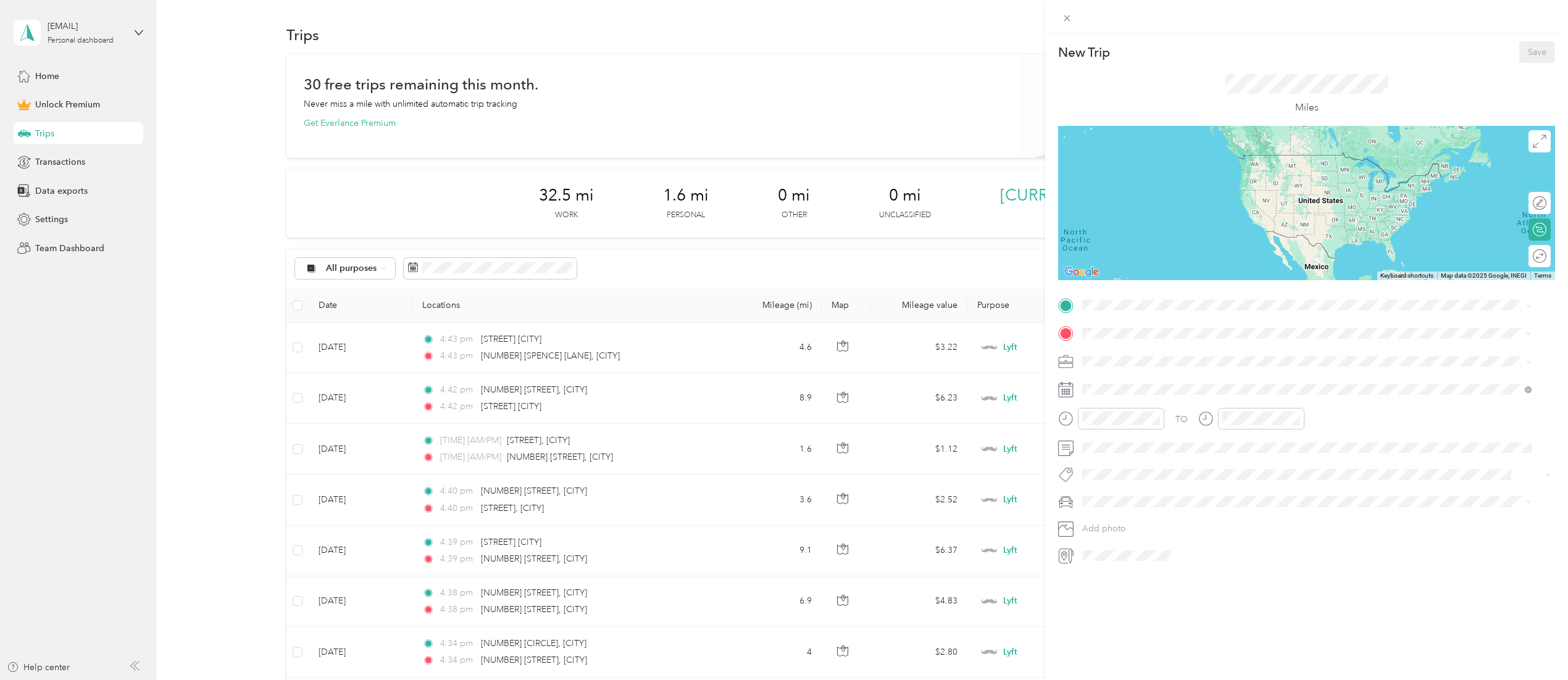 scroll, scrollTop: 213, scrollLeft: 0, axis: vertical 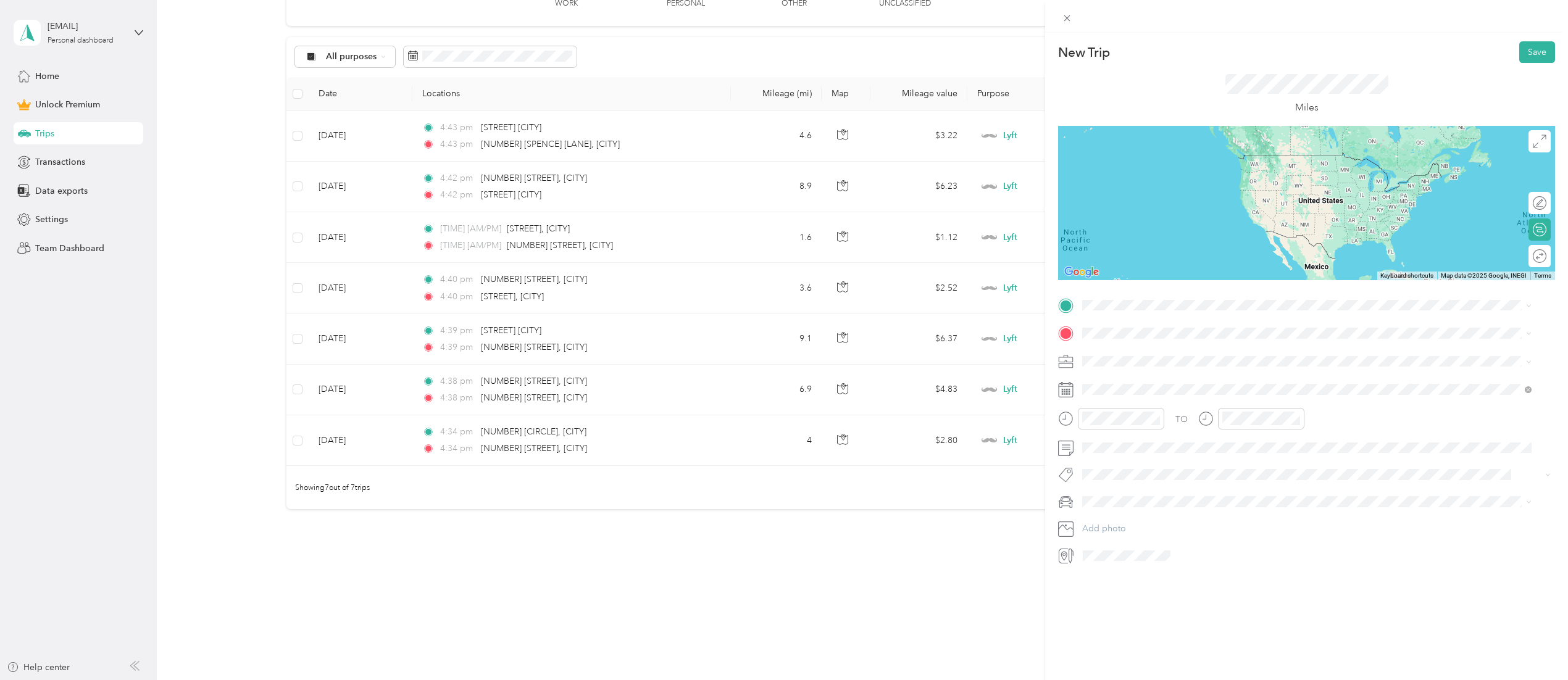 click on "[NUMBER] [STREET]
[CITY], [STATE] [POSTAL_CODE], [COUNTRY]" at bounding box center (1307, 354) 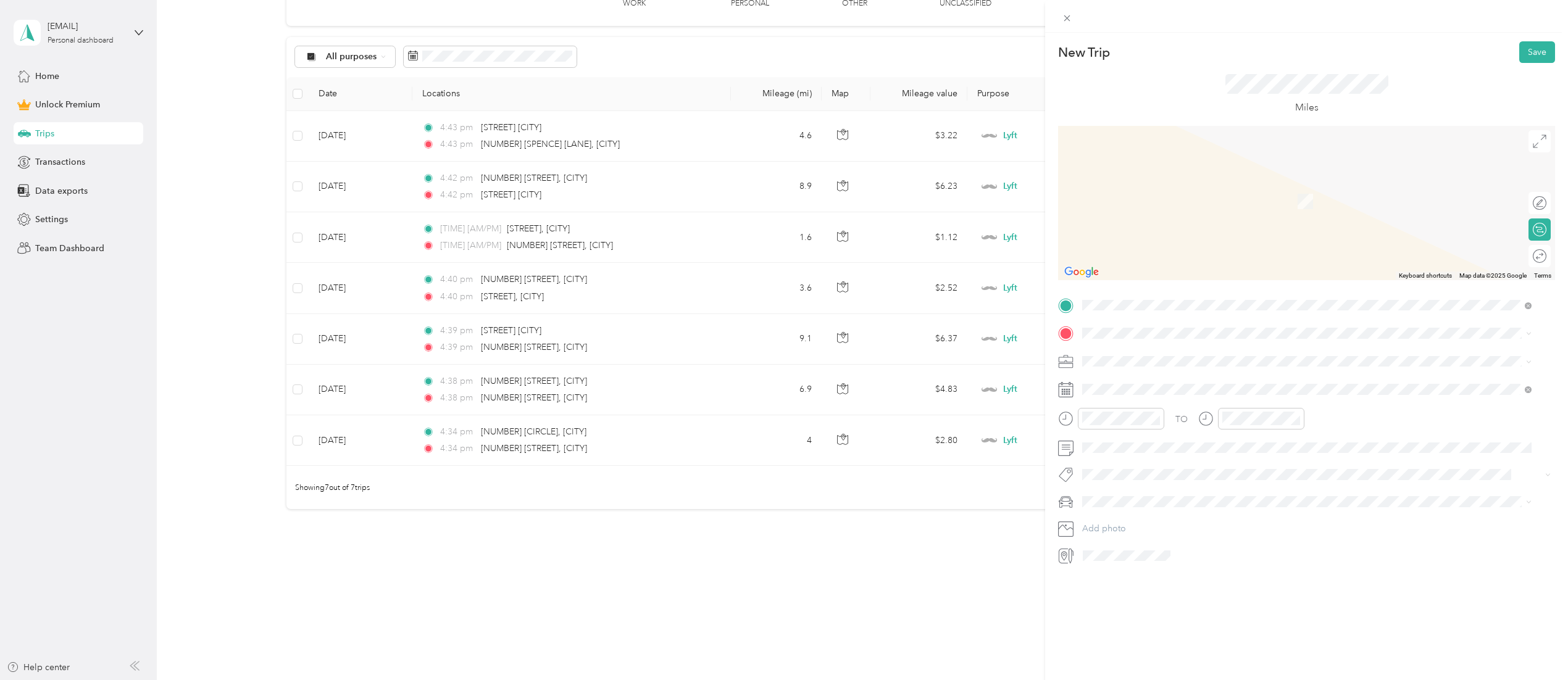 click on "[NUMBER] [STREET]
[CITY], [STATE] [POSTAL_CODE], [COUNTRY]" at bounding box center (1195, 381) 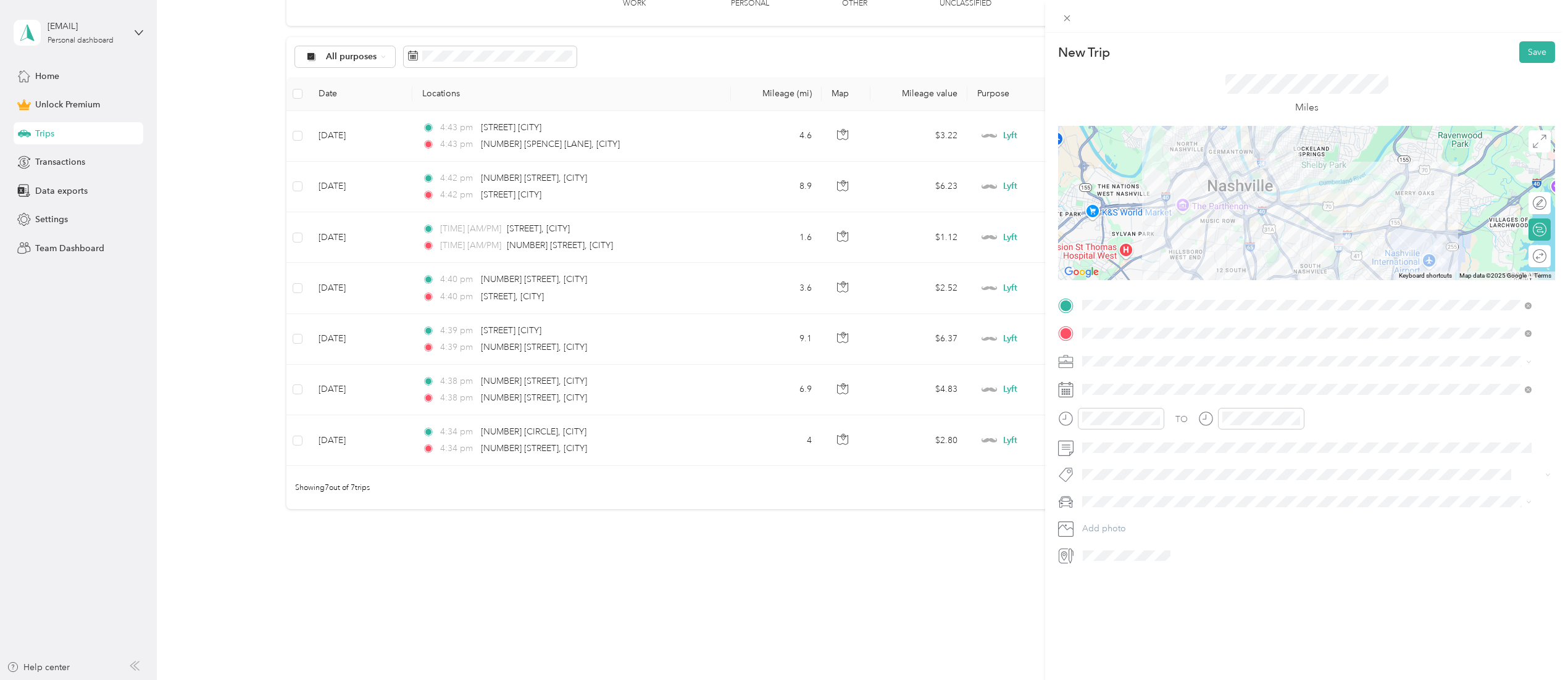 click 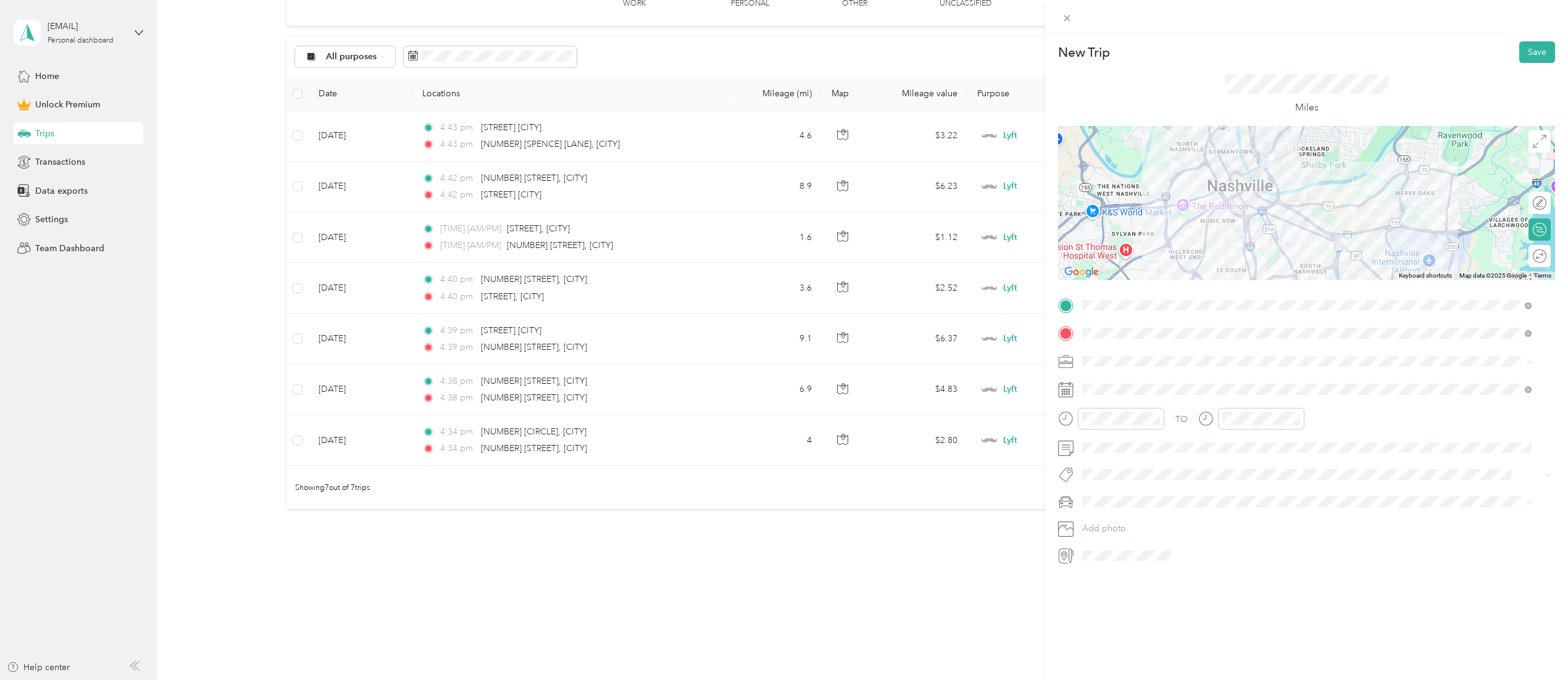click on "Lyft" at bounding box center (1307, 447) 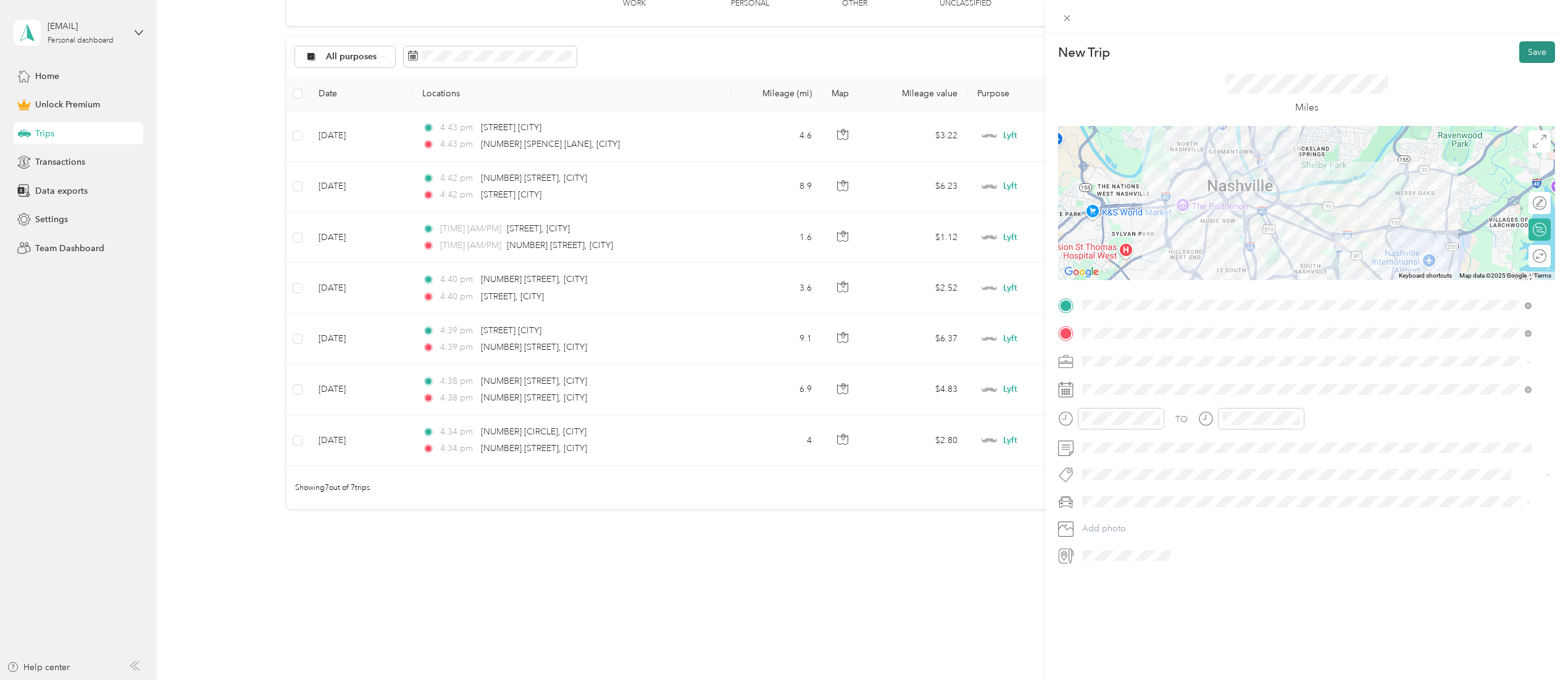 click on "Save" at bounding box center [1537, 52] 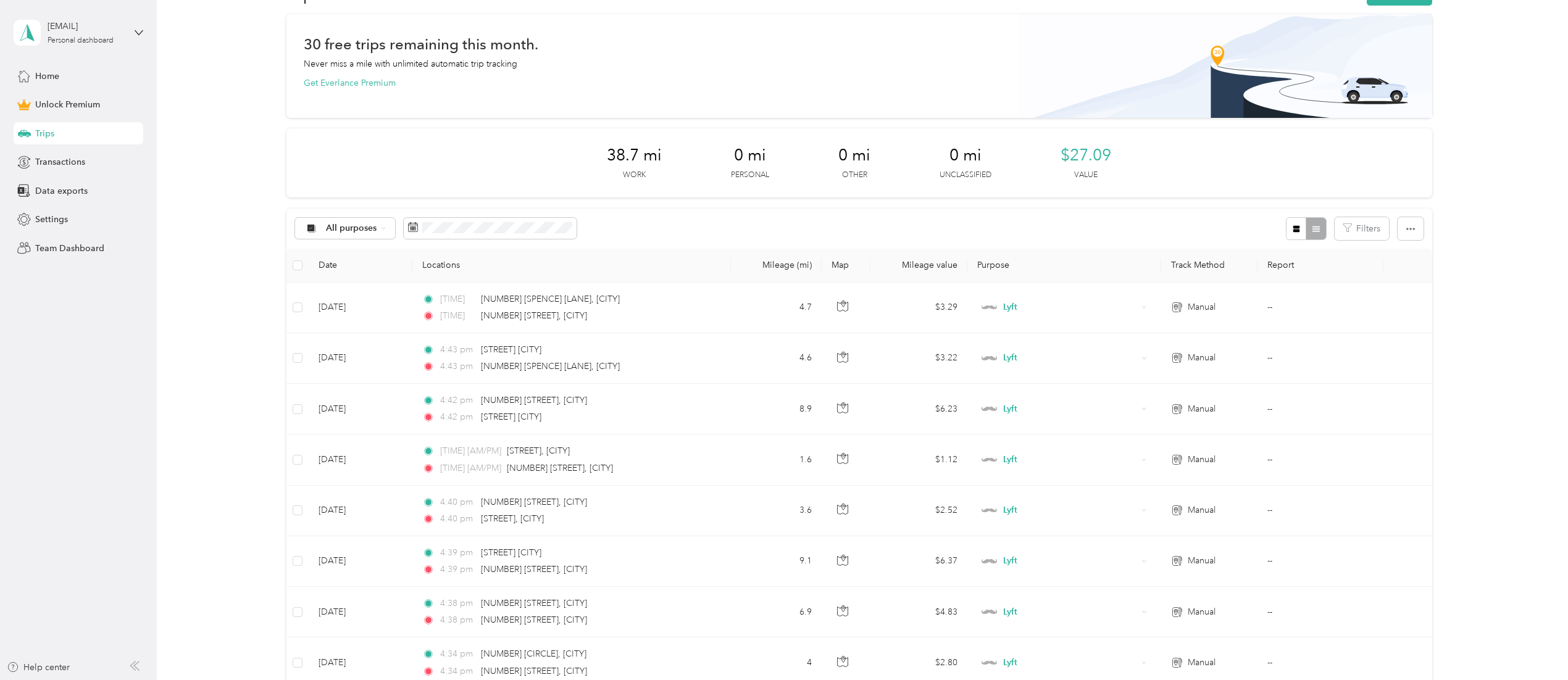 scroll, scrollTop: 0, scrollLeft: 0, axis: both 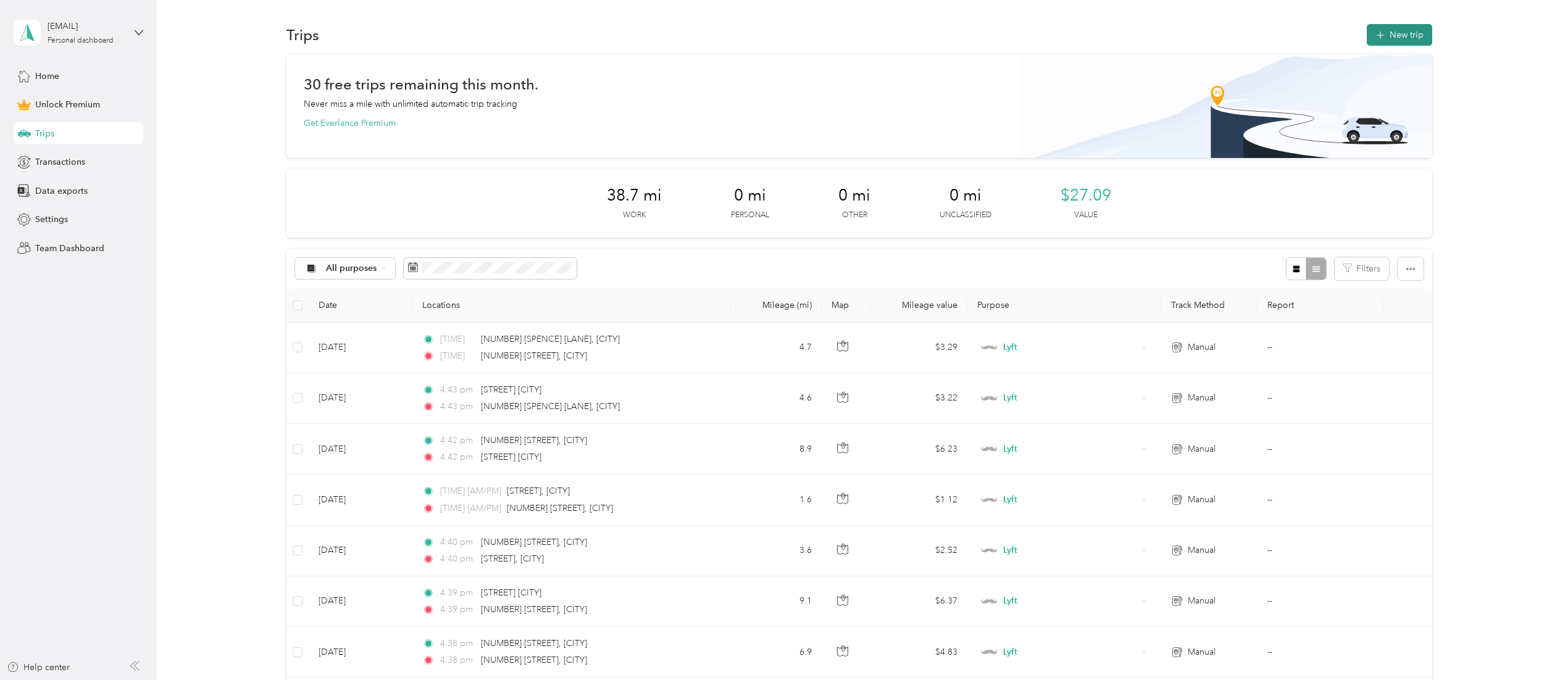 click on "New trip" at bounding box center [1399, 35] 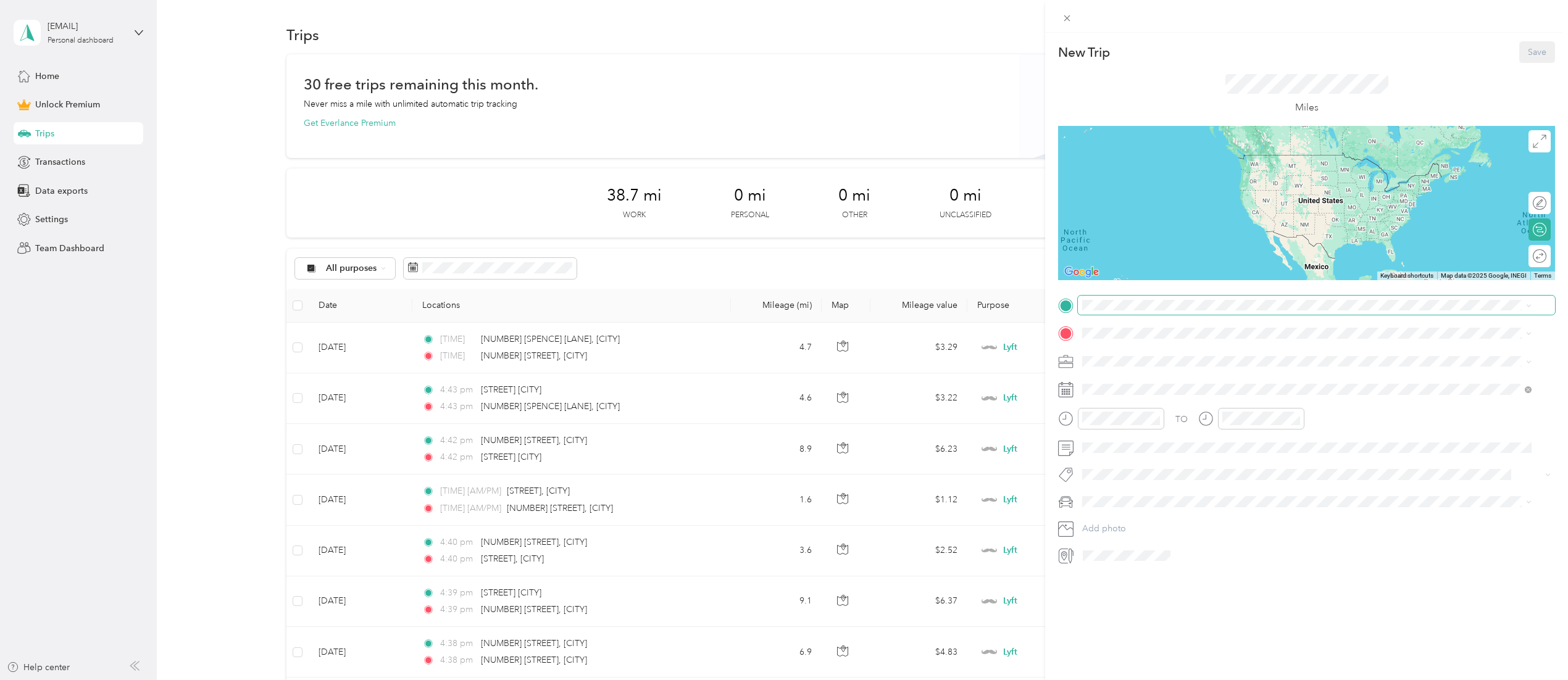 click at bounding box center [1316, 305] 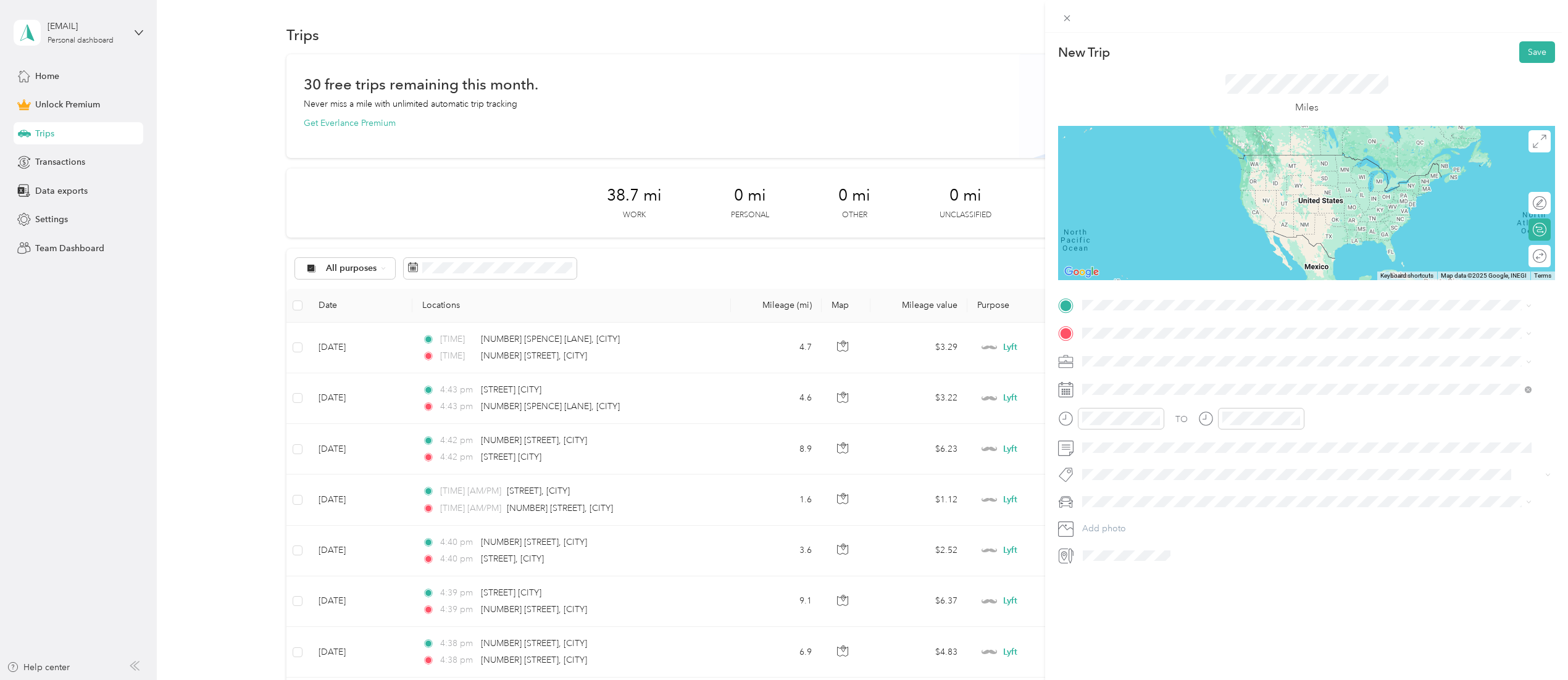 click on "[NUMBER] [STREET]
[CITY], [STATE] [POSTAL_CODE], [COUNTRY]" at bounding box center (1195, 352) 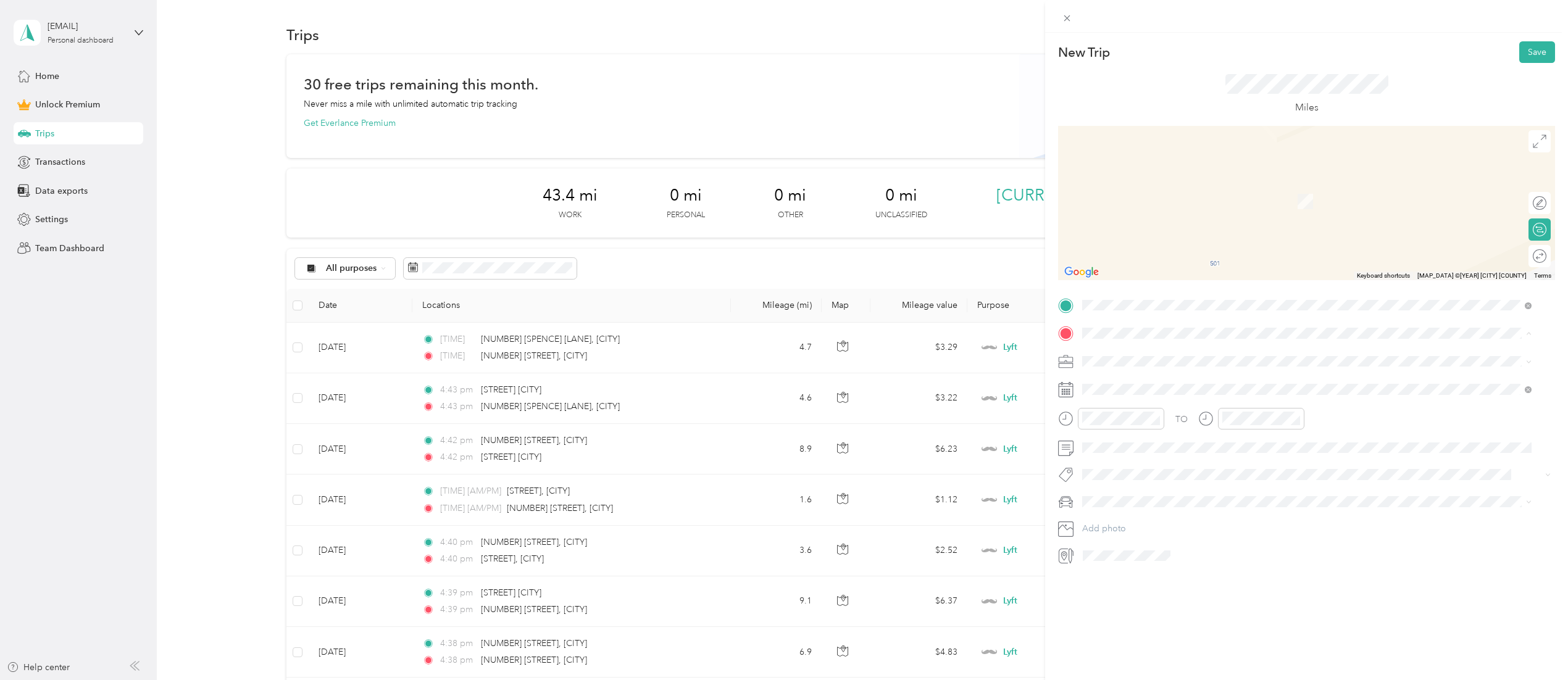 click on "[NUMBER] [LANE]
[CITY], [STATE] [POSTAL_CODE], [COUNTRY]" at bounding box center (1307, 383) 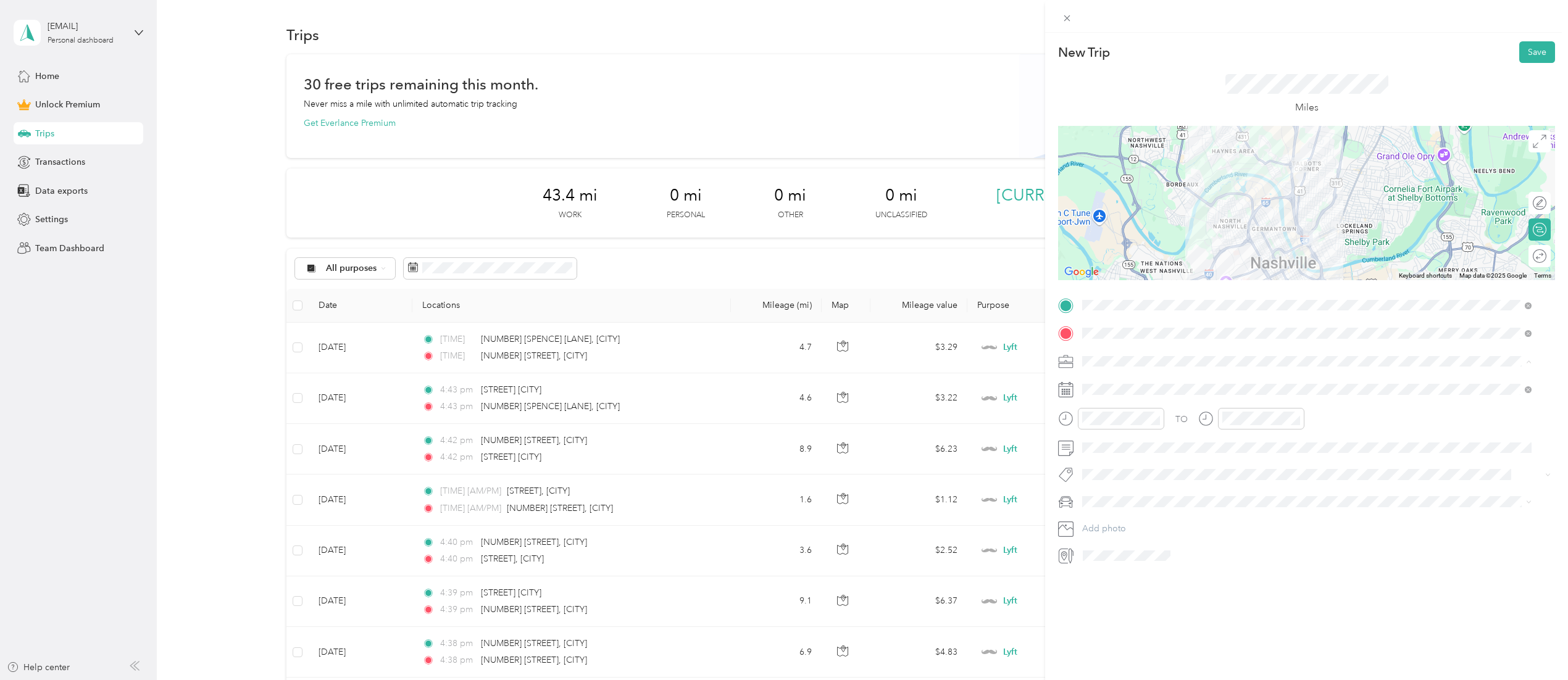 click on "Lyft" at bounding box center [1307, 447] 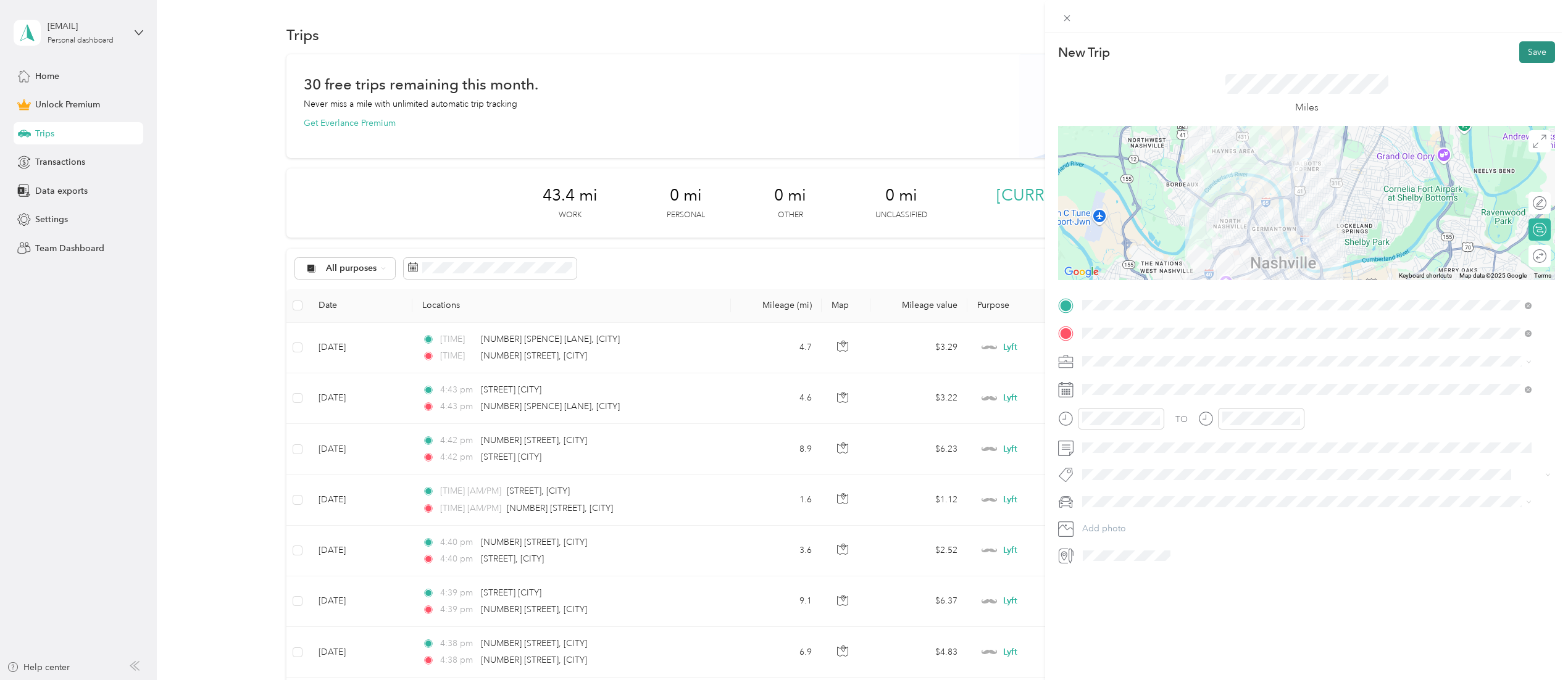 click on "Save" at bounding box center [1537, 52] 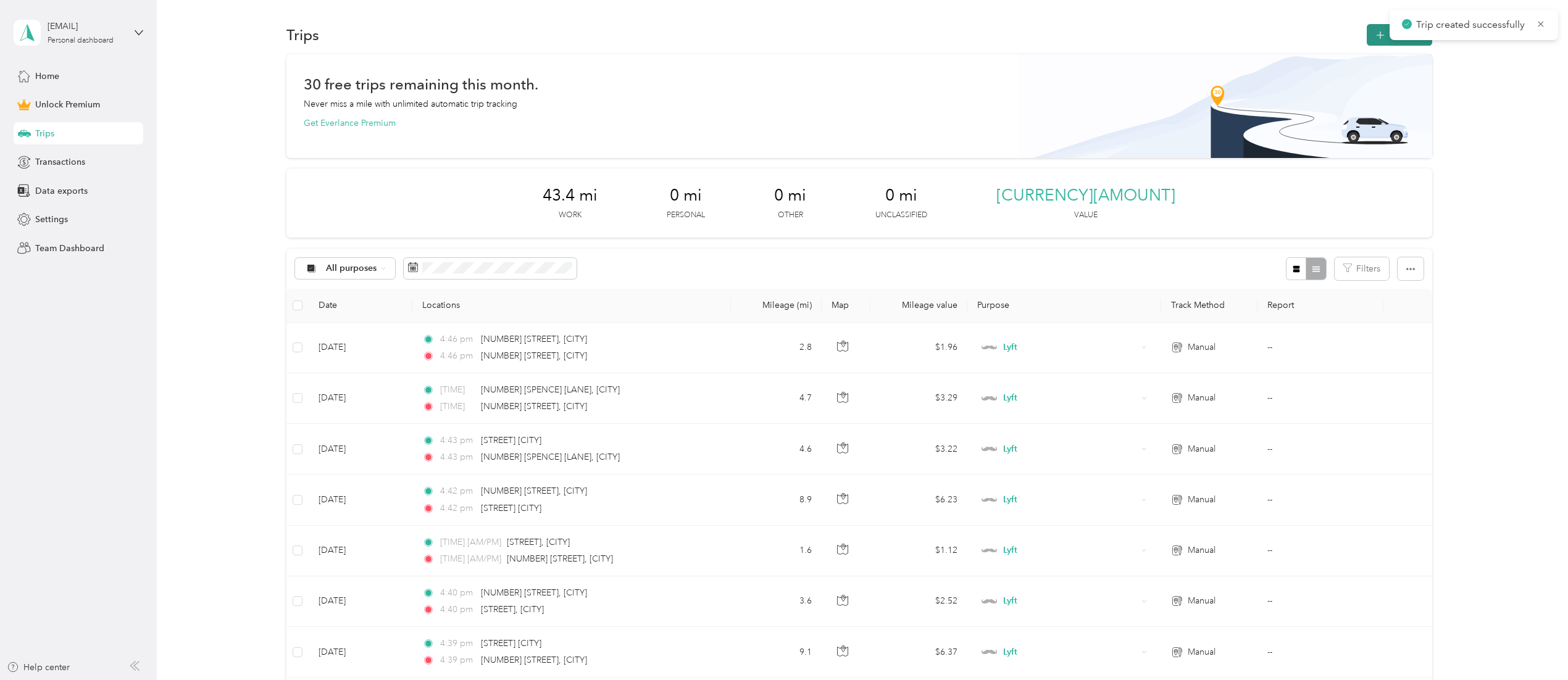 click 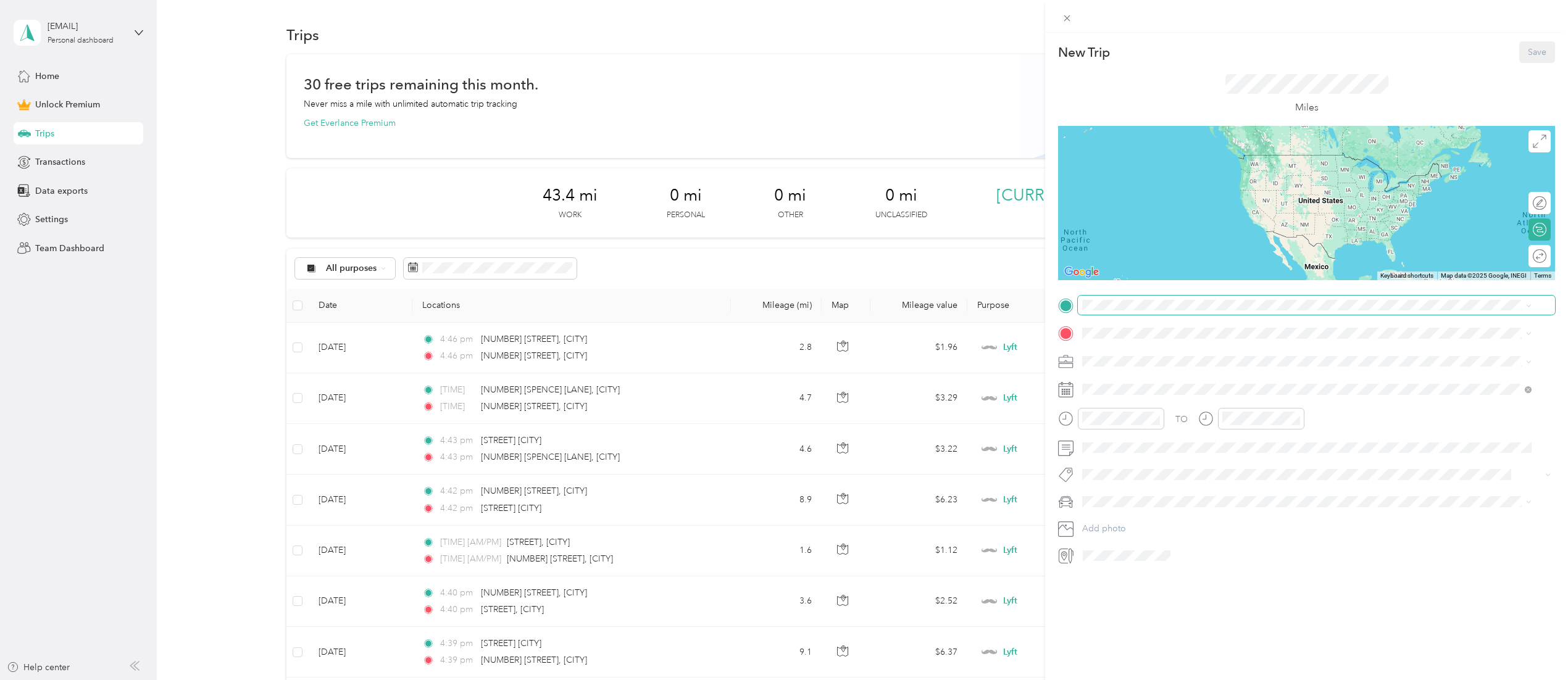 click at bounding box center [1316, 305] 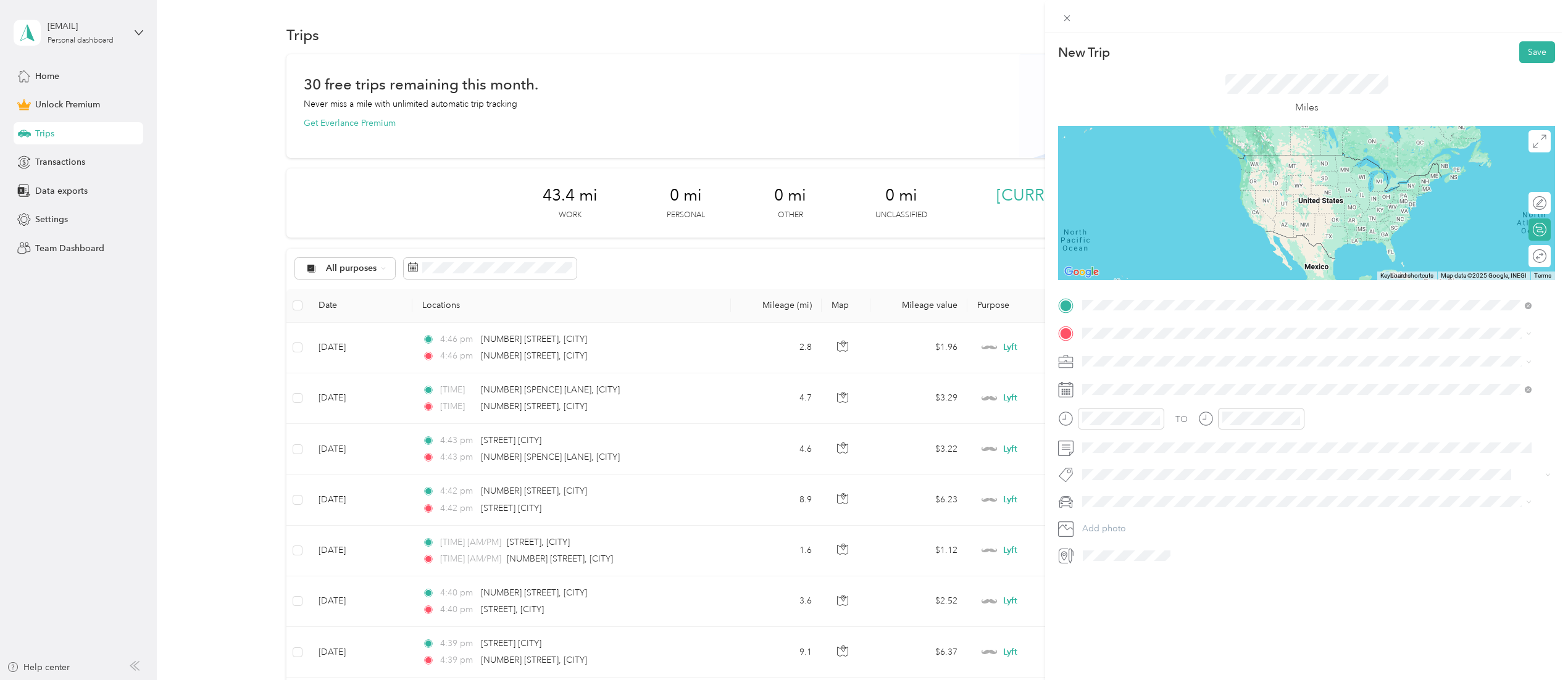 click on "[NUMBER] [LANE]
[CITY], [STATE] [POSTAL_CODE], [COUNTRY]" at bounding box center [1195, 355] 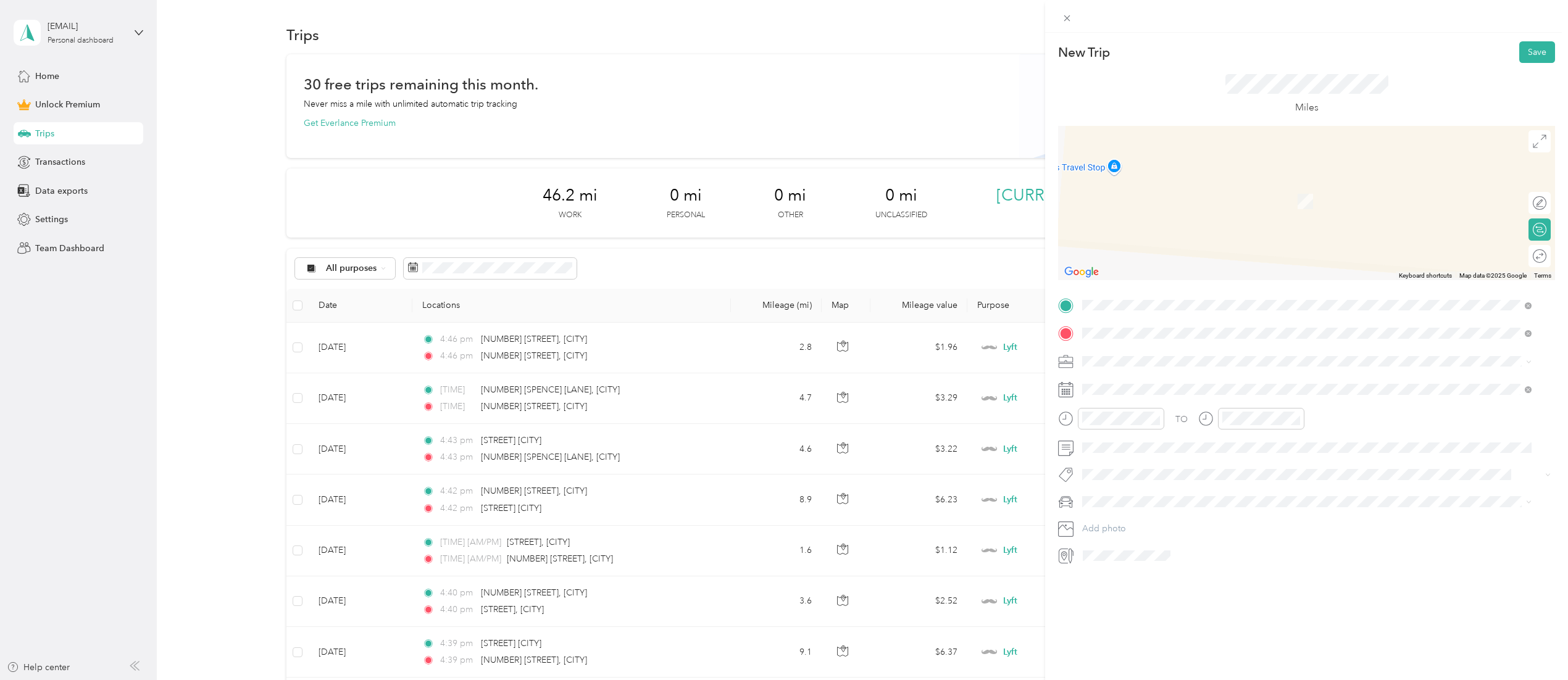click on "[NUMBER] [STREET]
[CITY], [STATE] [POSTAL_CODE], [COUNTRY]" at bounding box center [1307, 383] 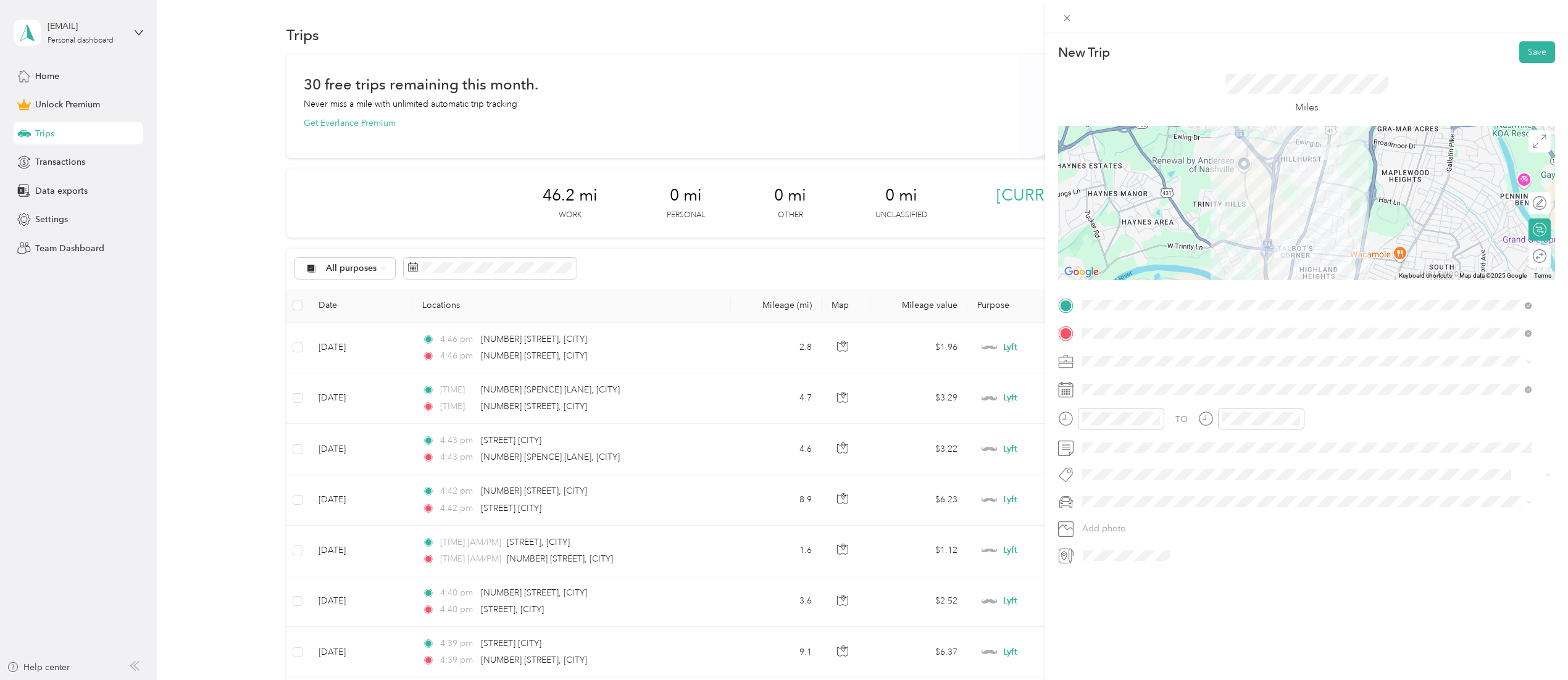 click 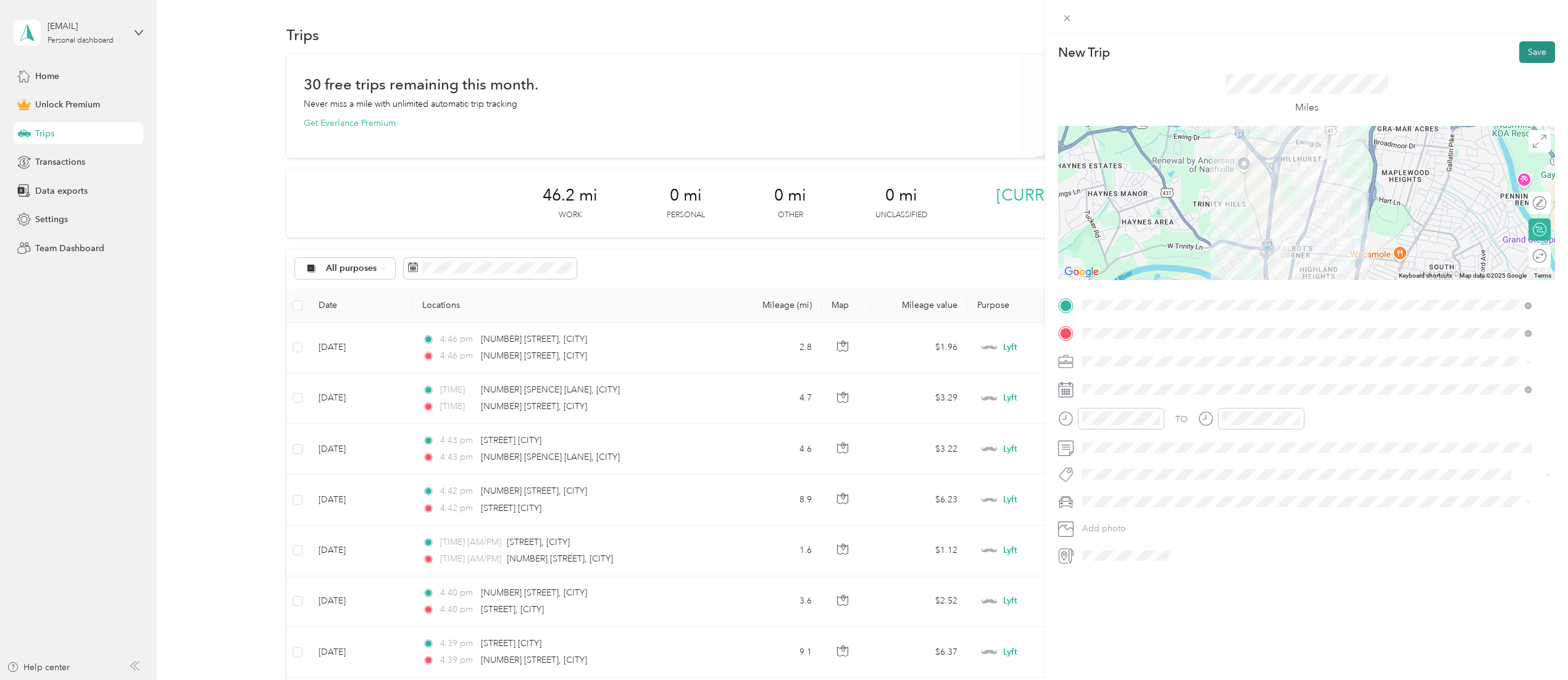 click on "Save" at bounding box center [1537, 52] 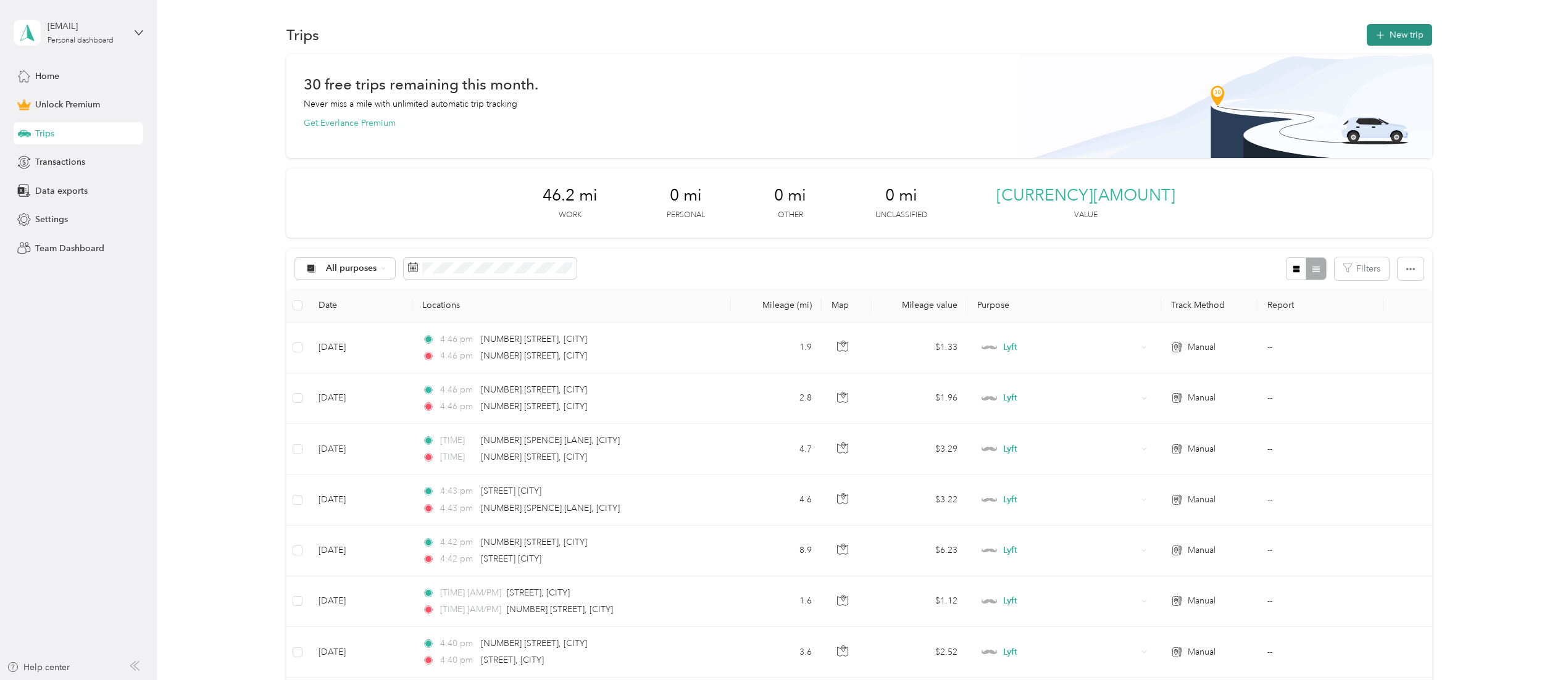 click on "New trip" at bounding box center [1399, 35] 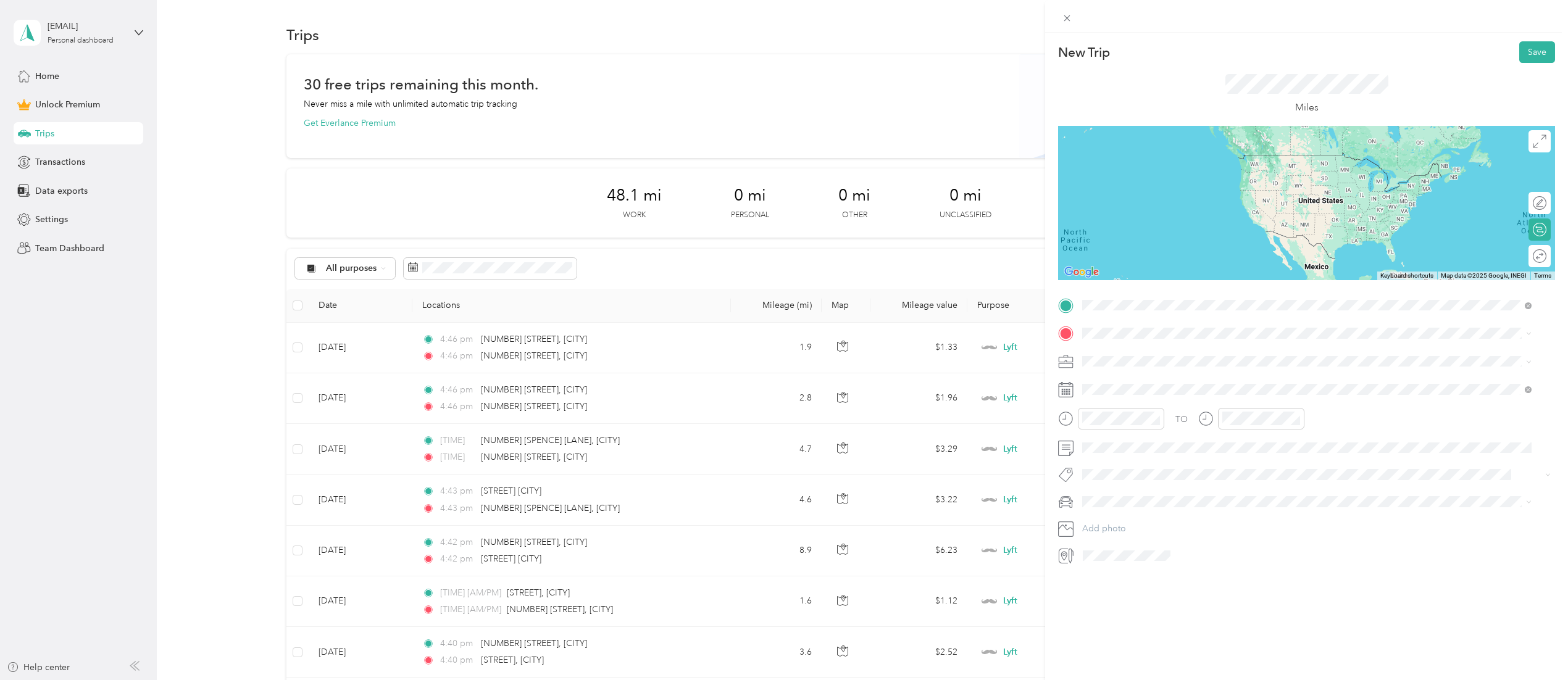 click on "[NUMBER] [STREET]
[CITY], [STATE] [POSTAL_CODE], [COUNTRY]" at bounding box center (1307, 355) 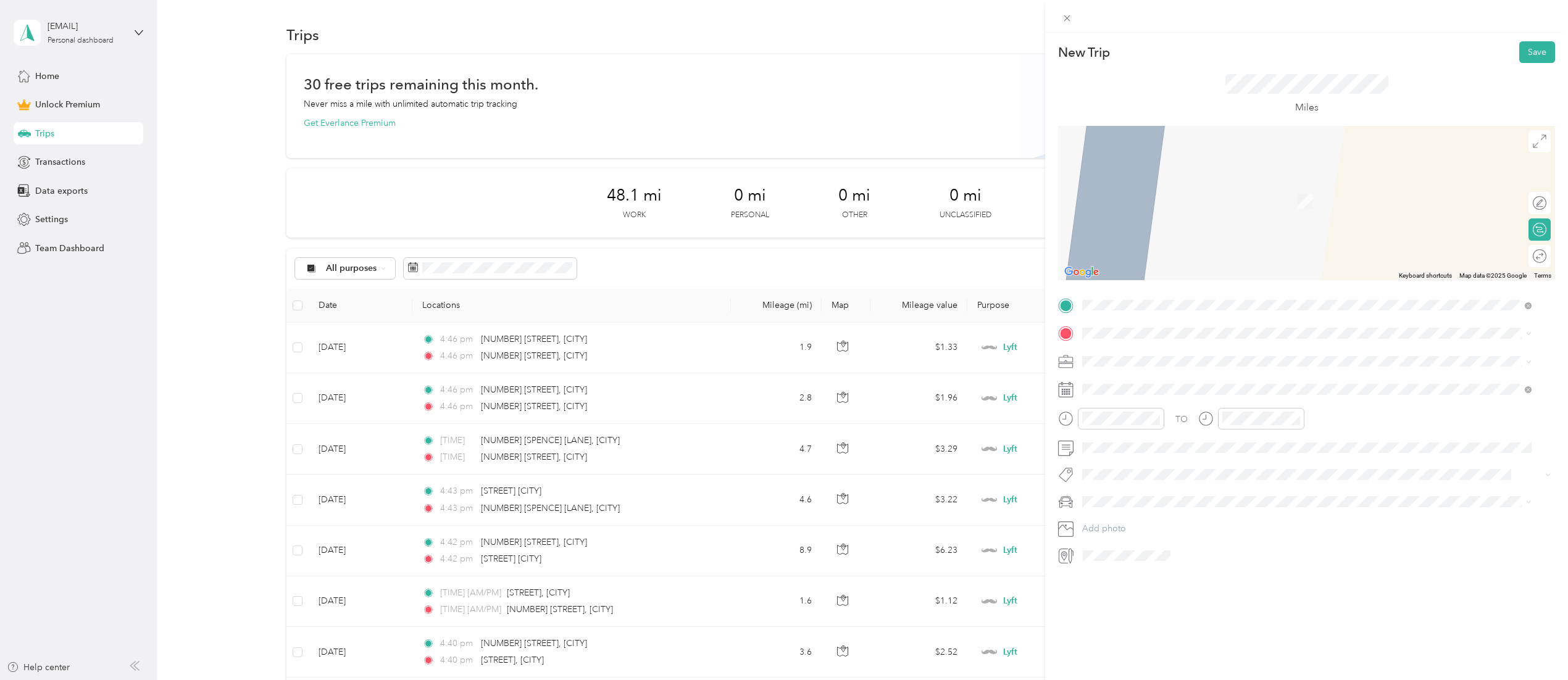 click on "[NUMBER] [STREET]
[CITY], [STATE] [POSTAL_CODE], [COUNTRY]" at bounding box center (1307, 379) 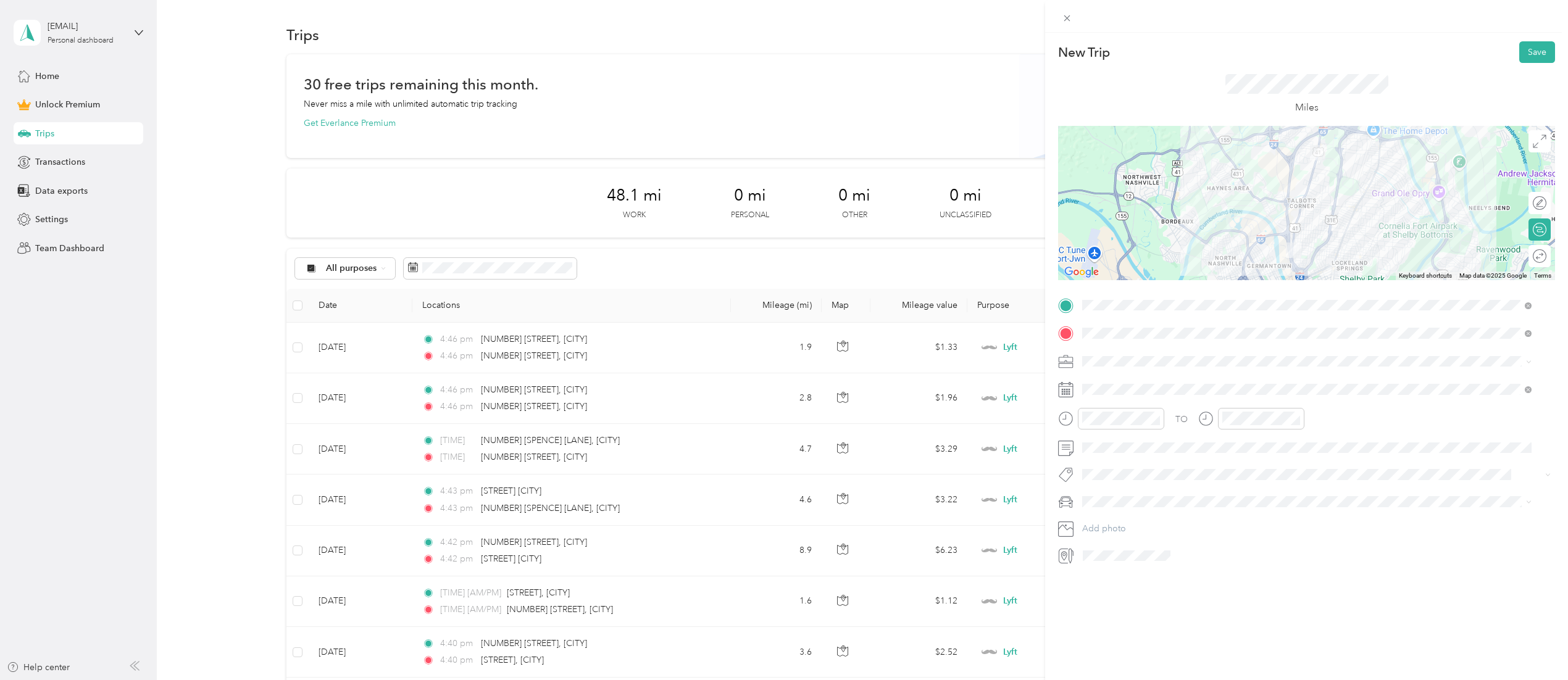 click on "Work Personal Rover Lyft Uber Other Charity Medical Moving Commute" at bounding box center (1307, 453) 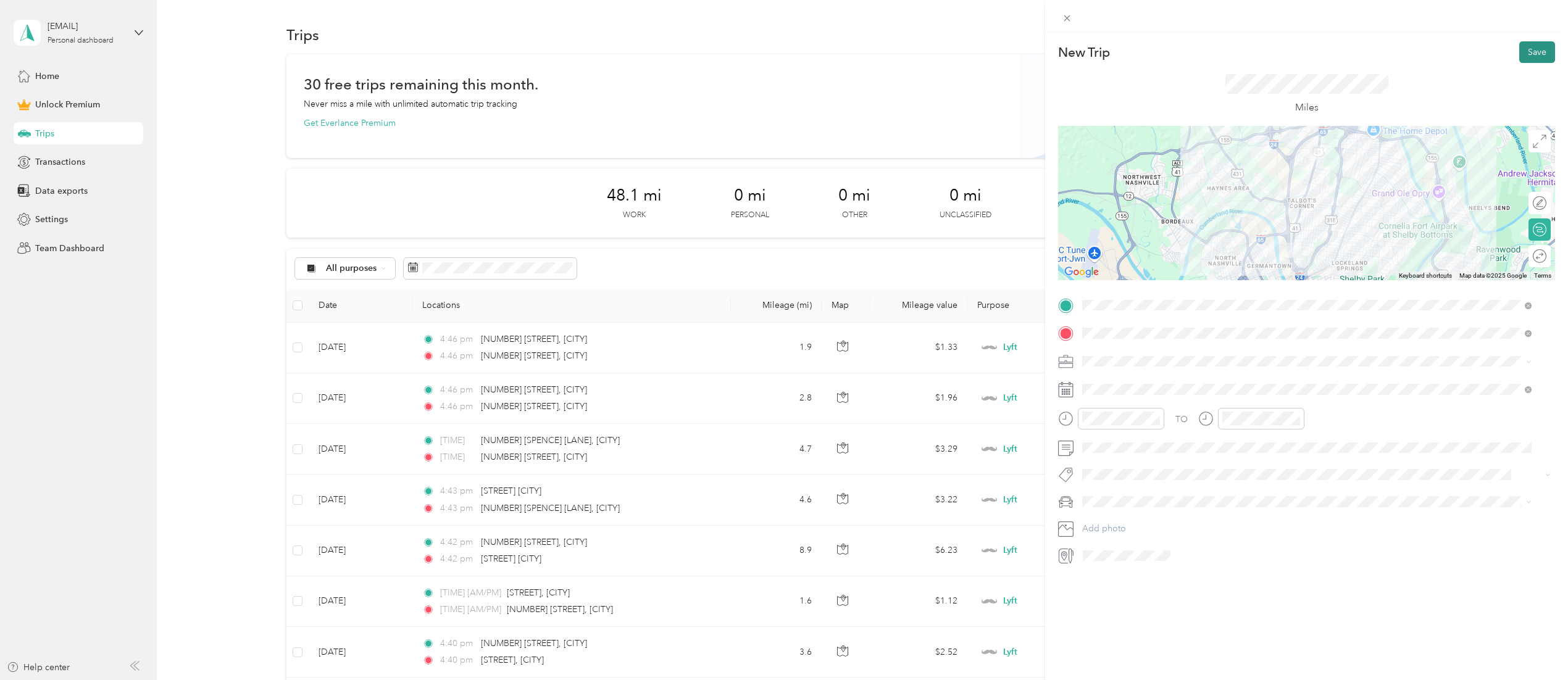 click on "Save" at bounding box center [1537, 52] 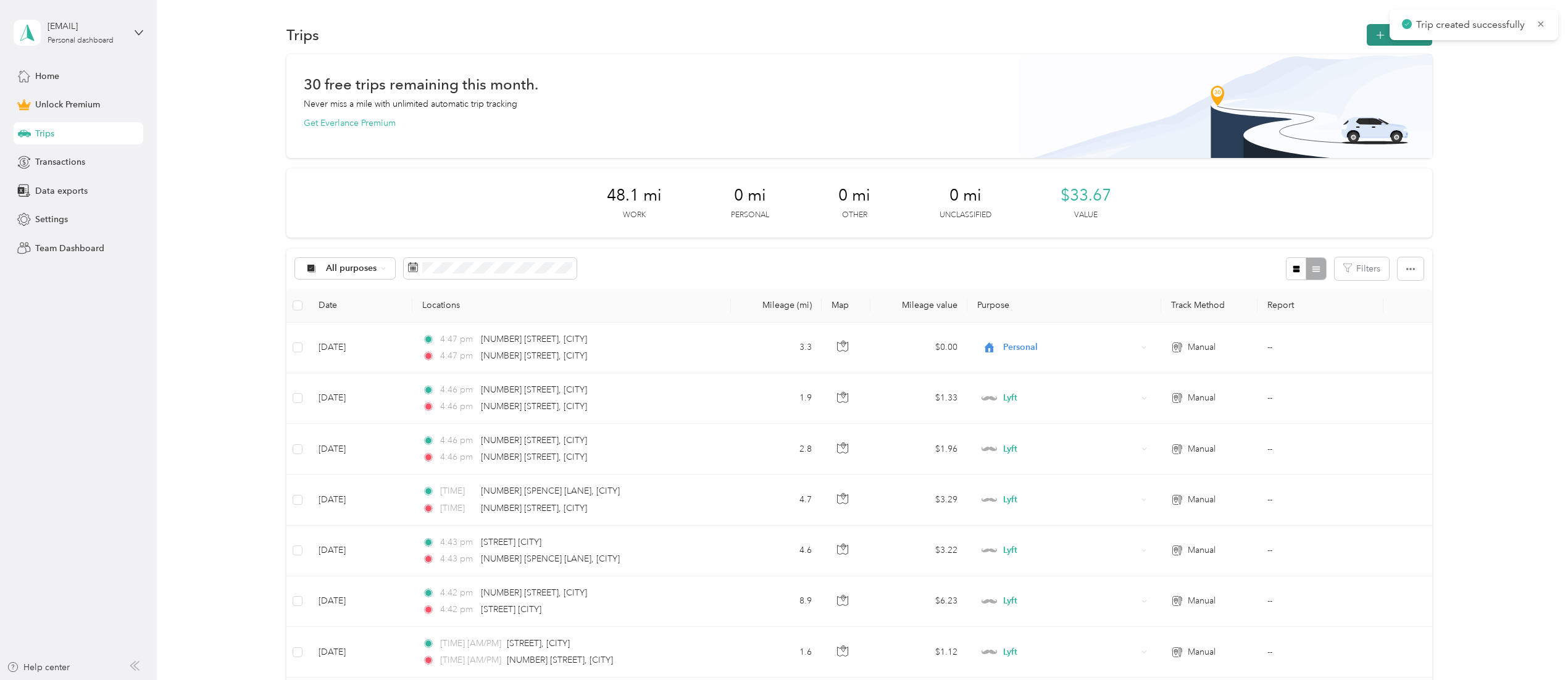 click on "New trip" at bounding box center (1399, 35) 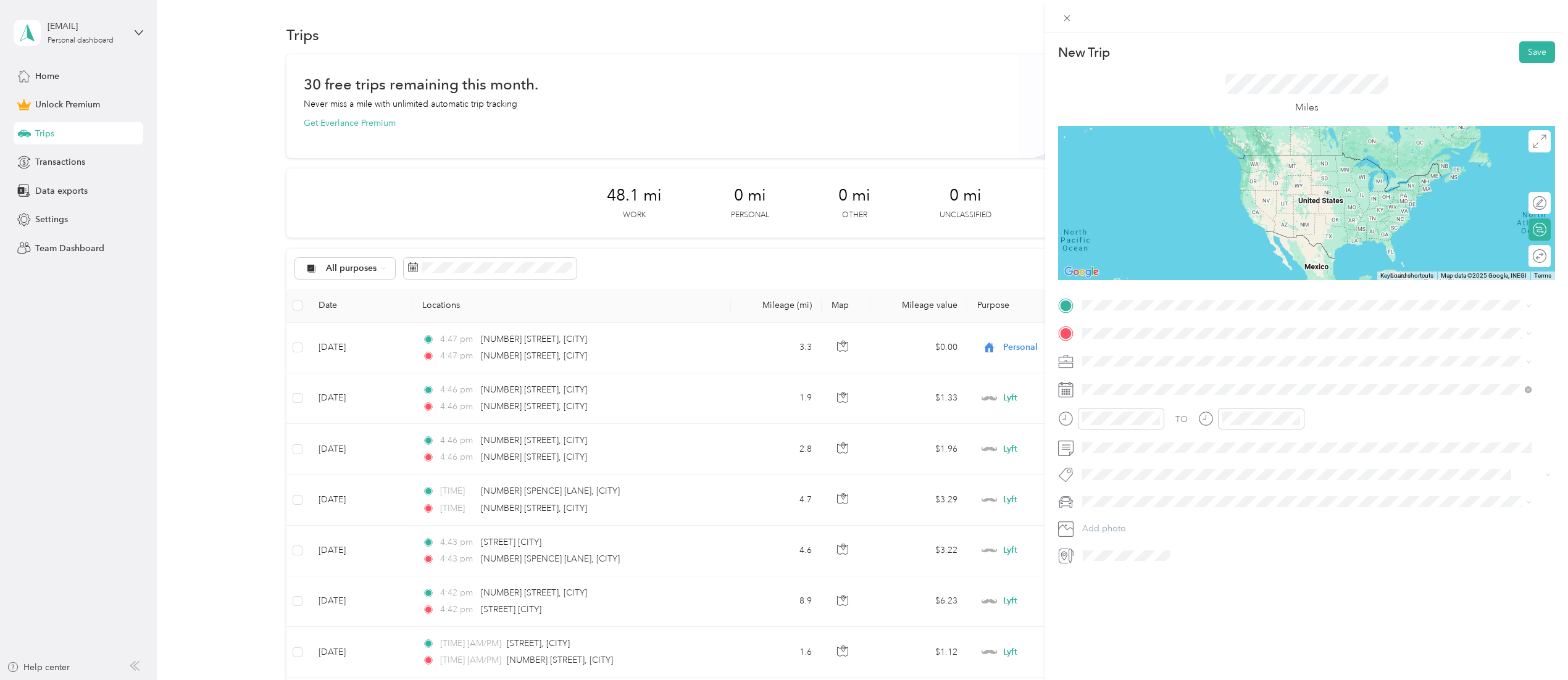click on "[NUMBER] [STREET]
[CITY], [STATE] [POSTAL_CODE], [COUNTRY]" at bounding box center (1195, 349) 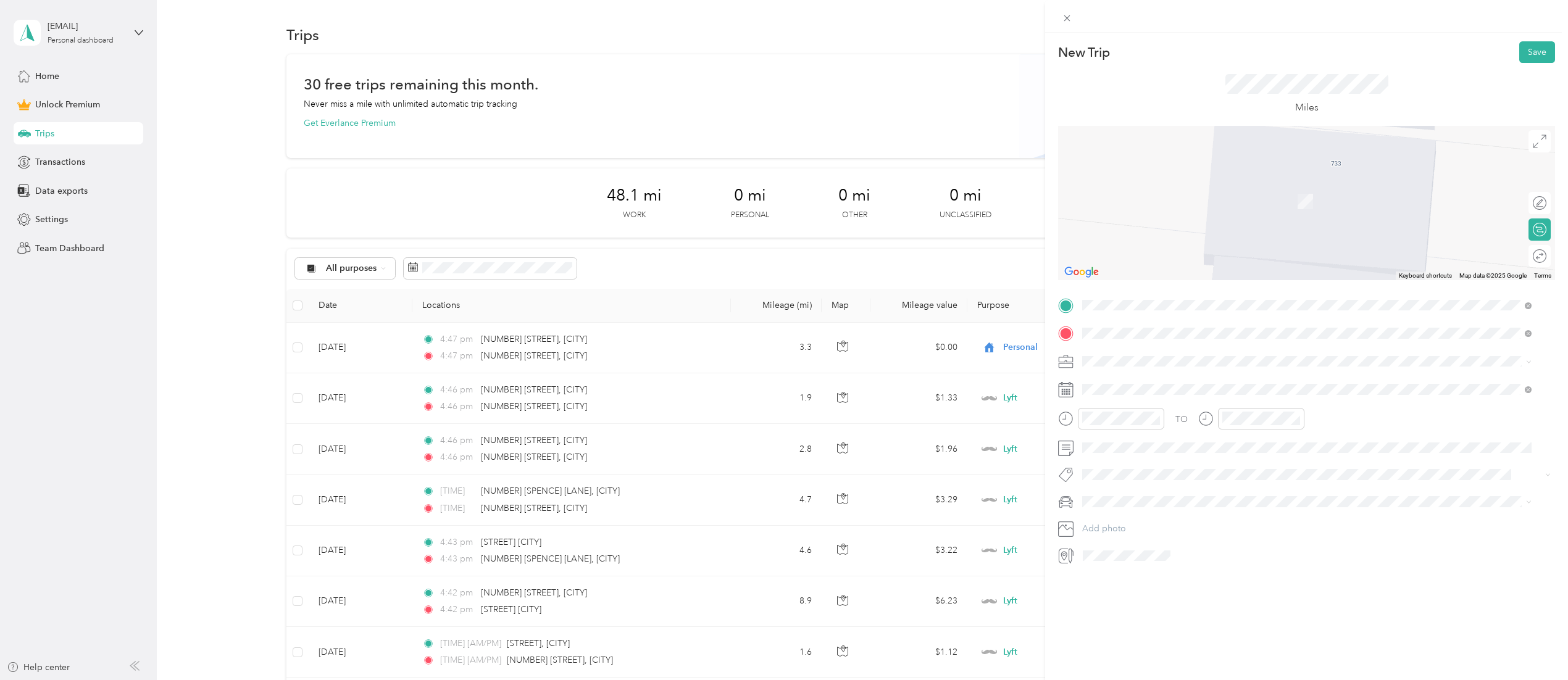 click on "[STREET]
[CITY], [STATE] [POSTAL_CODE], [COUNTRY]" at bounding box center [1307, 383] 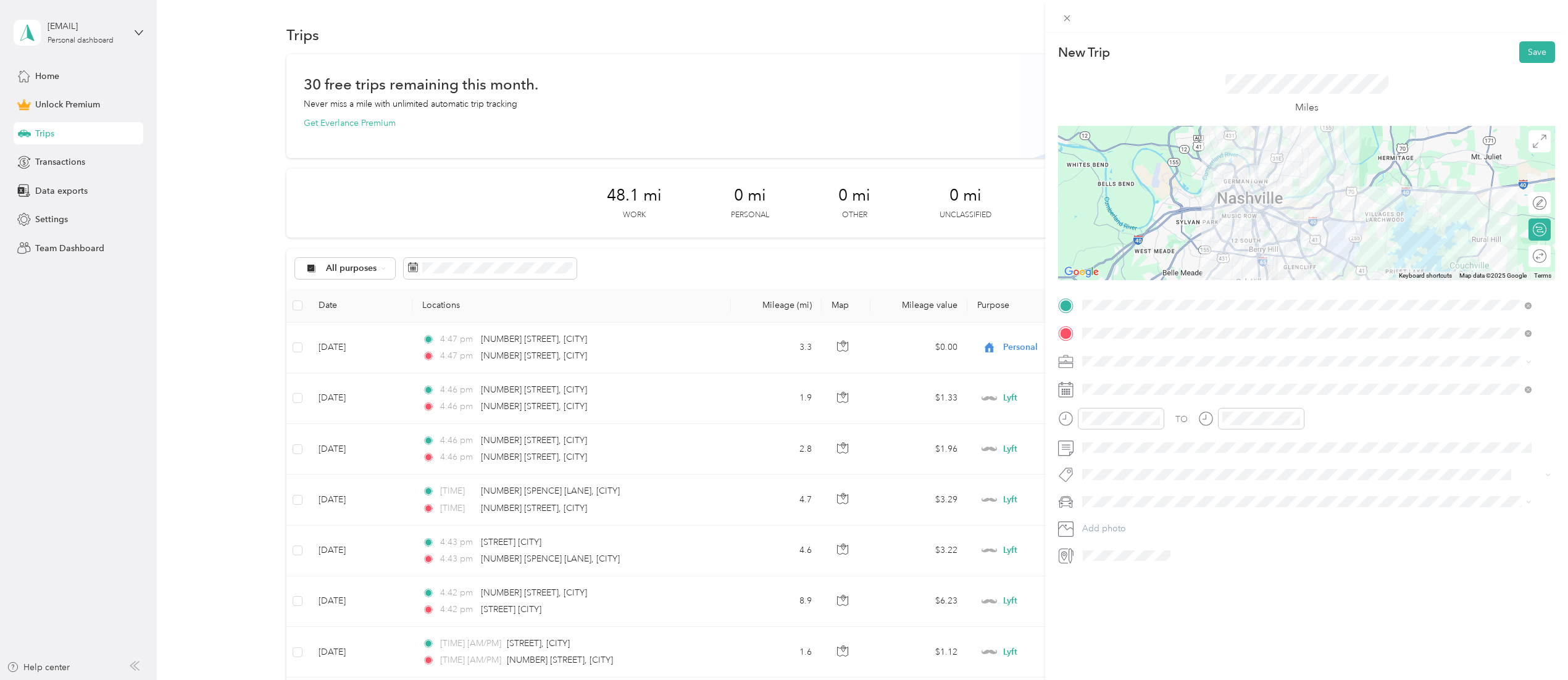 click on "TO Add photo" at bounding box center [1306, 431] 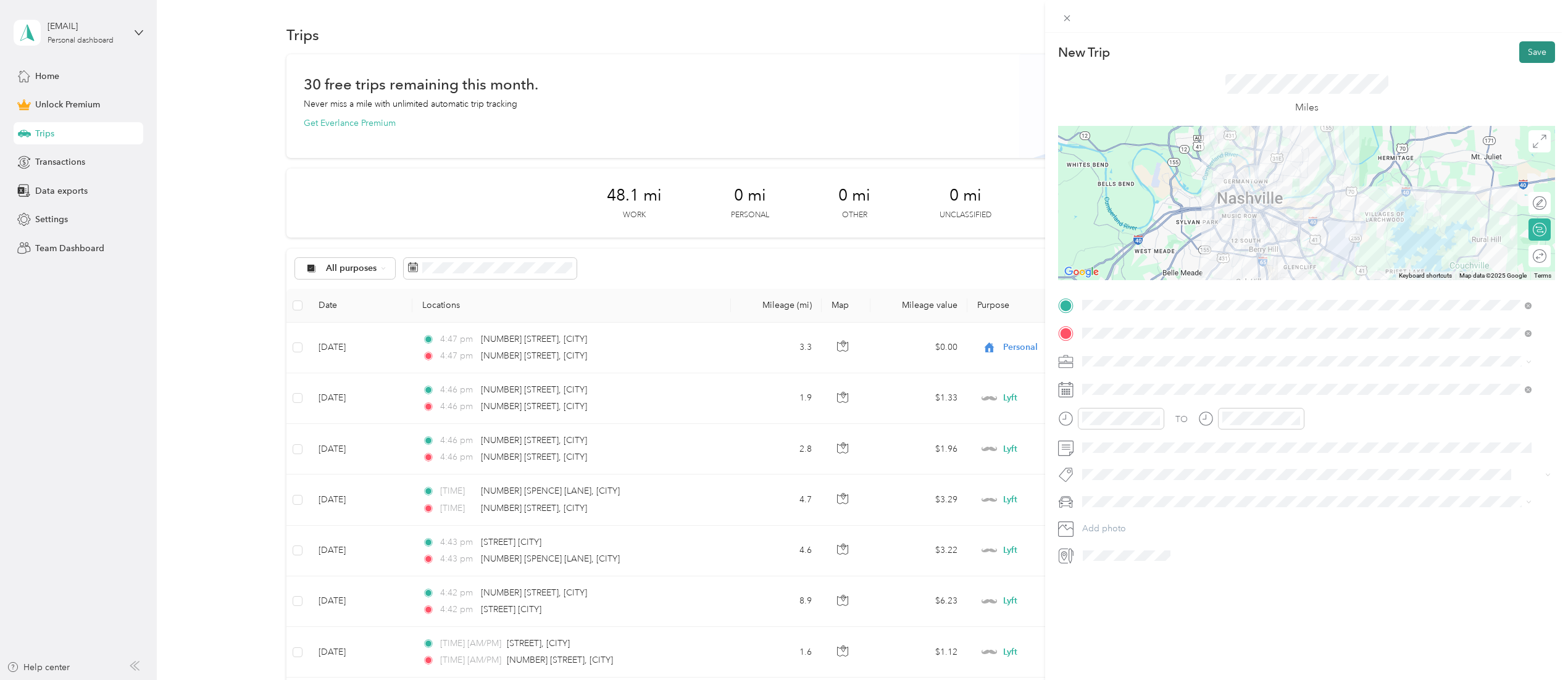 click on "Save" at bounding box center (1537, 52) 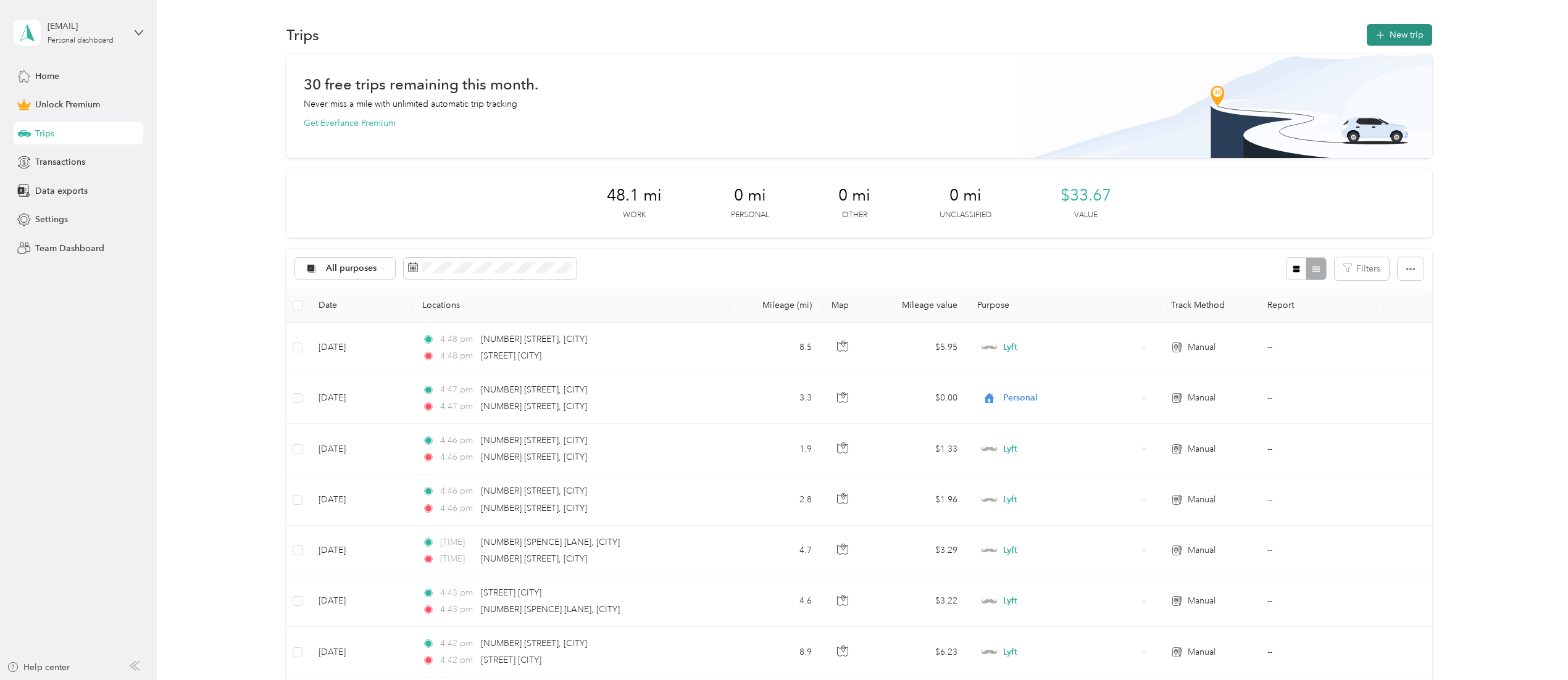 click on "New trip" at bounding box center [1399, 35] 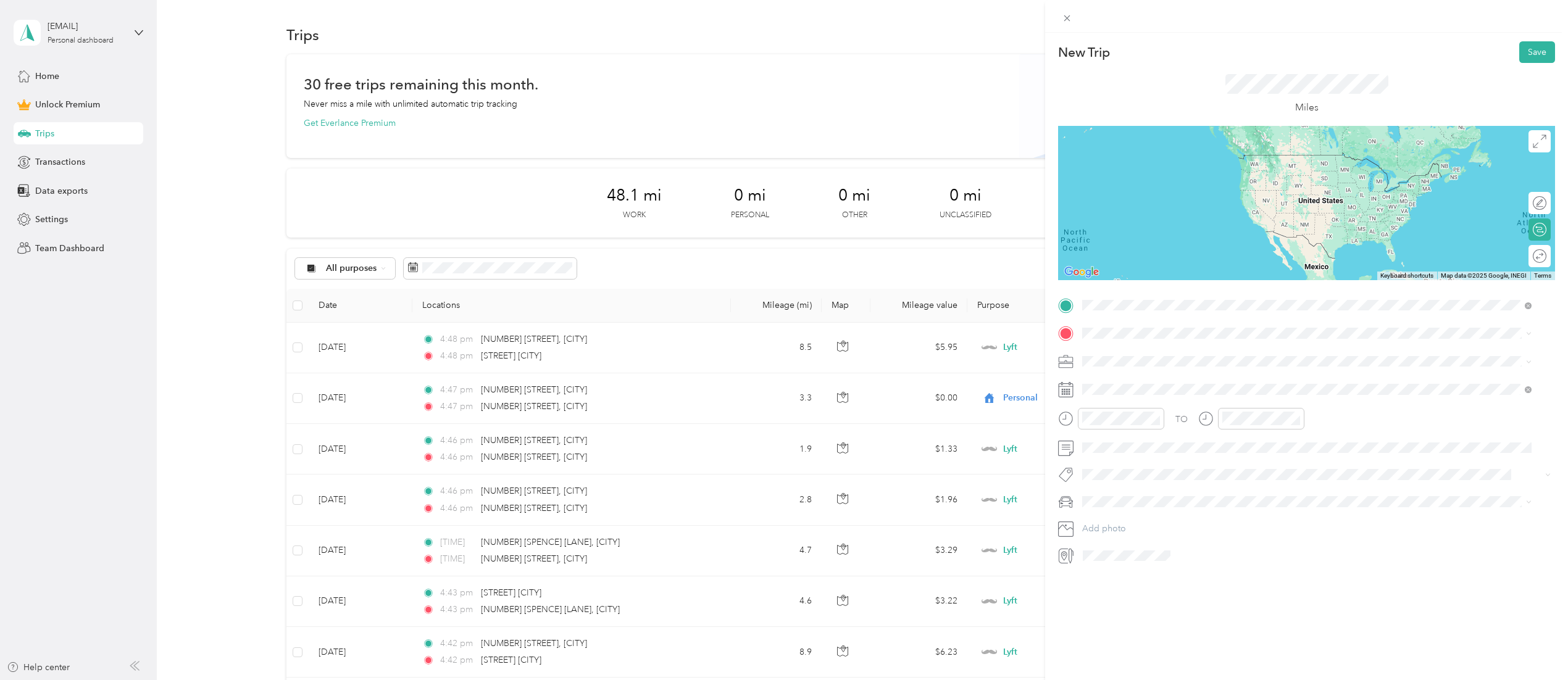 click on "[STREET]
[CITY], [STATE] [POSTAL_CODE], [COUNTRY]" at bounding box center (1307, 355) 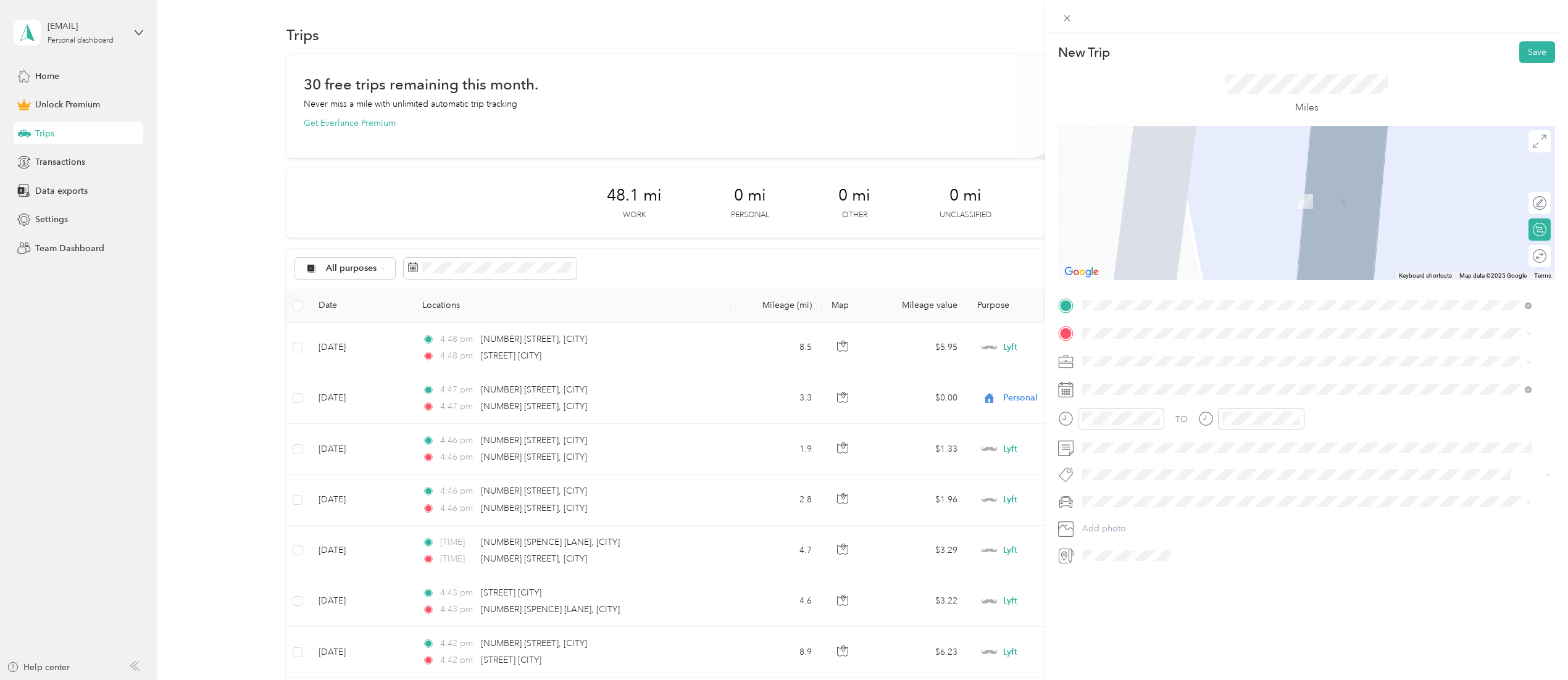 click on "[NUMBER] [STREET]
[CITY], [STATE] [POSTAL_CODE], [COUNTRY]" at bounding box center (1195, 380) 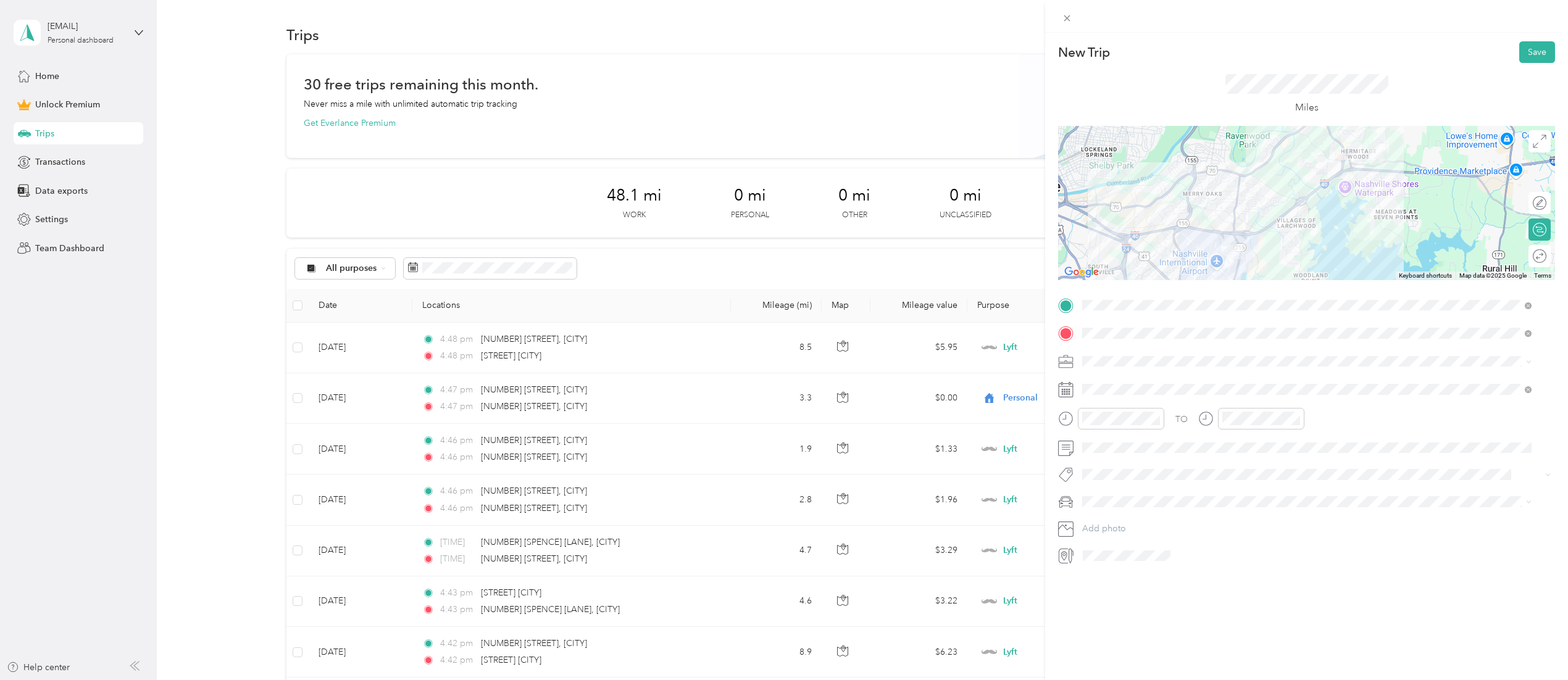 click at bounding box center (1527, 362) 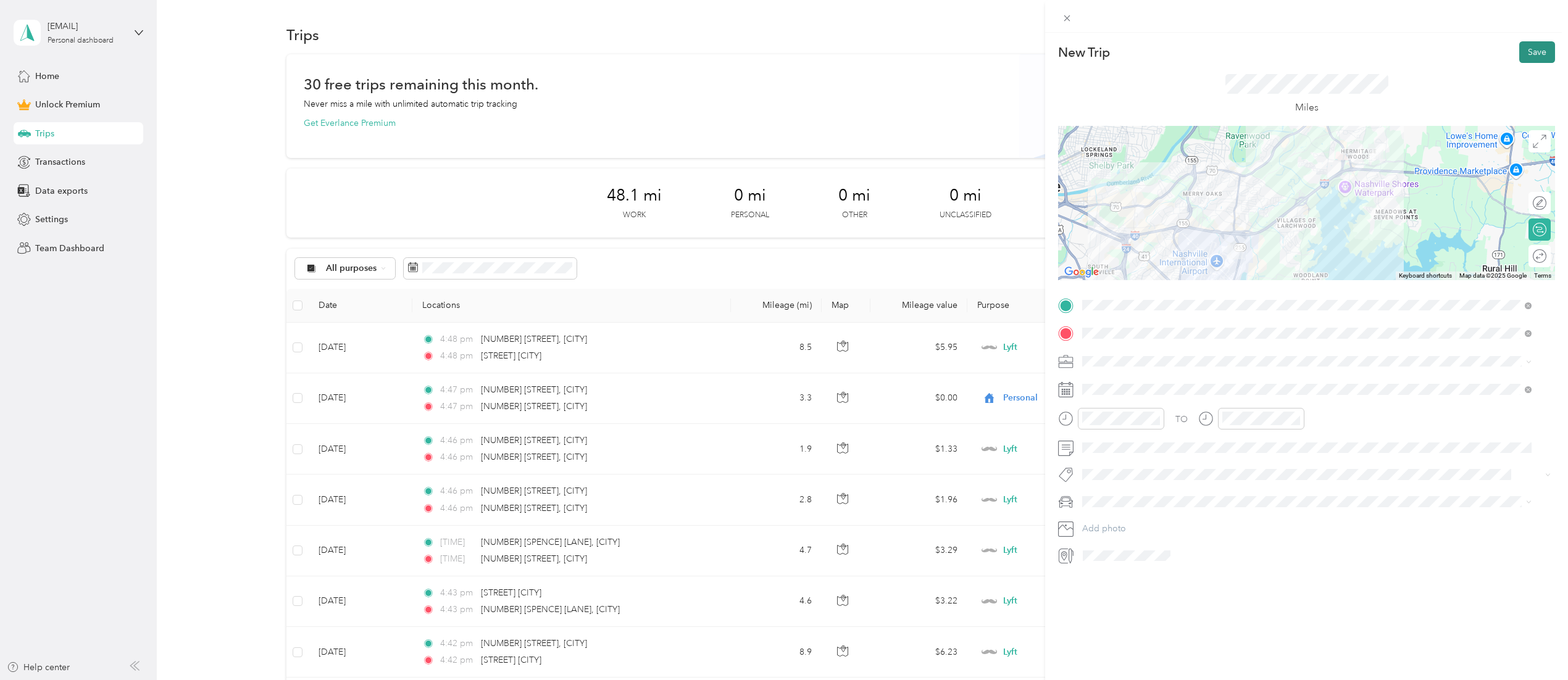 click on "Save" at bounding box center (1537, 52) 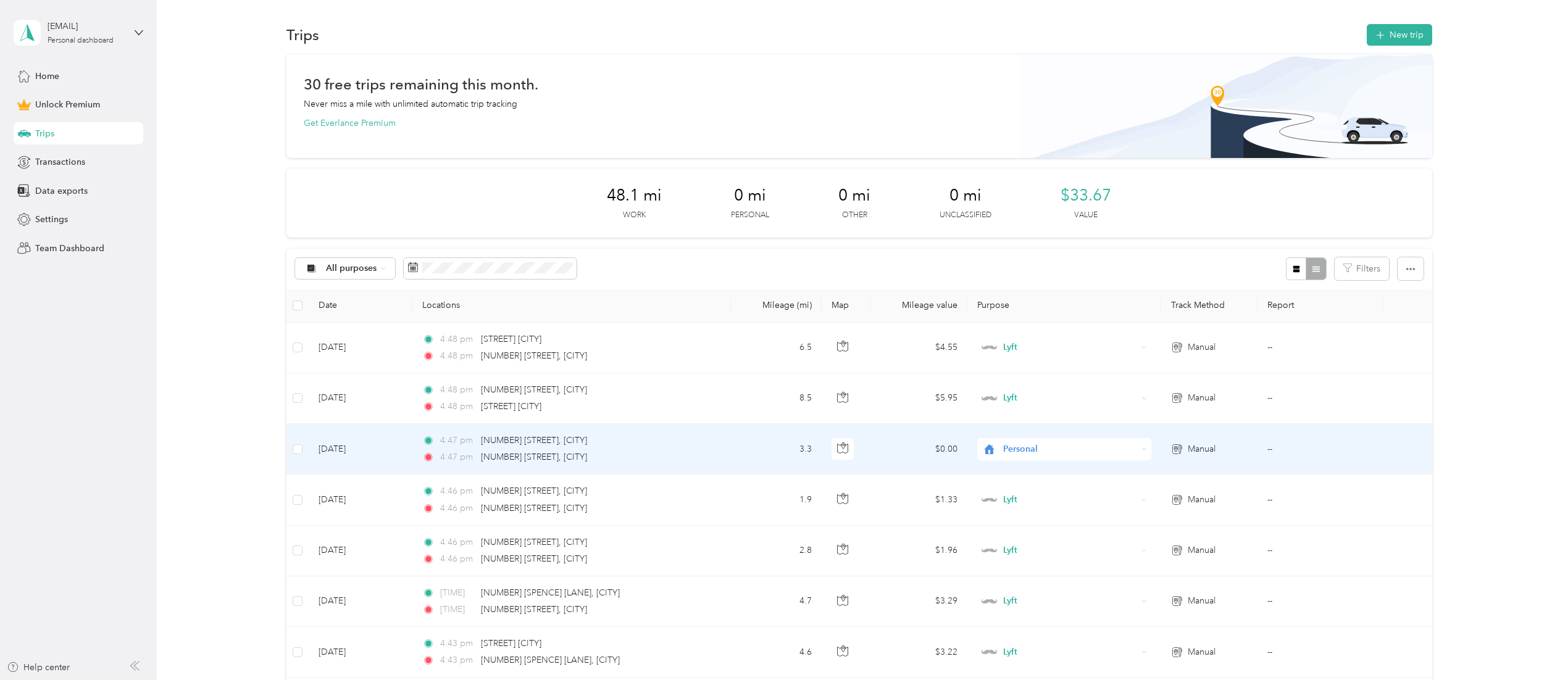 click on "Personal" at bounding box center (1059, 449) 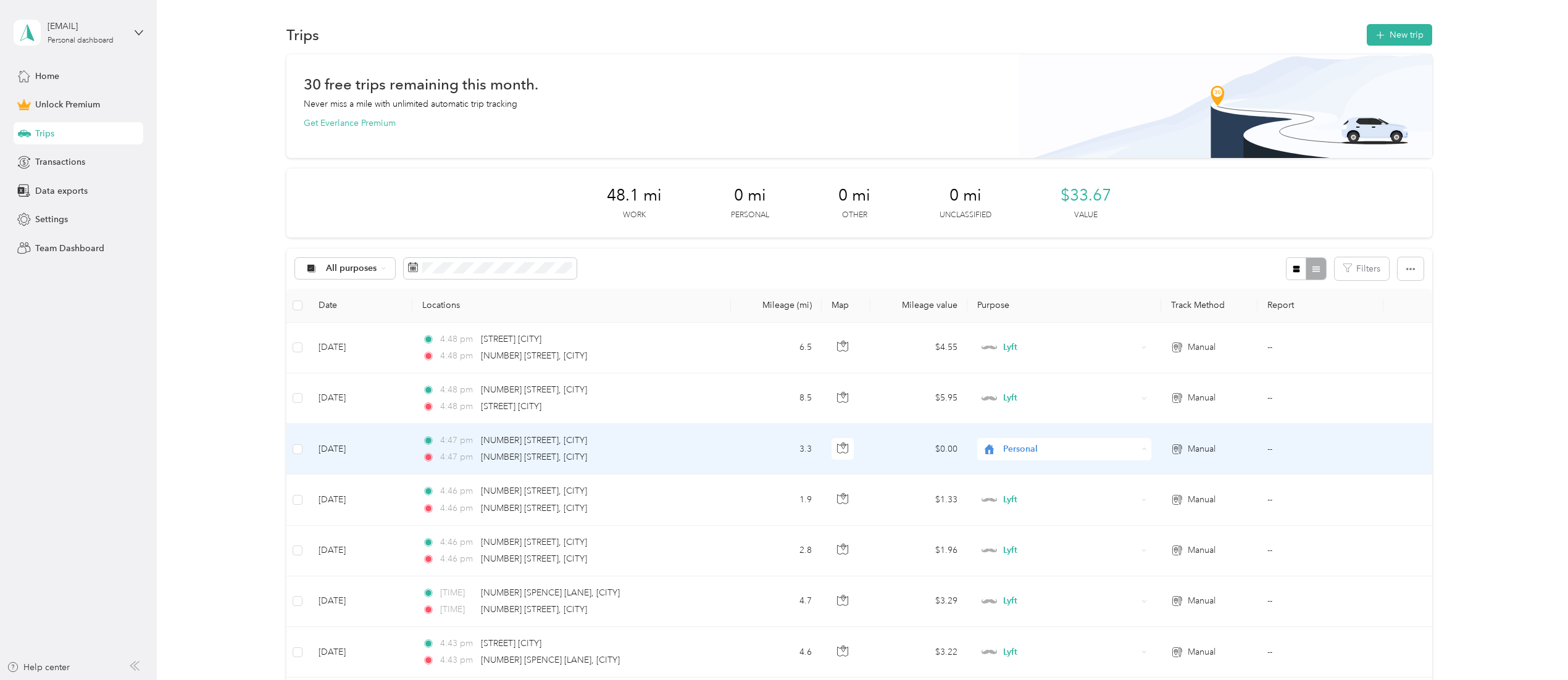 click on "Lyft" at bounding box center (1056, 537) 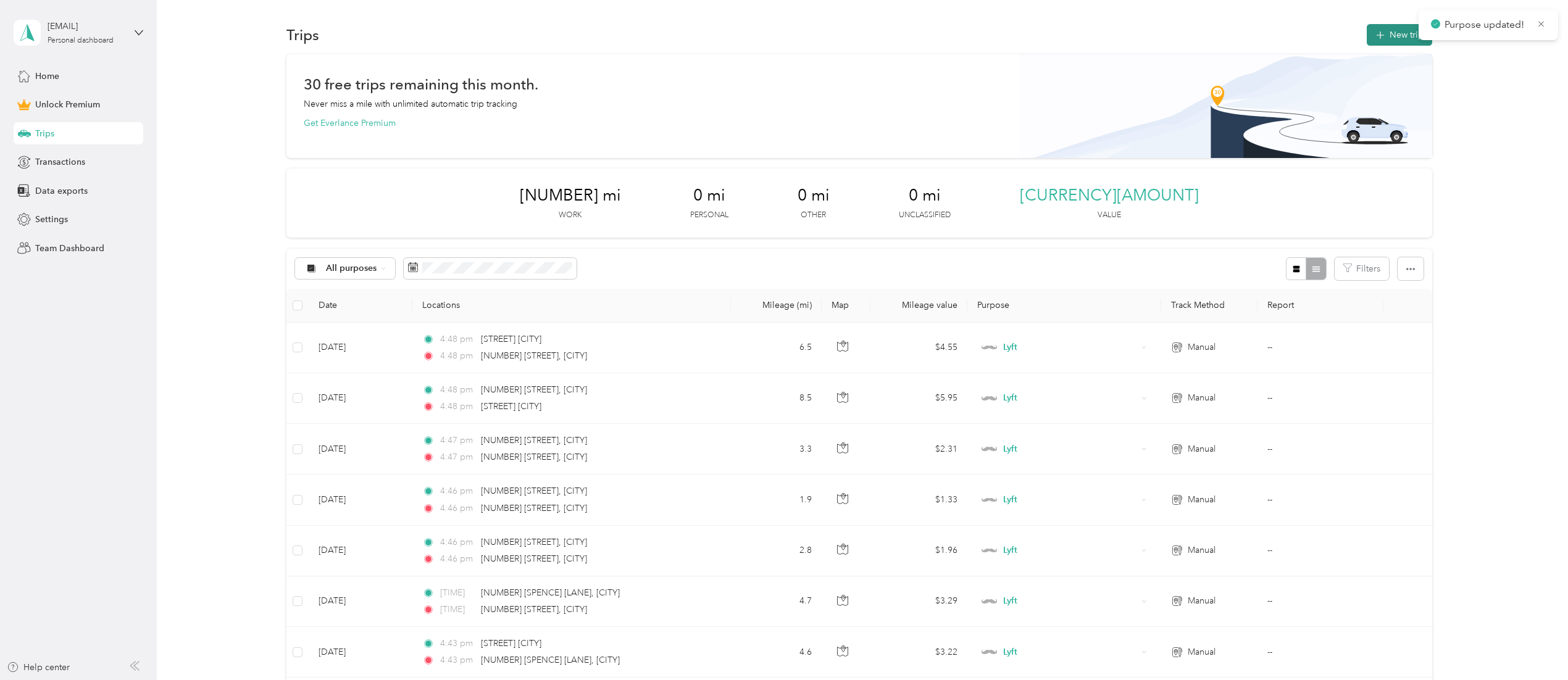 click on "New trip" at bounding box center [1399, 35] 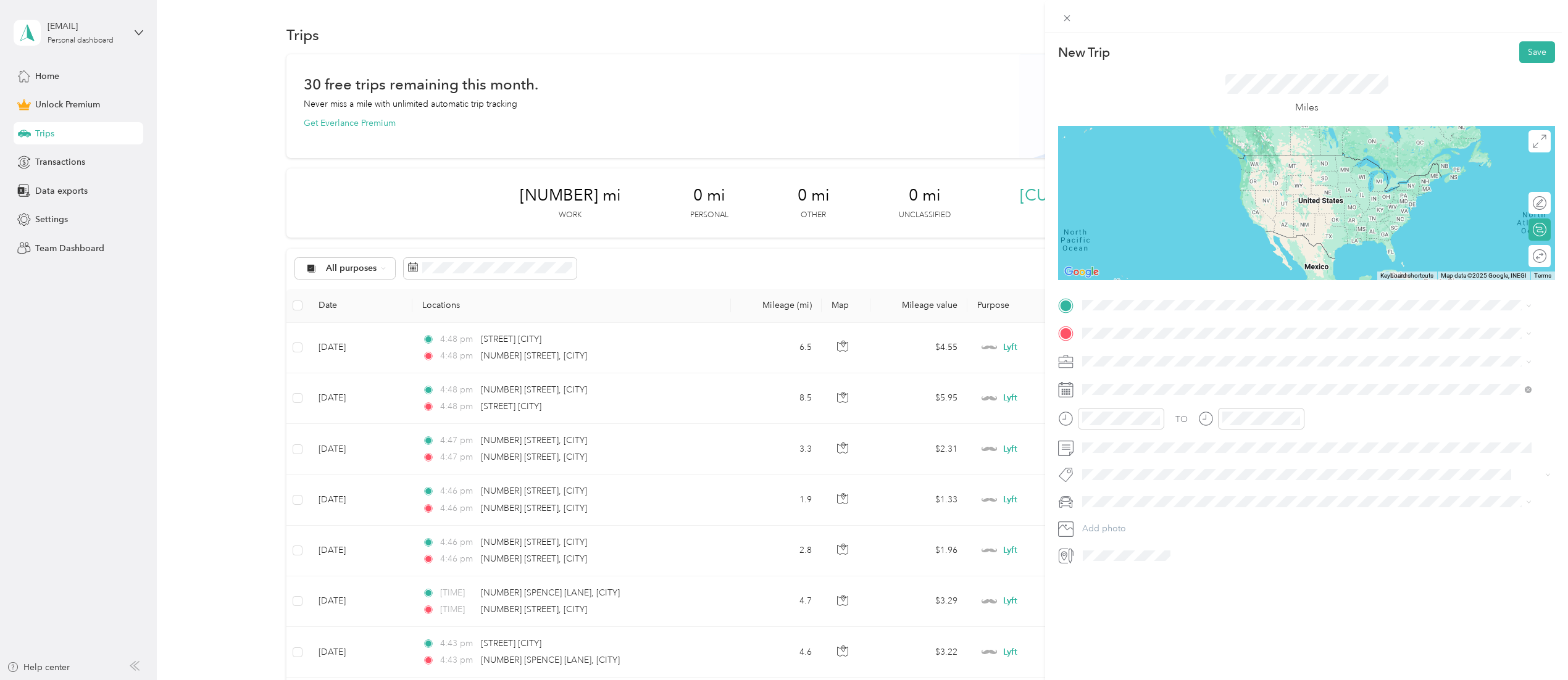 click on "[NUMBER] [STREET]
[CITY], [STATE] [POSTAL_CODE], [COUNTRY]" at bounding box center [1195, 354] 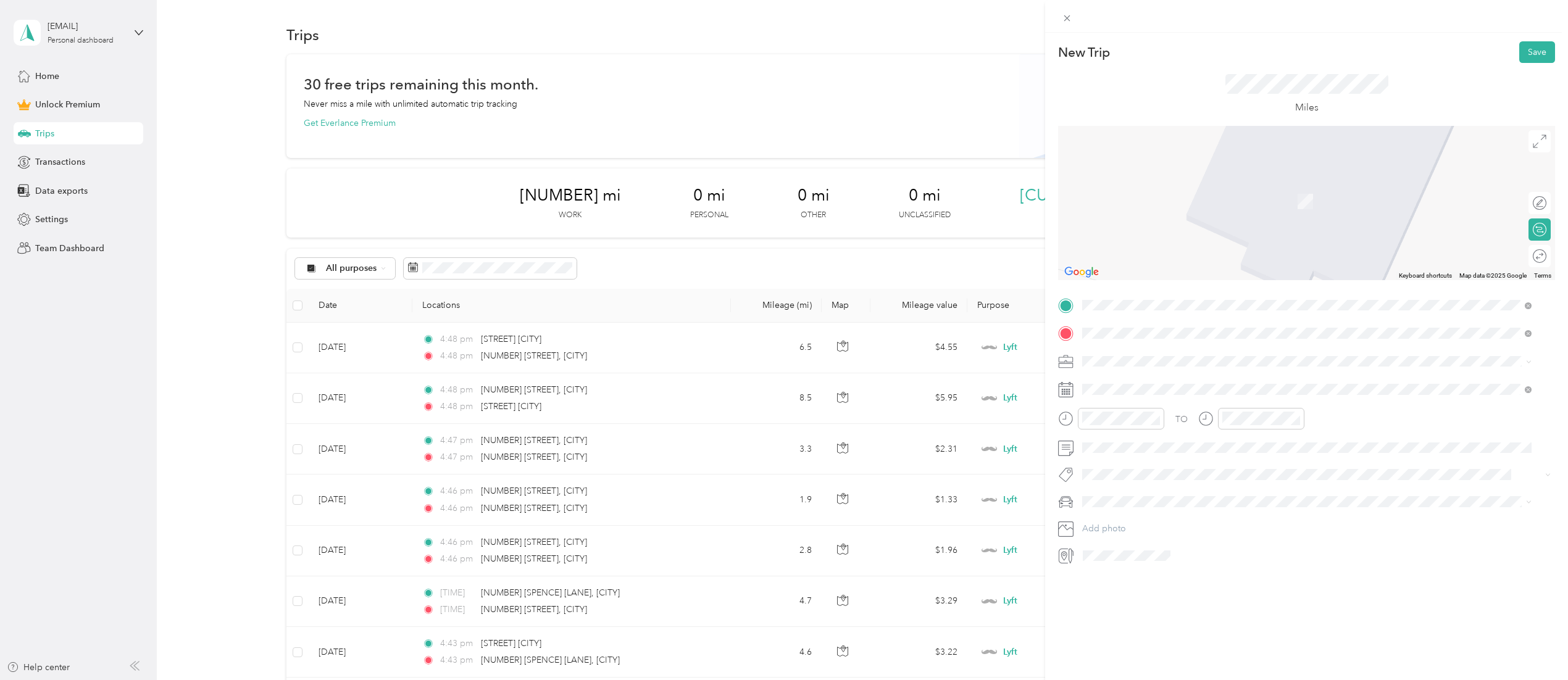 click on "[NUMBER] [DRIVE]
[CITY], [STATE] [POSTAL_CODE], [COUNTRY]" at bounding box center (1195, 383) 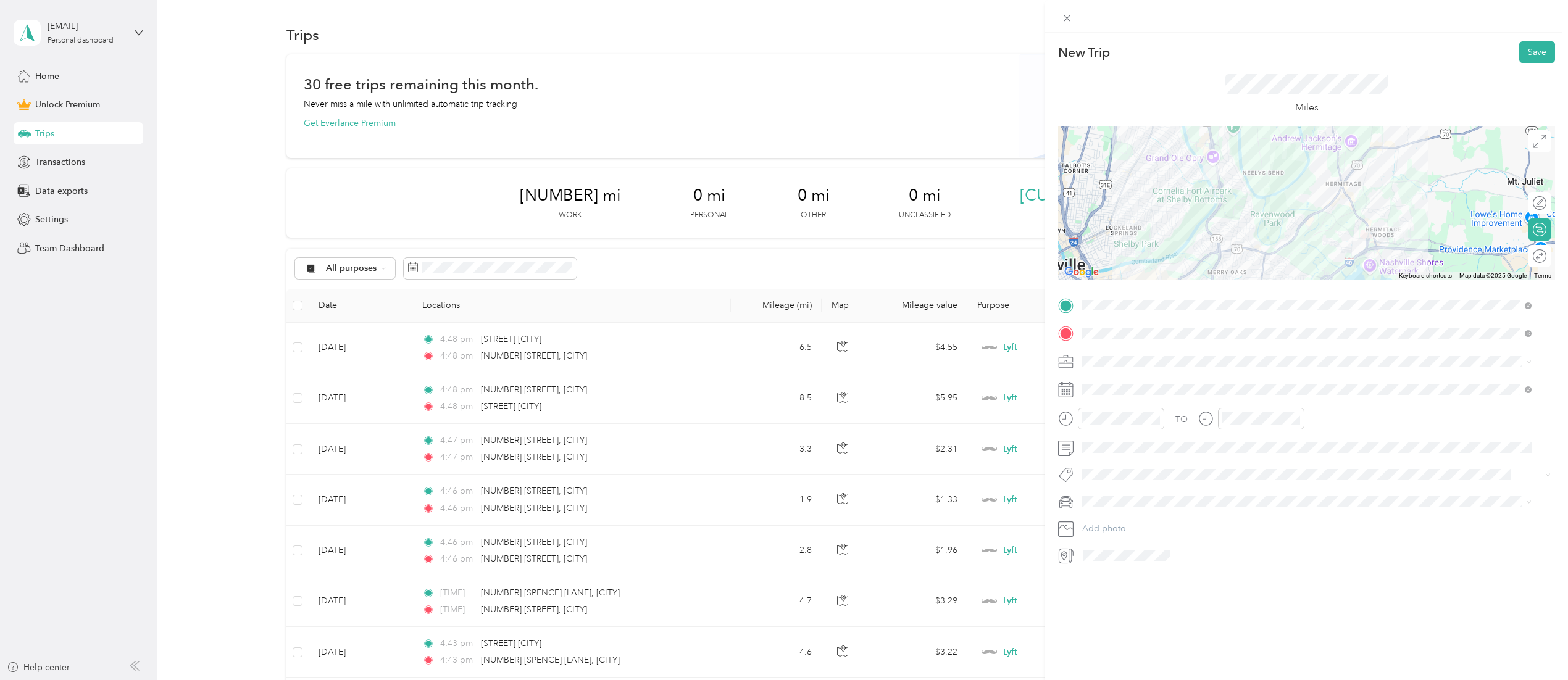 click 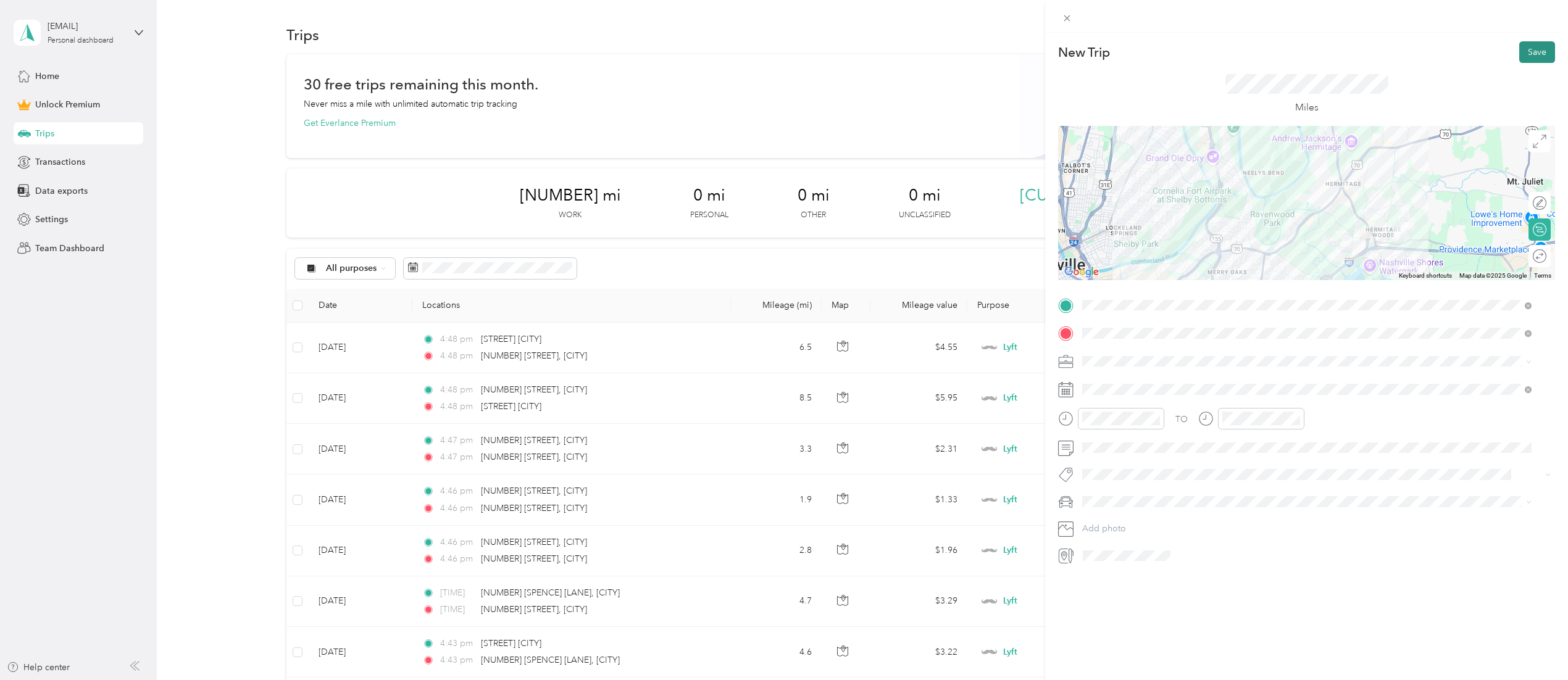 click on "Save" at bounding box center [1537, 52] 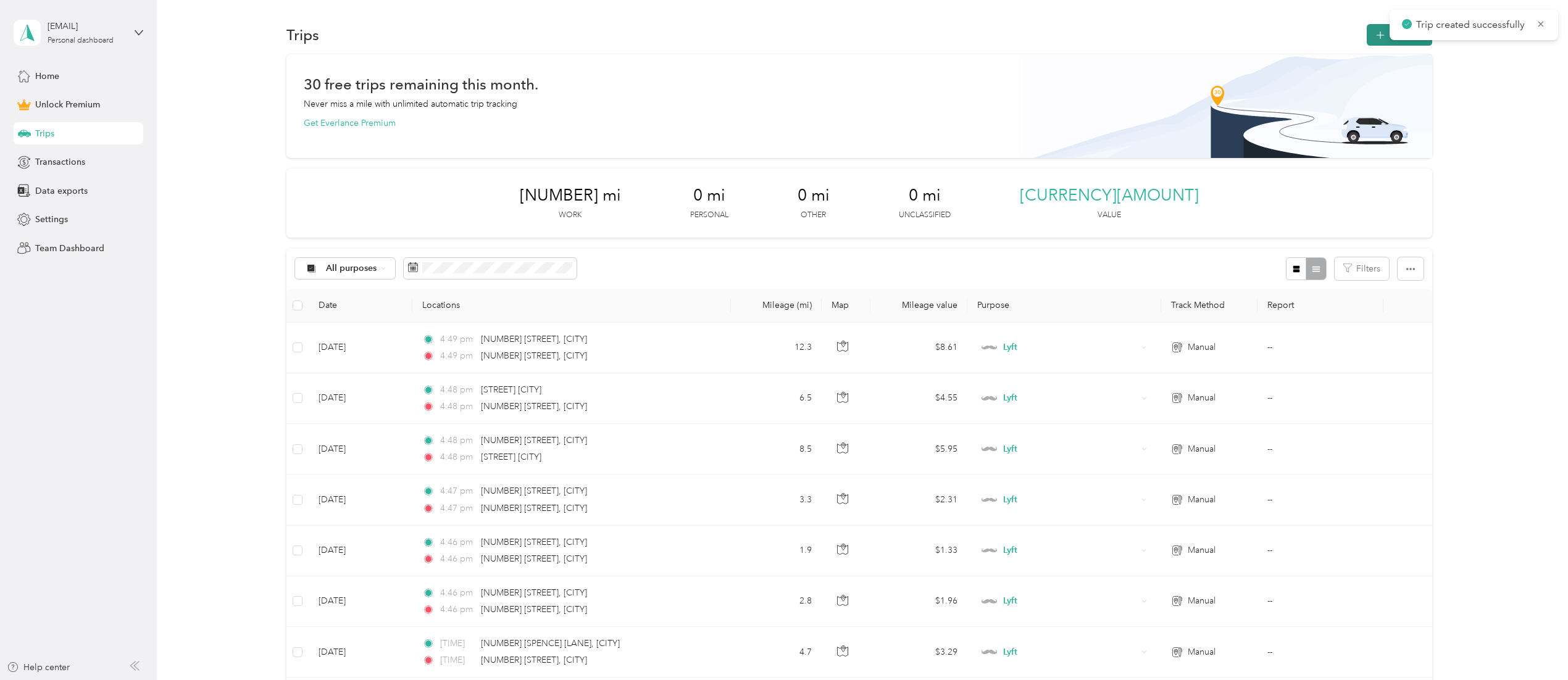 click 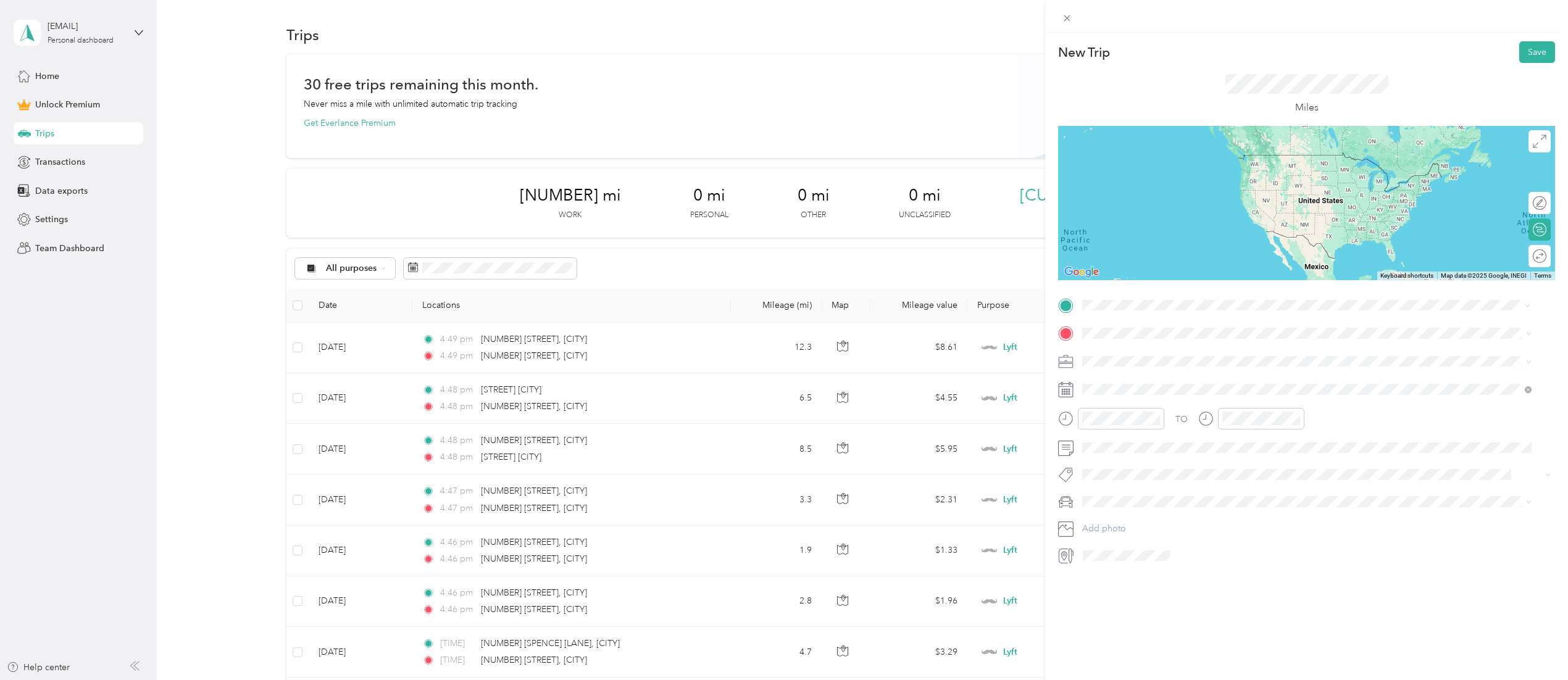 click on "[NUMBER] [DRIVE]
[CITY], [STATE] [POSTAL_CODE], [COUNTRY]" at bounding box center [1195, 354] 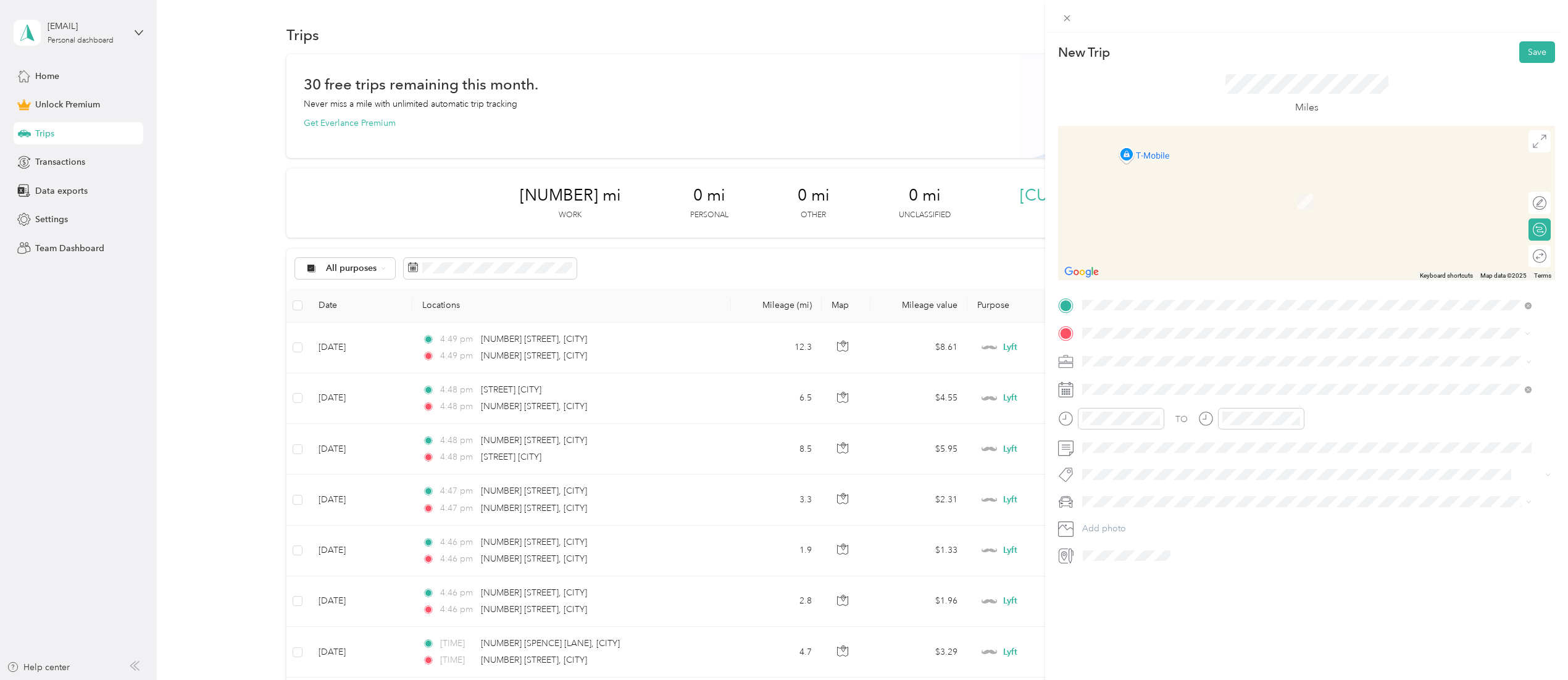 click on "[NUMBER] [STREET]
[CITY], [STATE] [POSTAL_CODE], [COUNTRY]" at bounding box center [1195, 383] 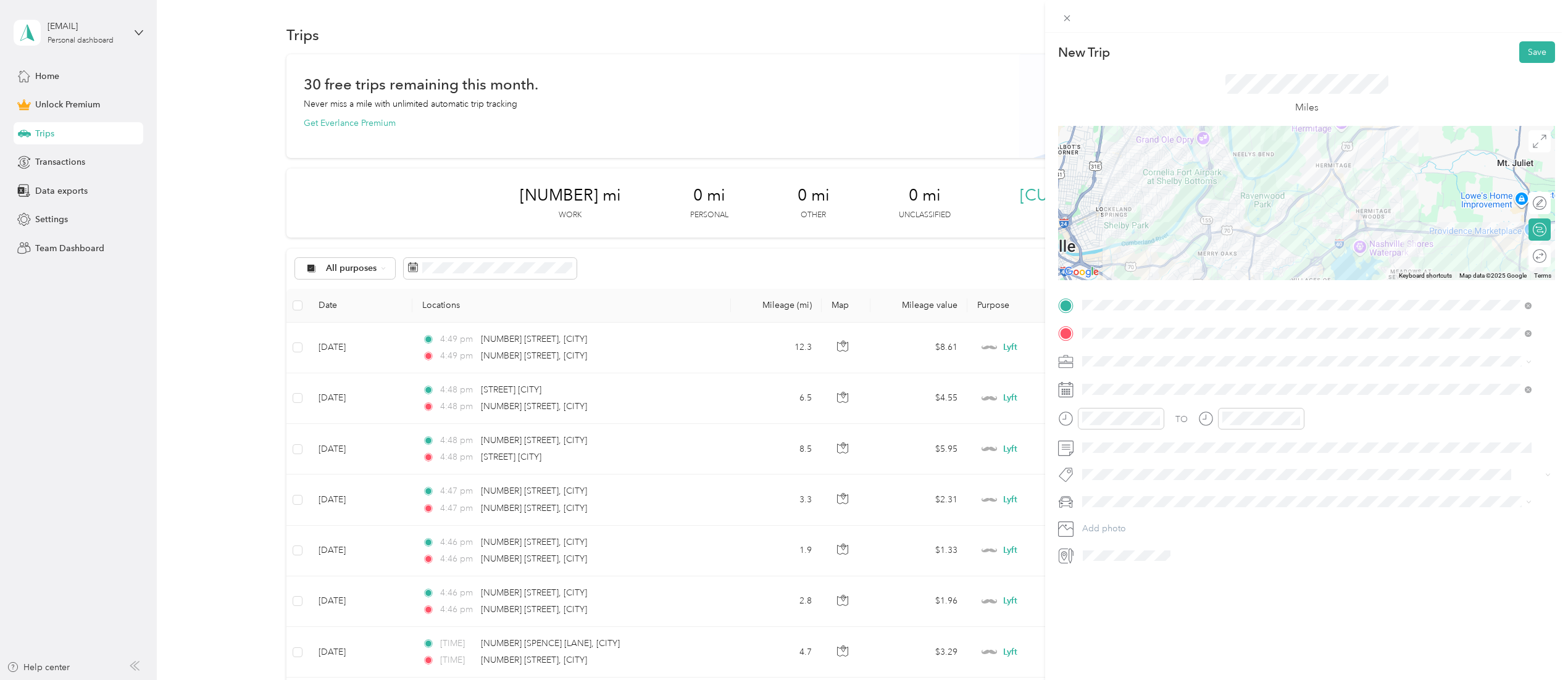 click 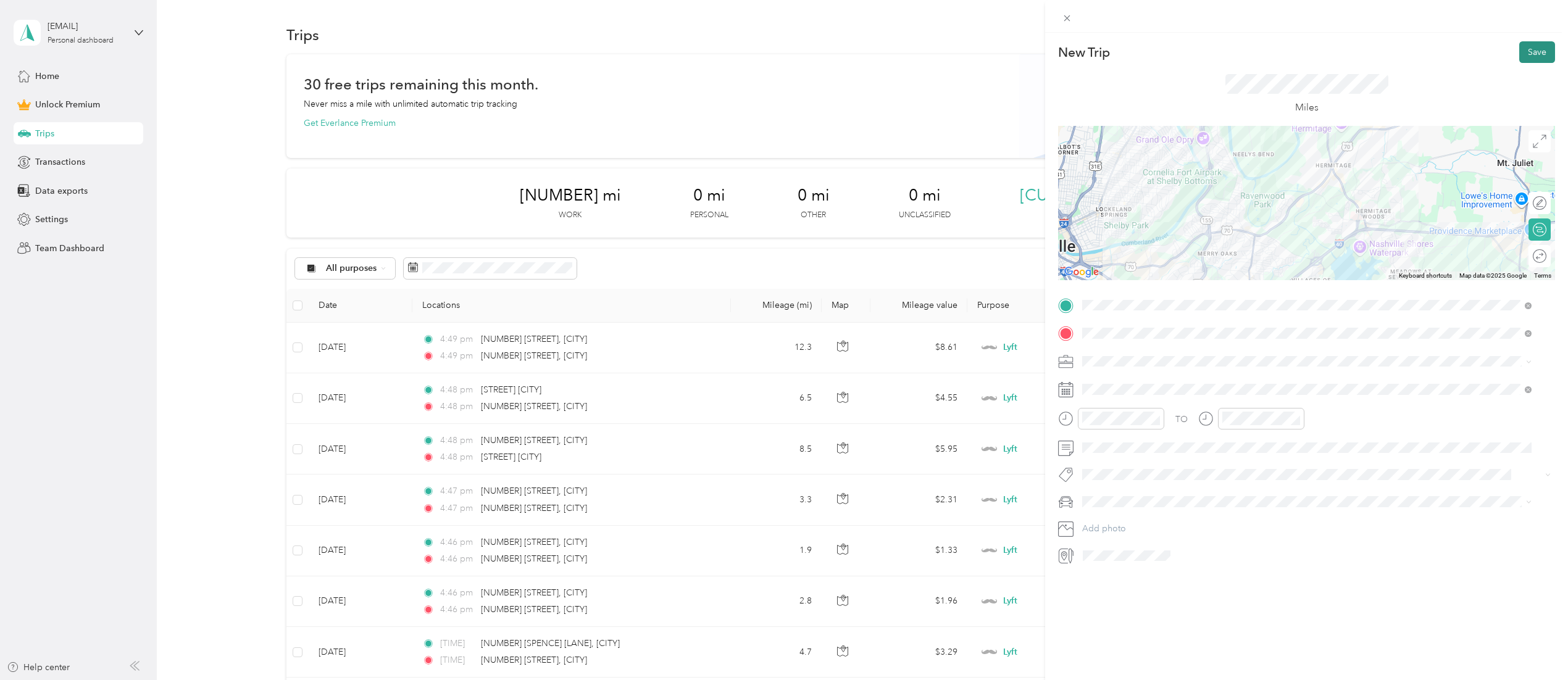 click on "Save" at bounding box center (1537, 52) 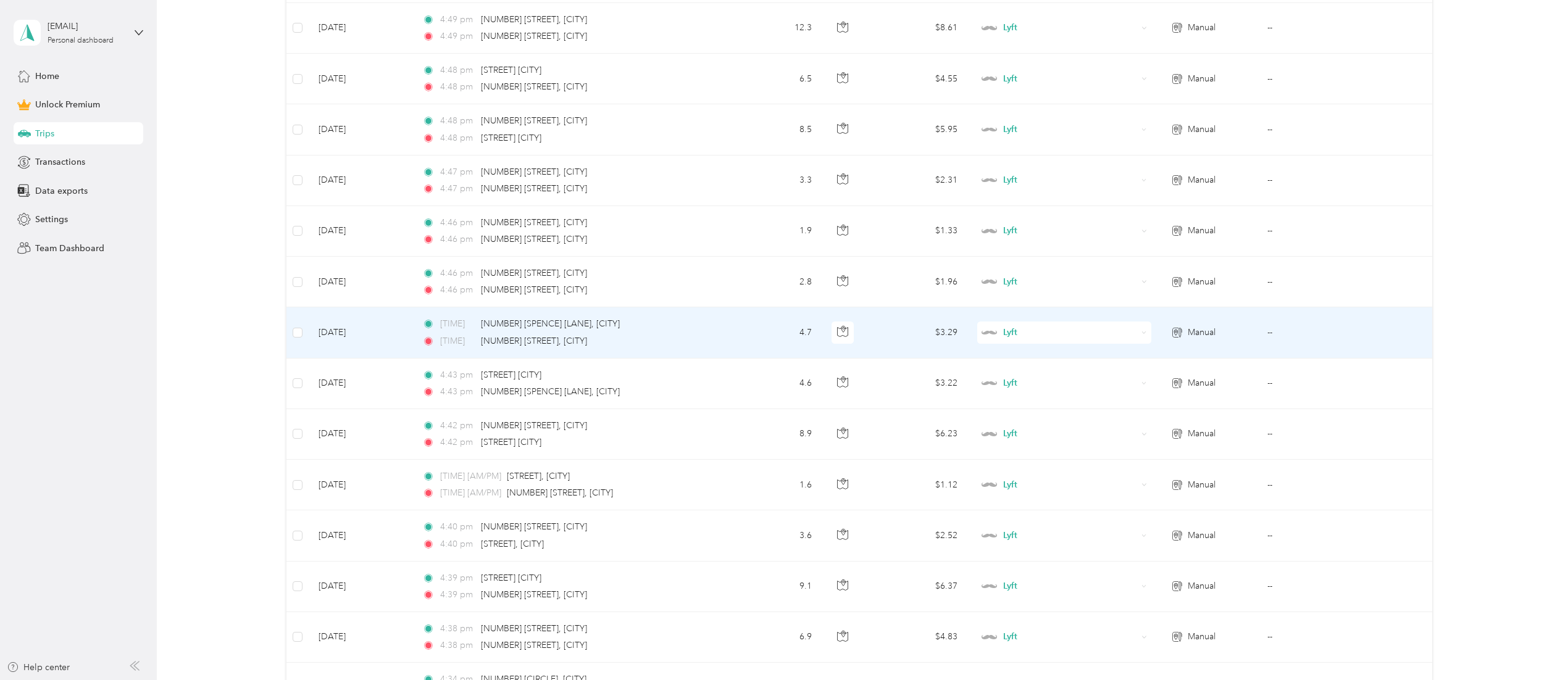 scroll, scrollTop: 0, scrollLeft: 0, axis: both 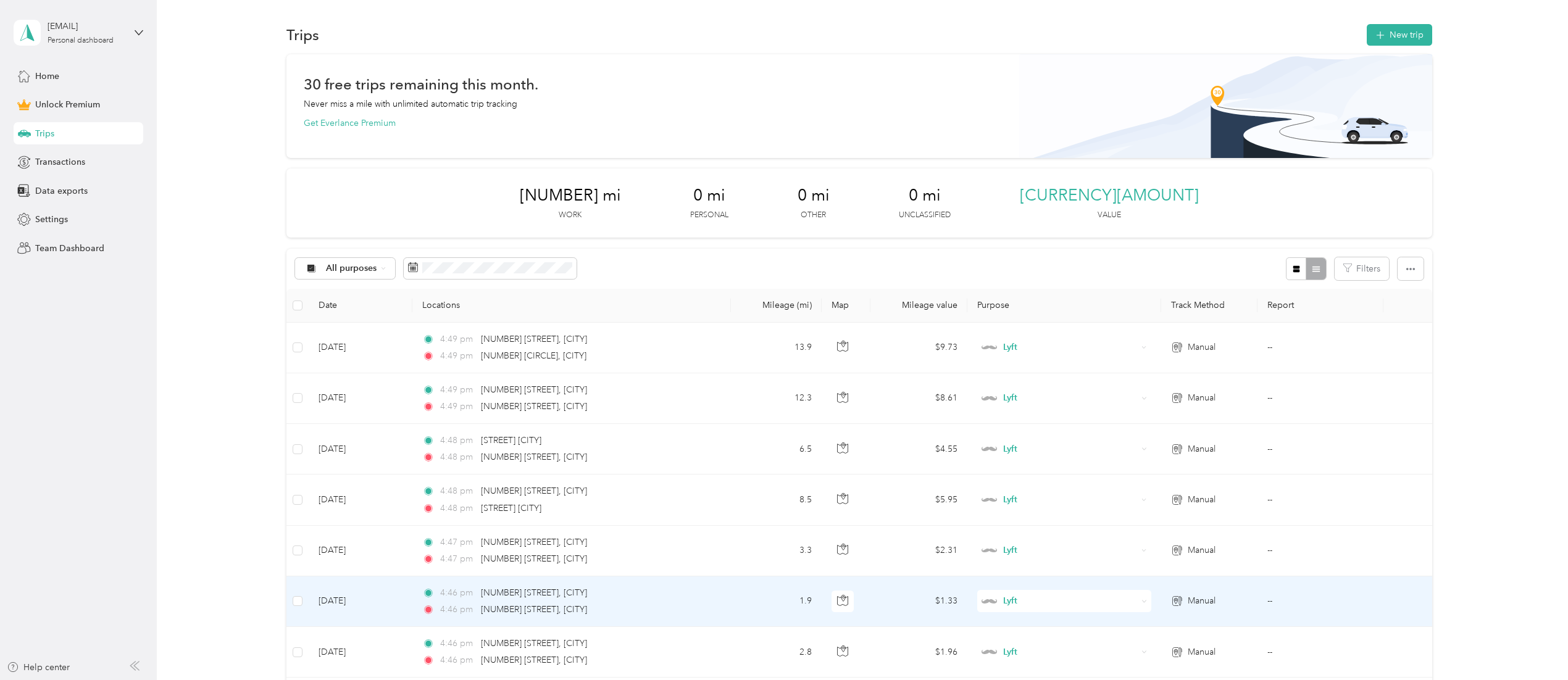 click on "Lyft" at bounding box center [1070, 601] 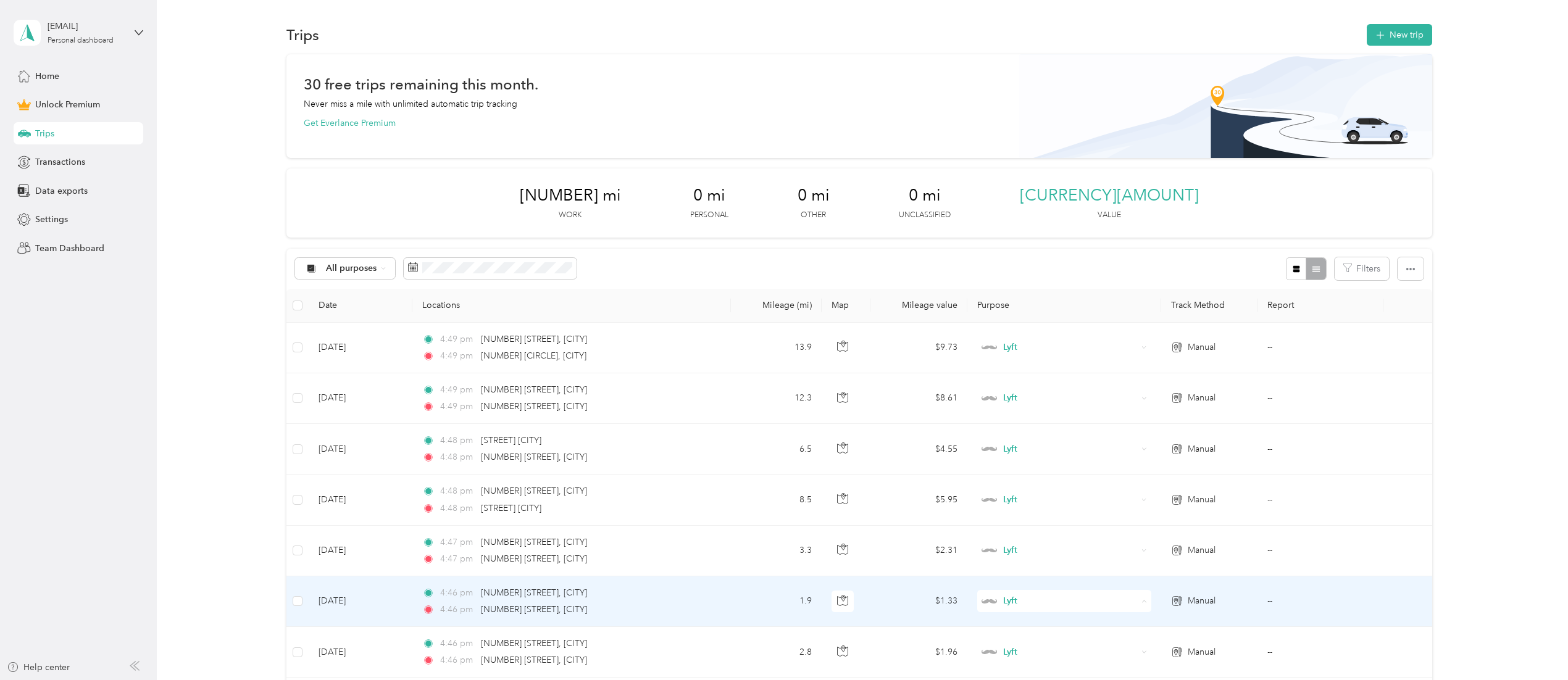 click on "Uber" at bounding box center [1056, 515] 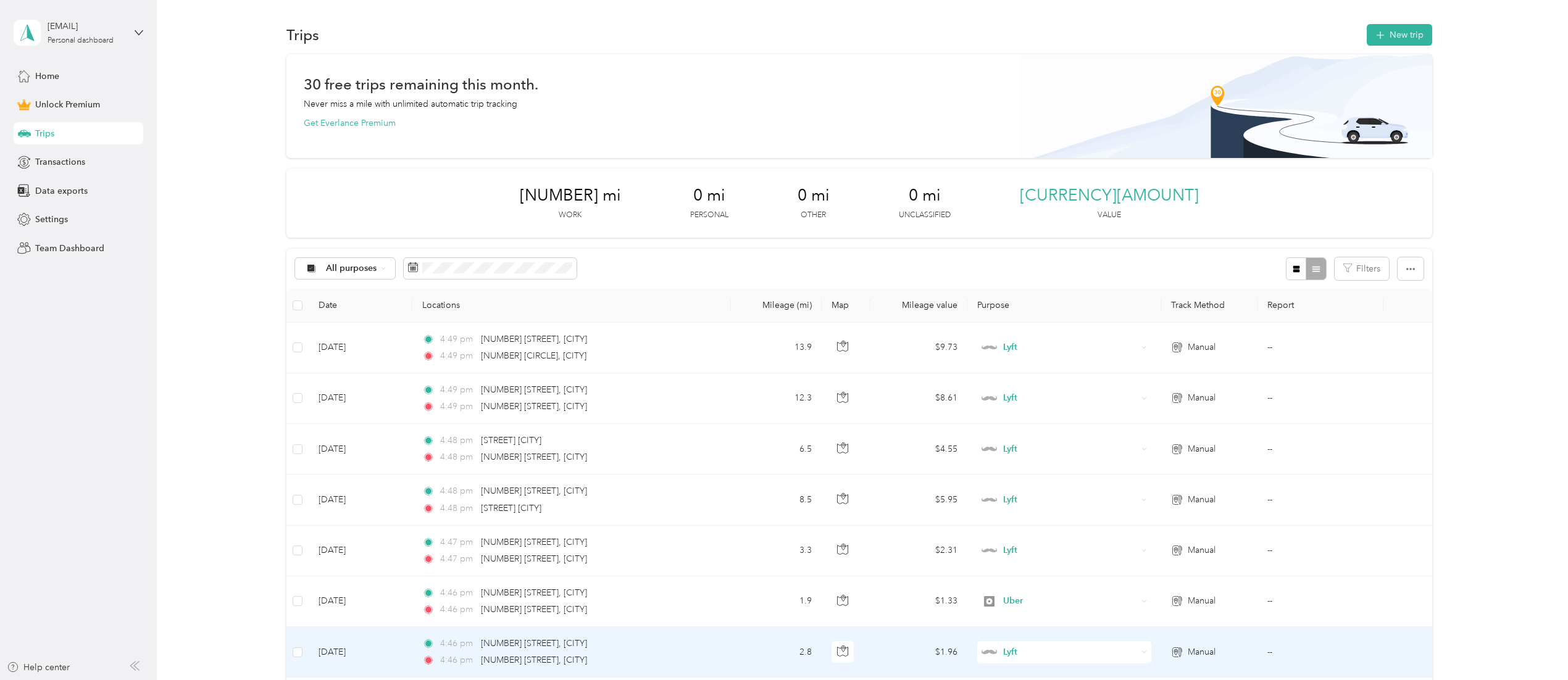 scroll, scrollTop: 123, scrollLeft: 0, axis: vertical 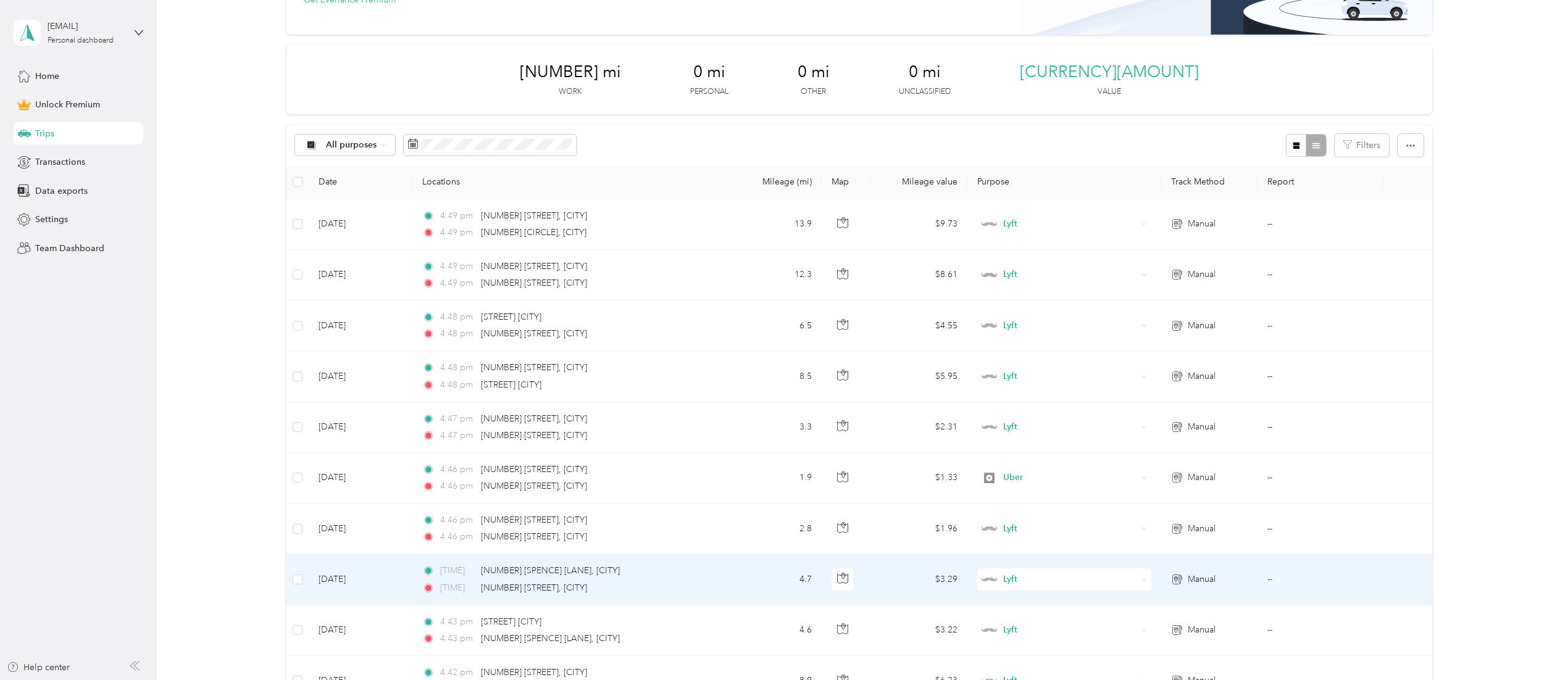 click on "Lyft" at bounding box center [1070, 579] 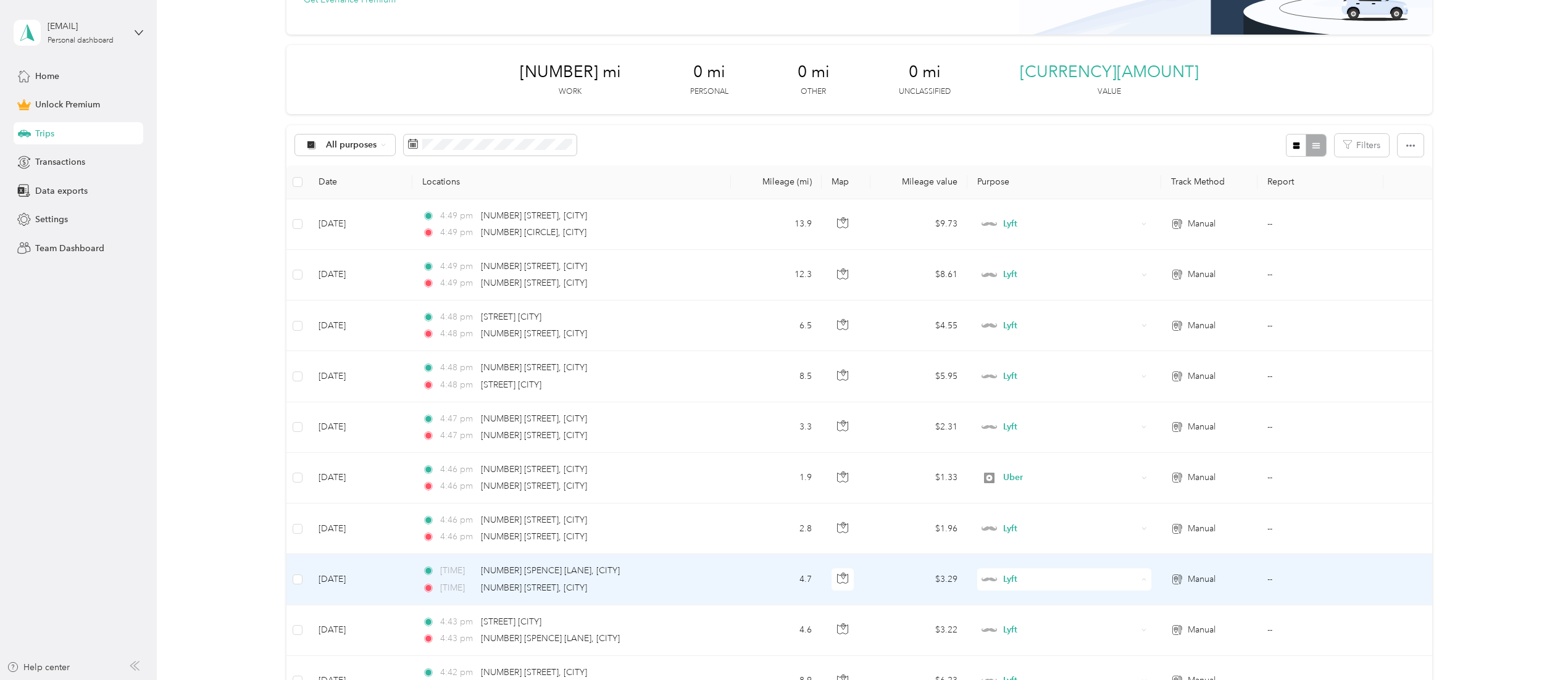 click on "Uber" at bounding box center [1067, 493] 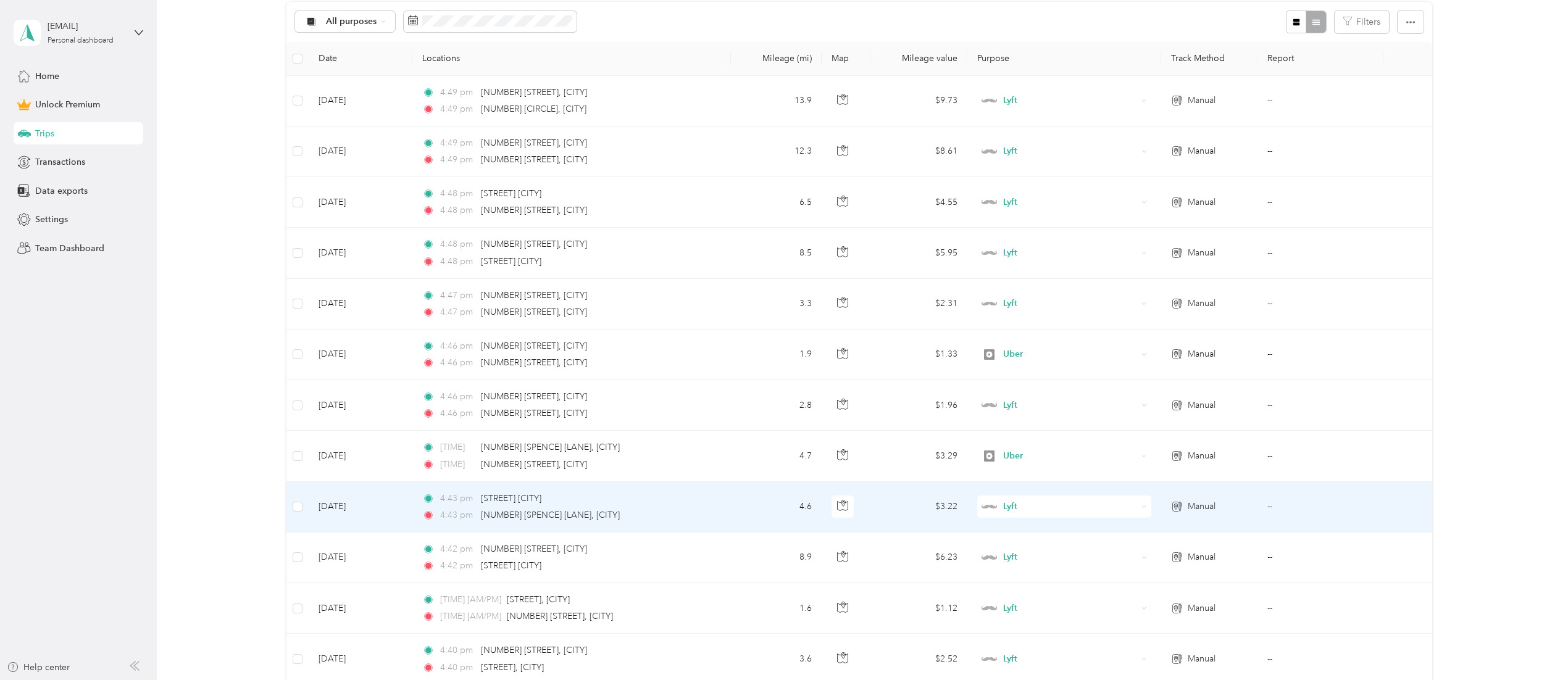 scroll, scrollTop: 370, scrollLeft: 0, axis: vertical 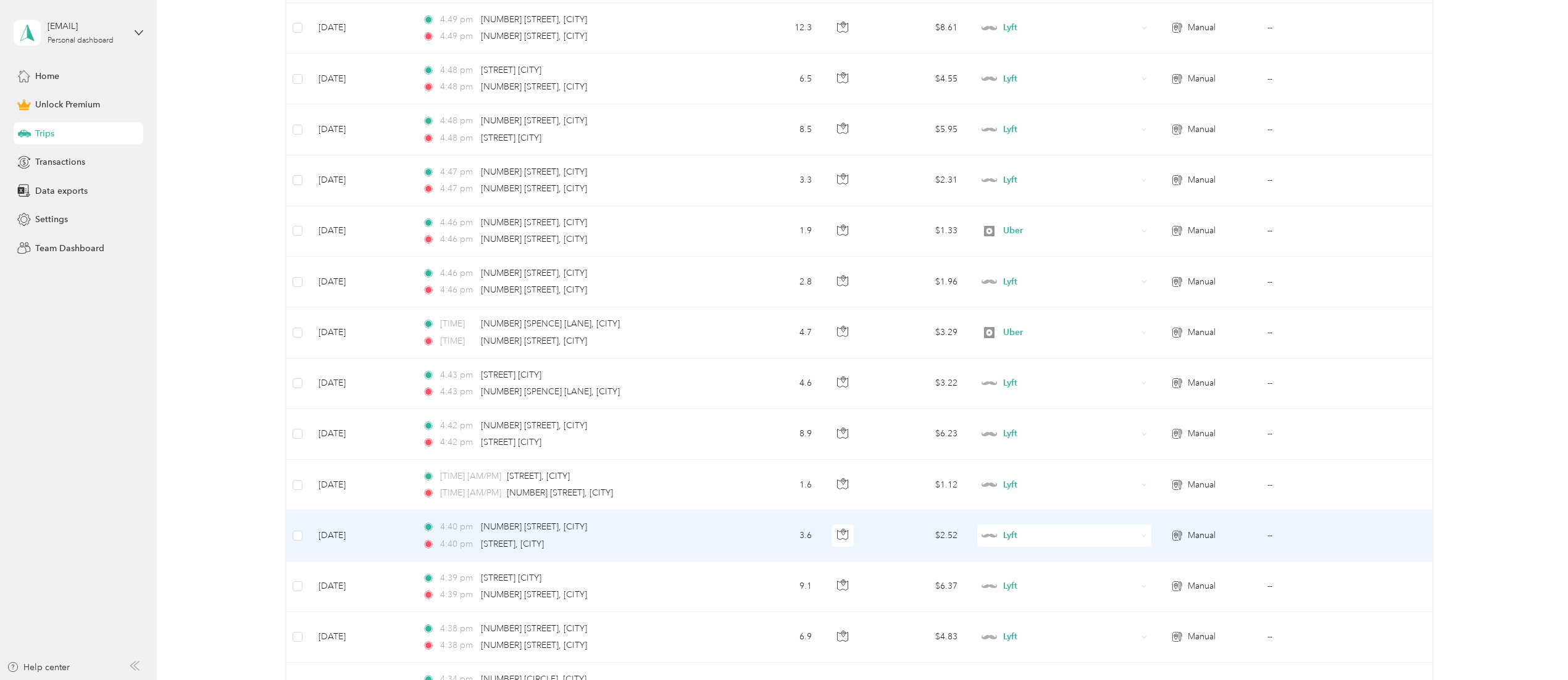 click on "Lyft" at bounding box center (1070, 536) 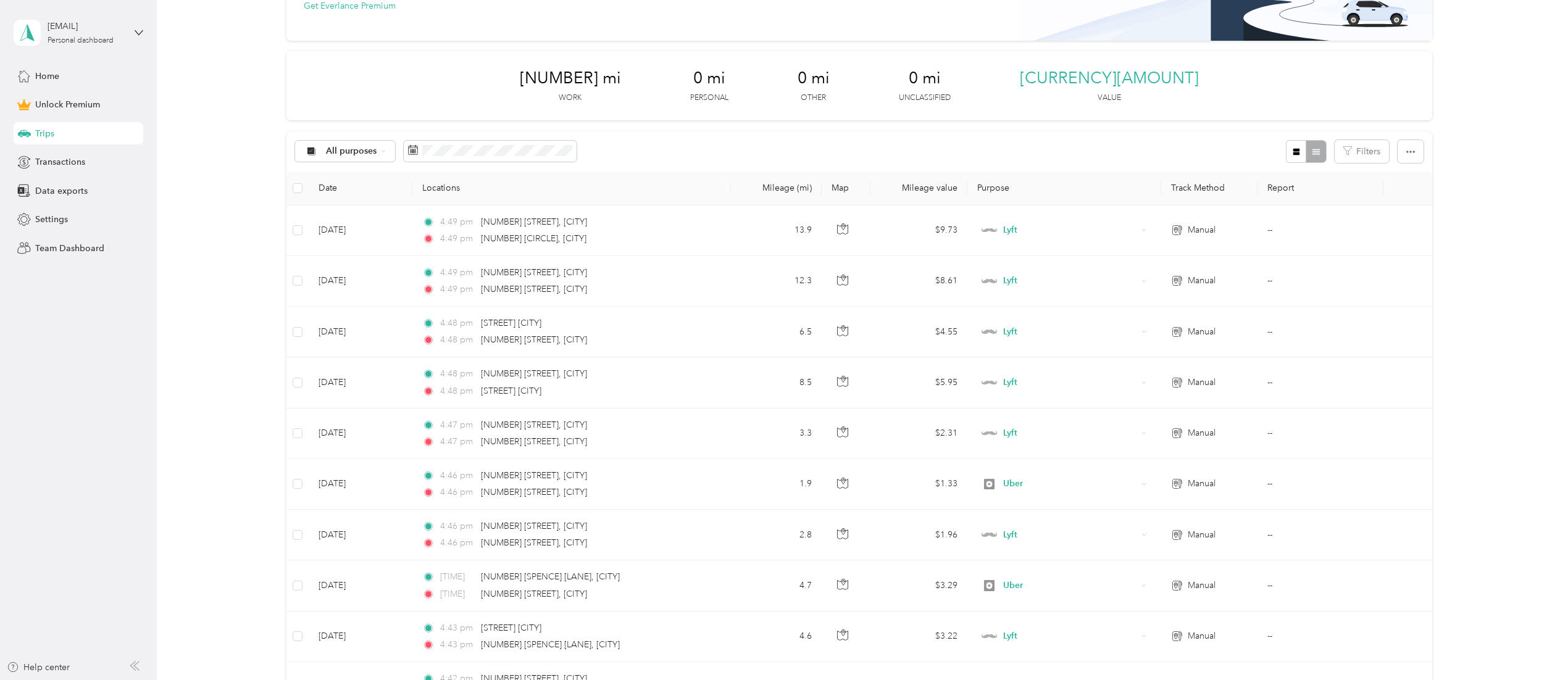 scroll, scrollTop: 0, scrollLeft: 0, axis: both 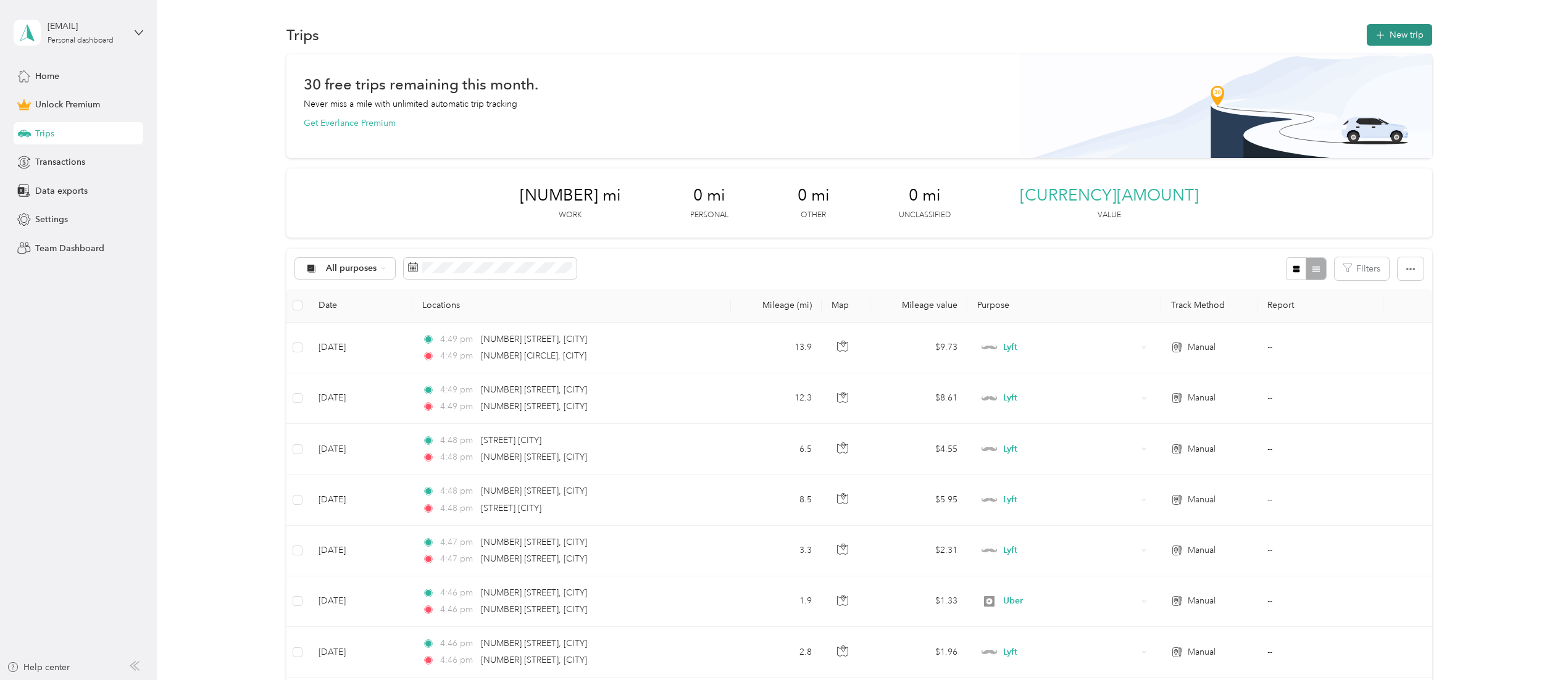 click on "New trip" at bounding box center (1399, 35) 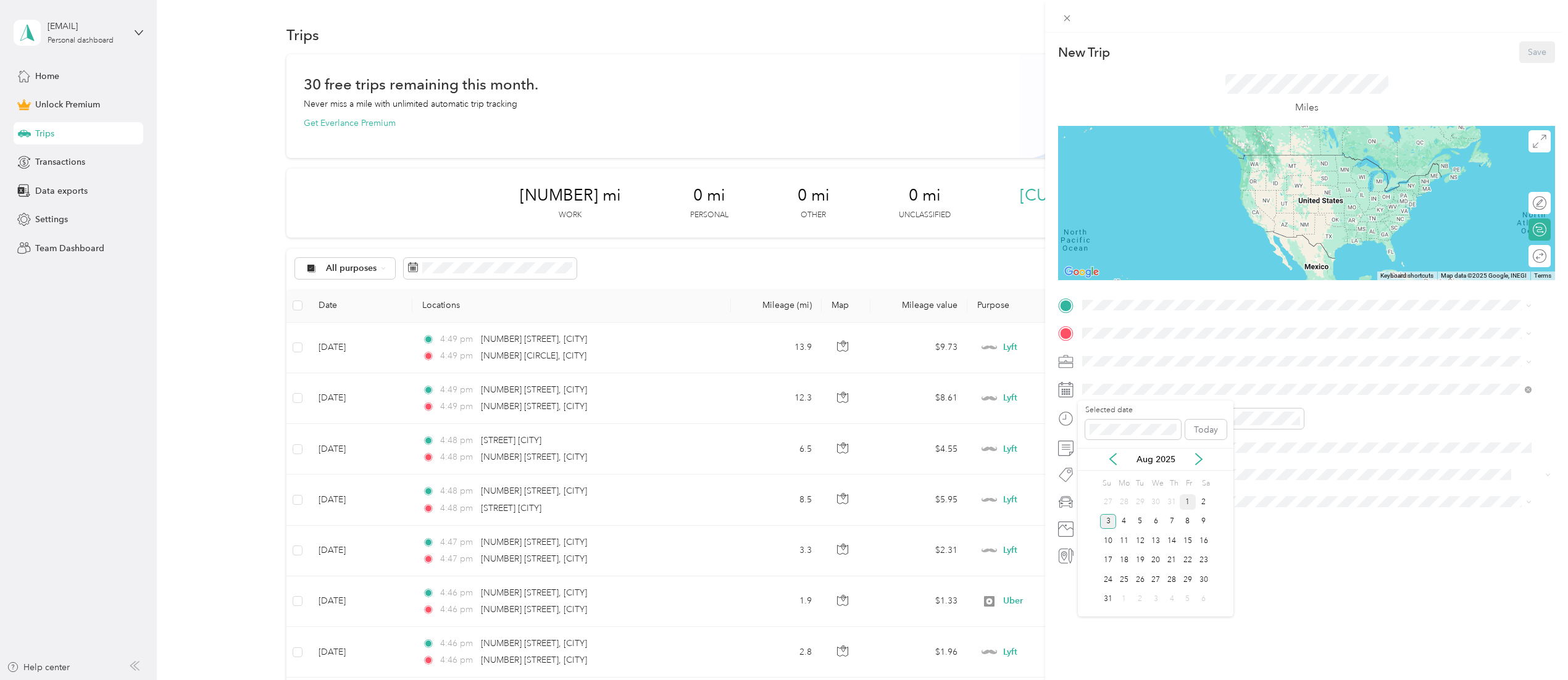 click on "1" at bounding box center [1188, 502] 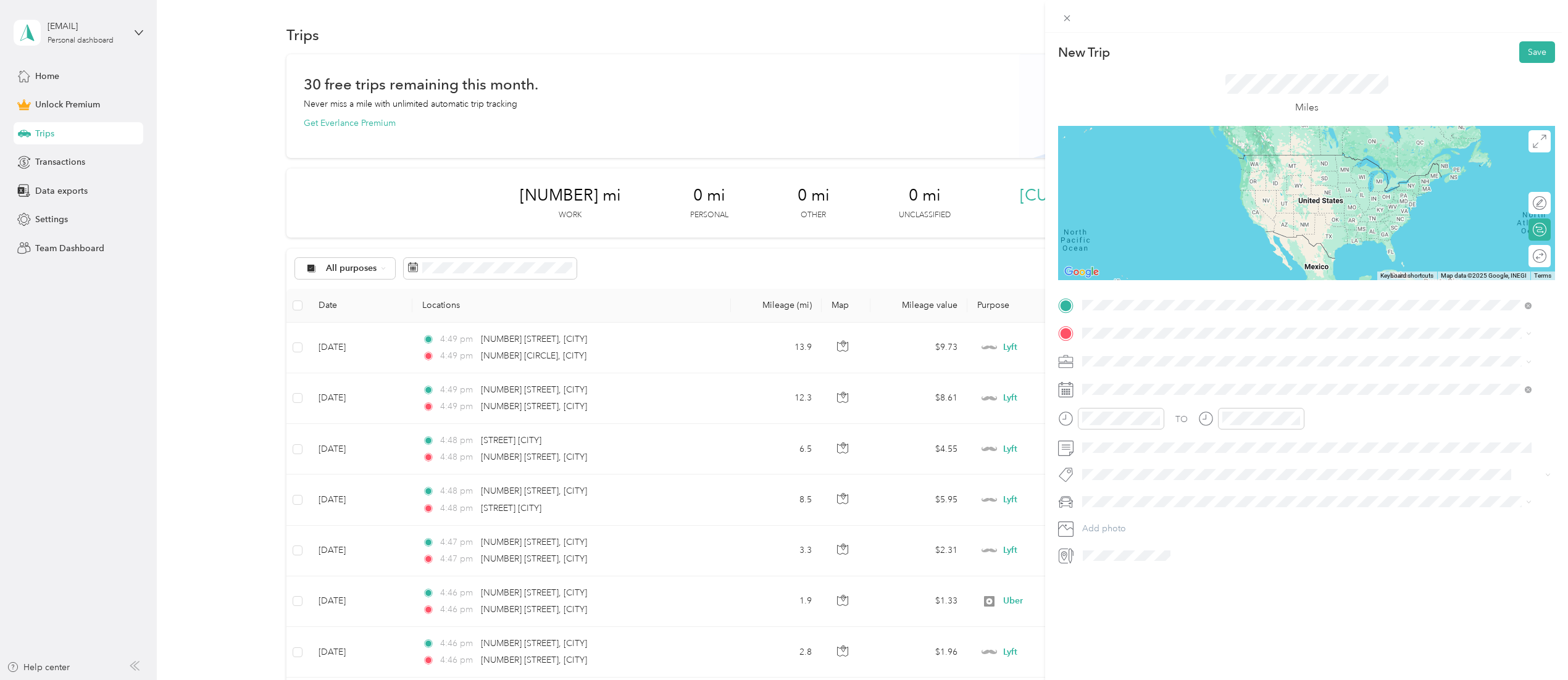 click on "[NUMBER] [STREET]
[CITY], [STATE] [POSTAL_CODE], [COUNTRY]" at bounding box center [1195, 355] 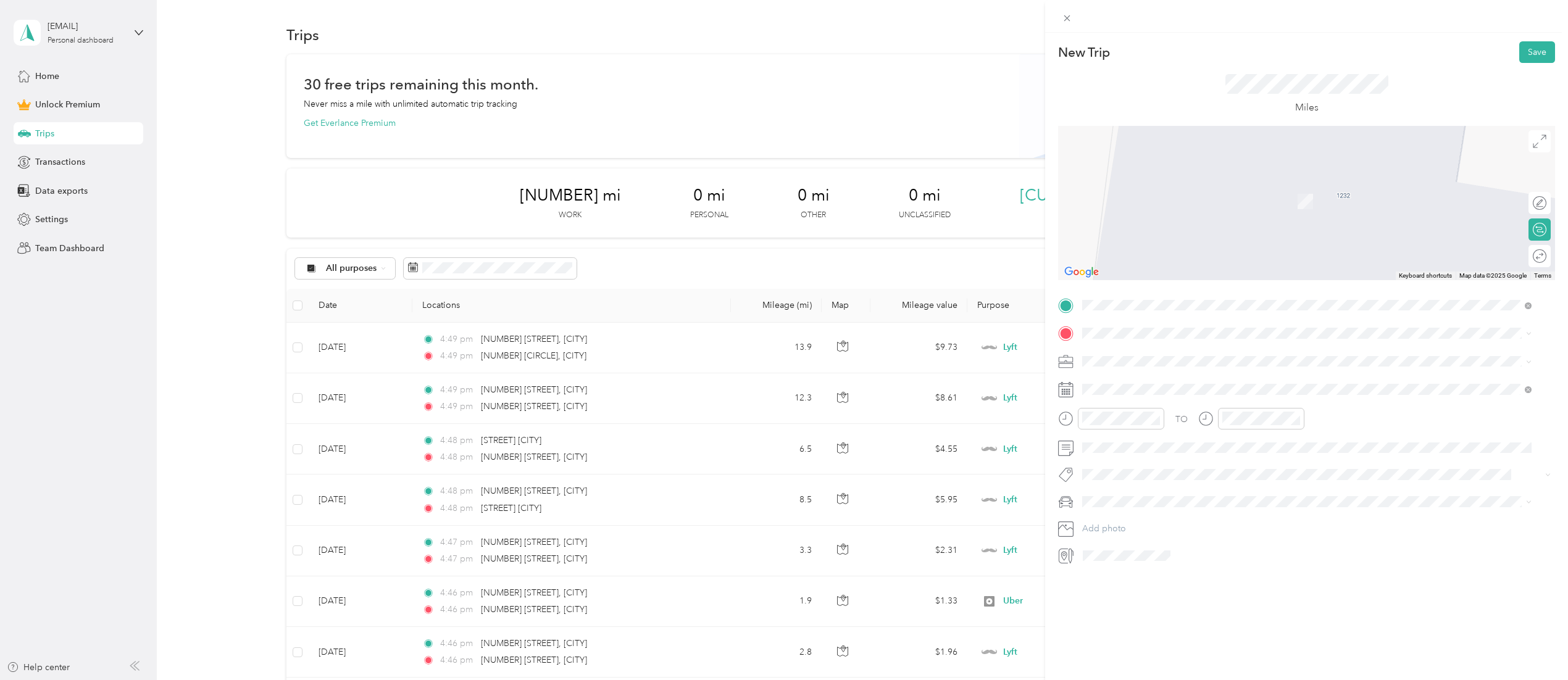 click on "[NUMBER] [STREET]
[CITY], [STATE] [POSTAL_CODE], [COUNTRY]" at bounding box center [1195, 381] 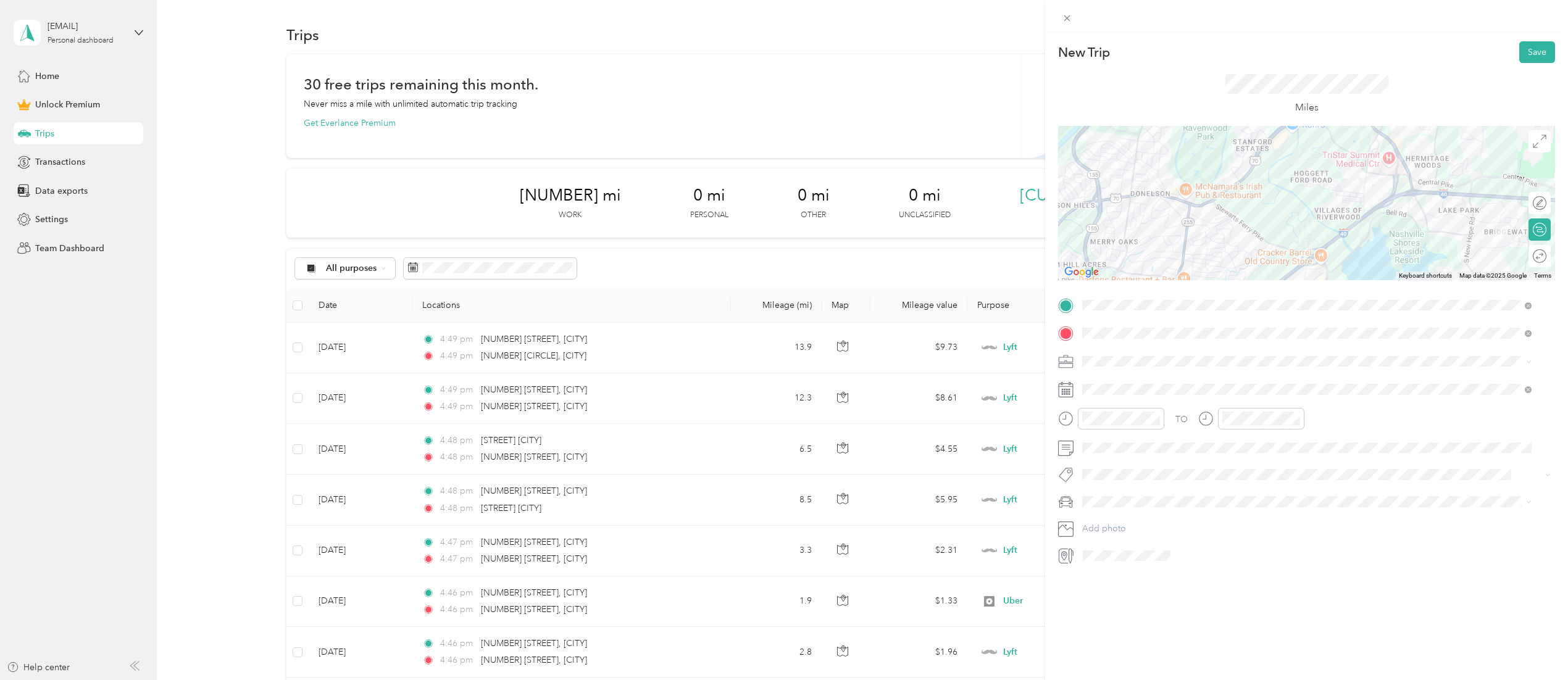 click 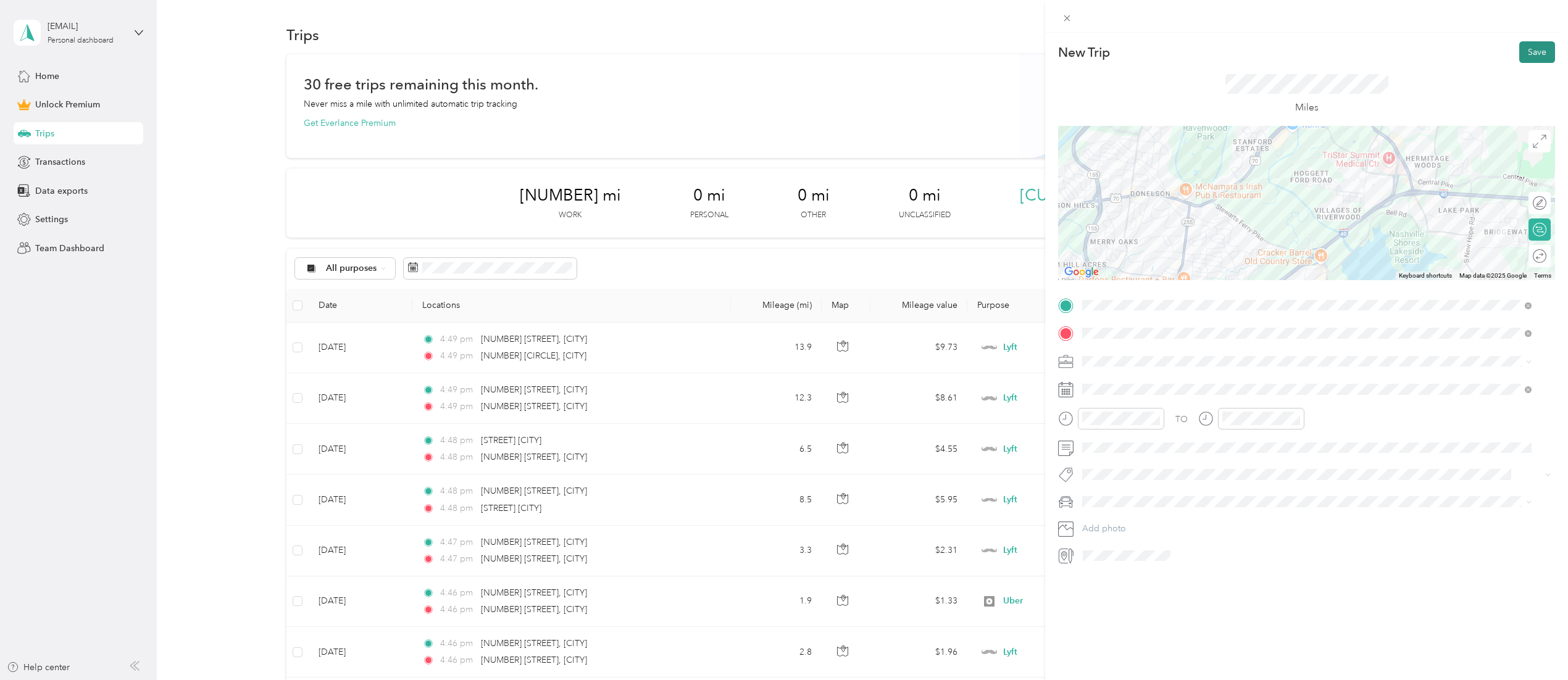 click on "Save" at bounding box center [1537, 52] 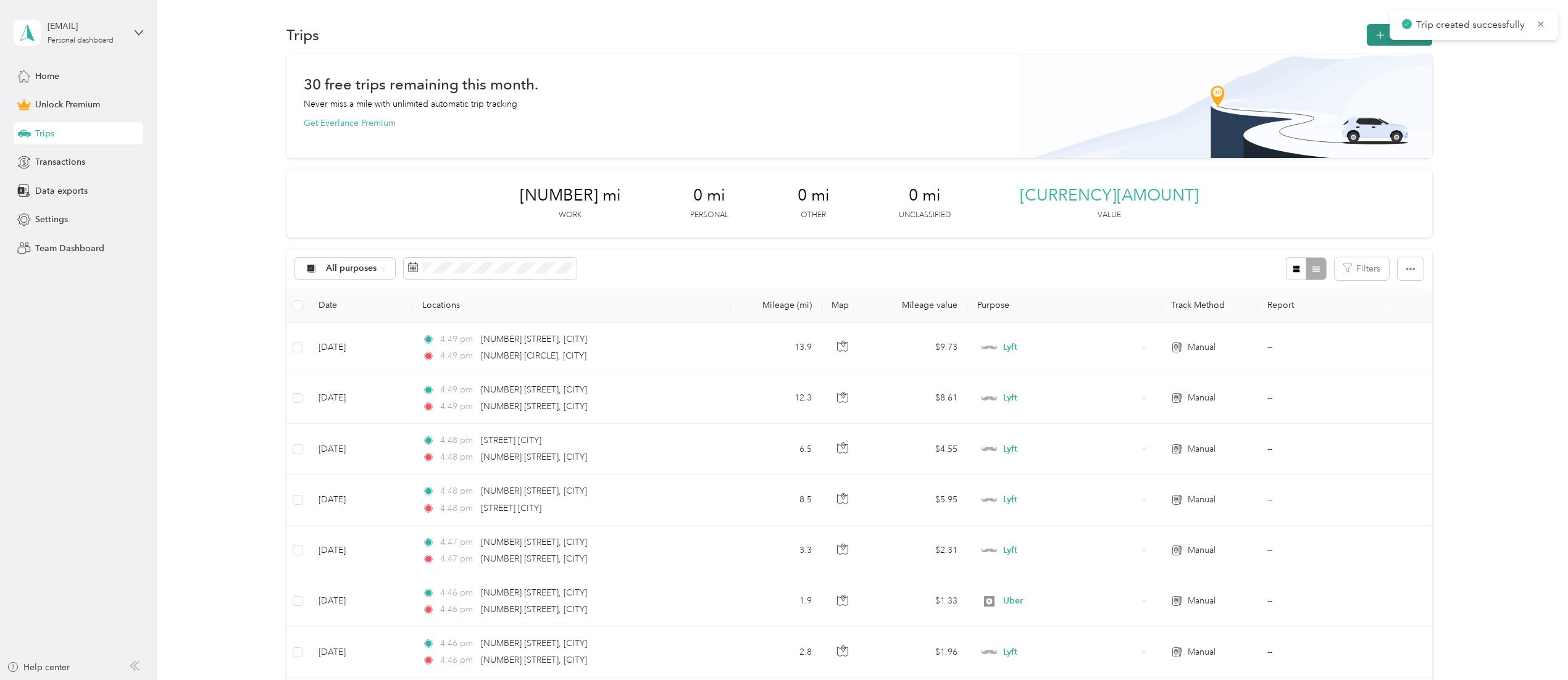 click on "New trip" at bounding box center [1399, 35] 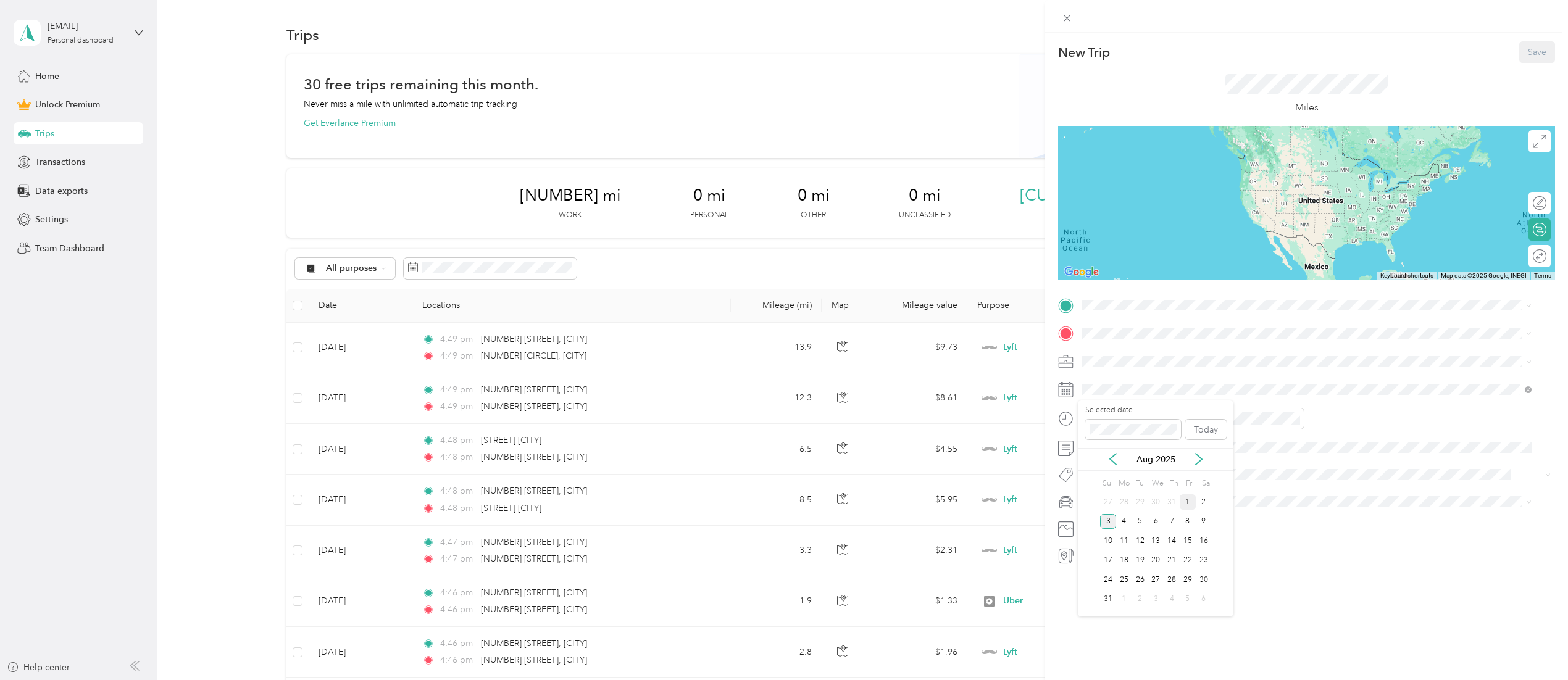 click on "1" at bounding box center (1188, 502) 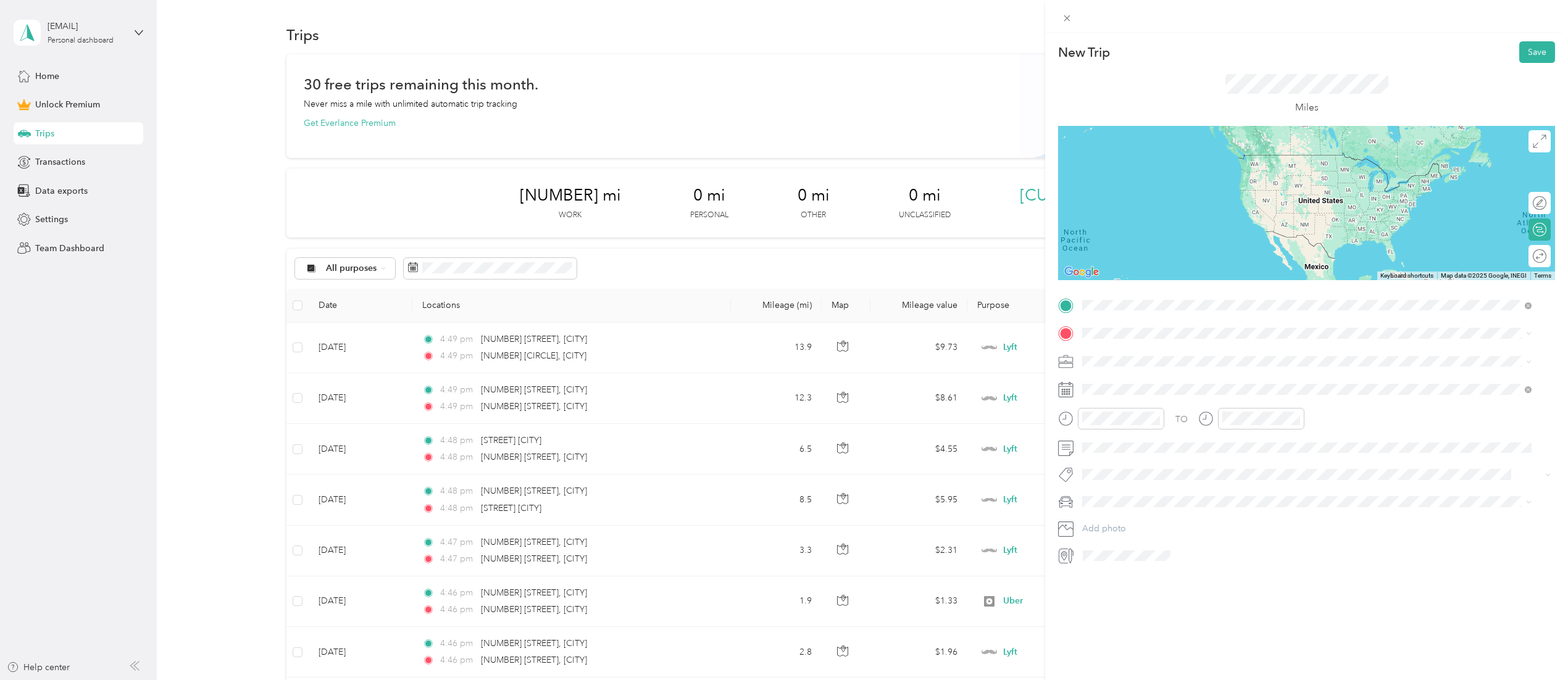 click on "[NUMBER] [STREET]
[CITY], [STATE] [POSTAL_CODE], [COUNTRY]" at bounding box center [1195, 355] 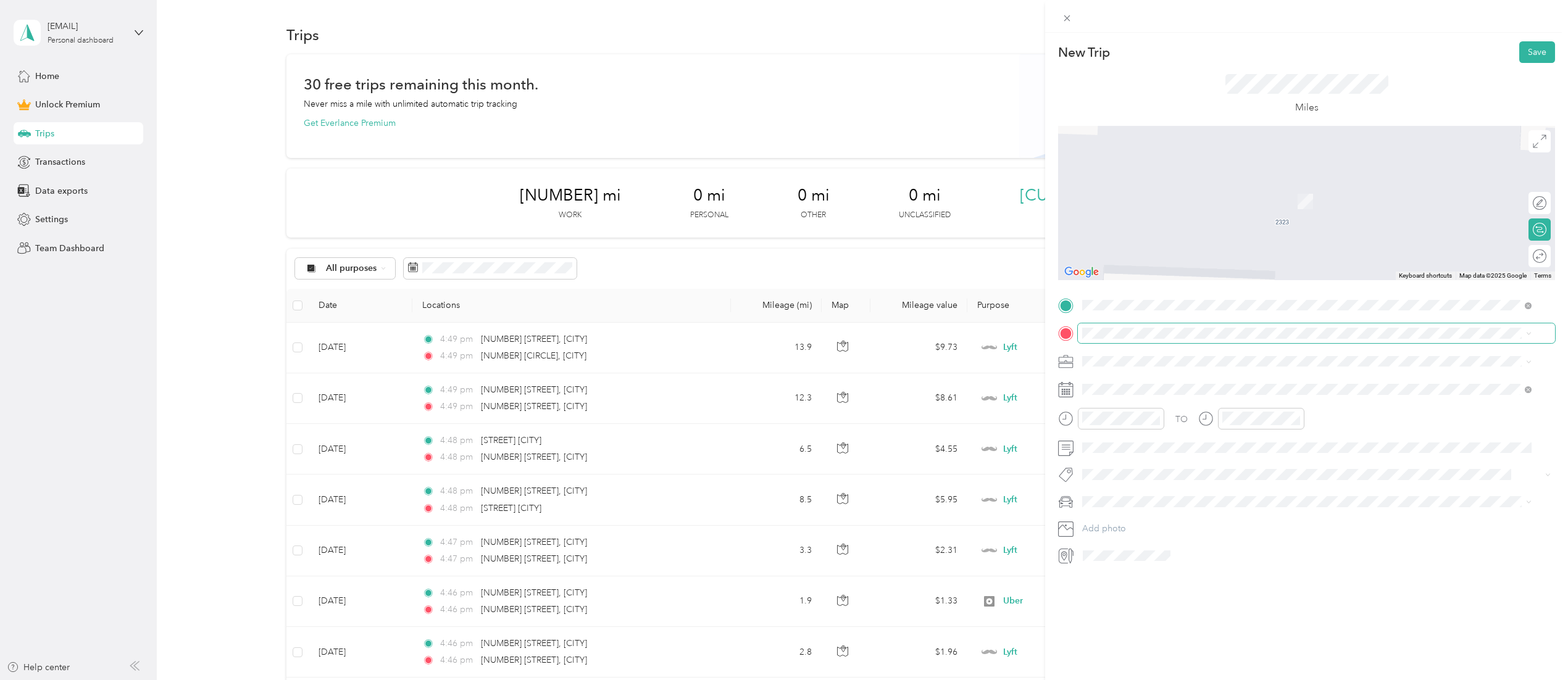 click at bounding box center (1316, 333) 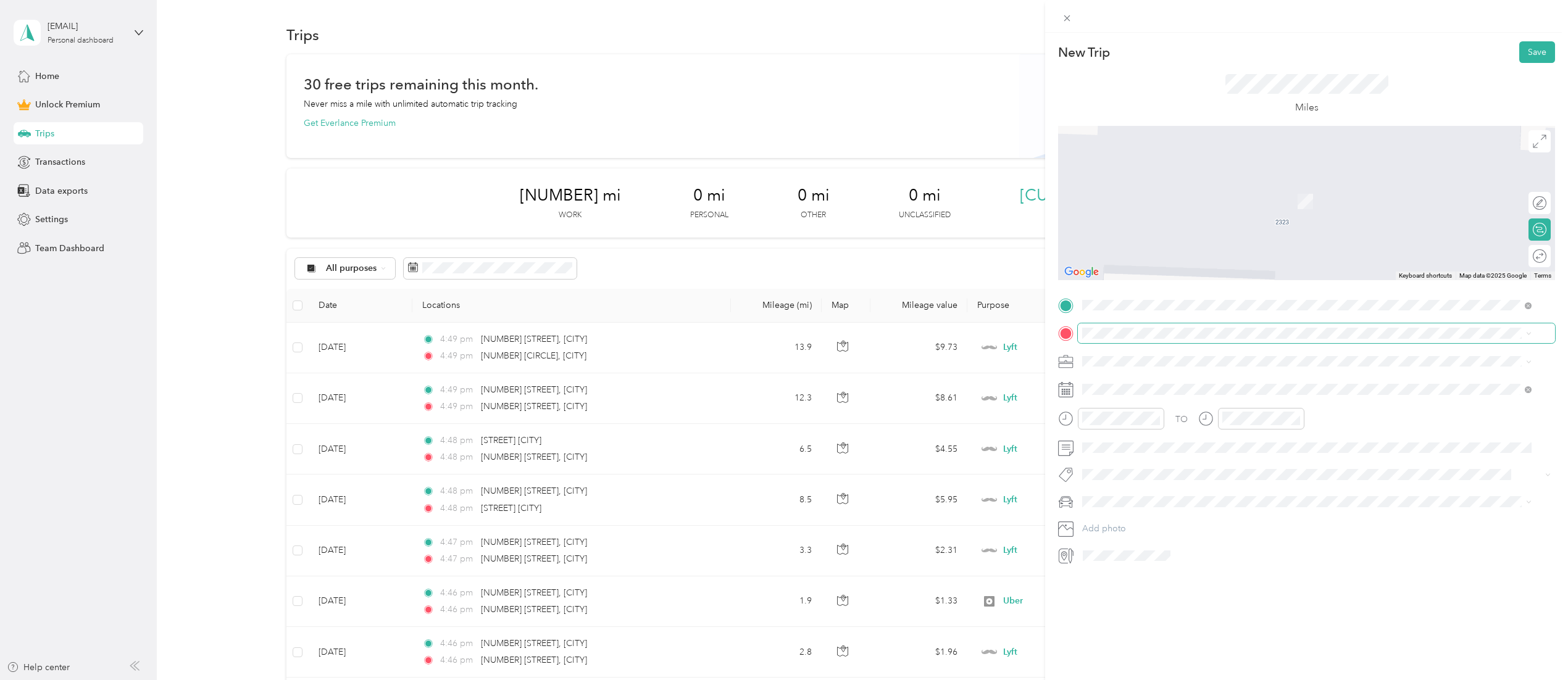 click at bounding box center [1316, 333] 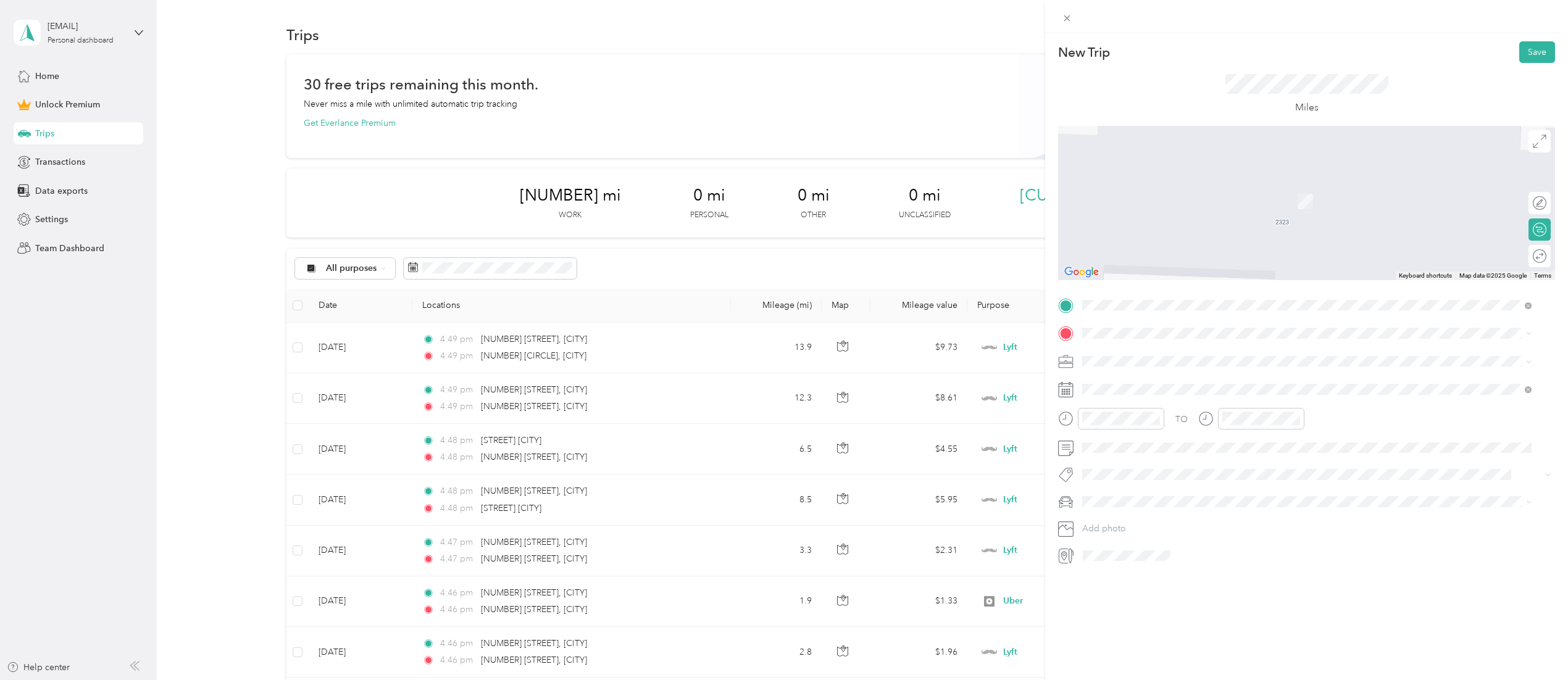 click on "[NUMBER] [STREET]
[CITY], [STATE] [POSTAL_CODE], [COUNTRY]" at bounding box center (1307, 378) 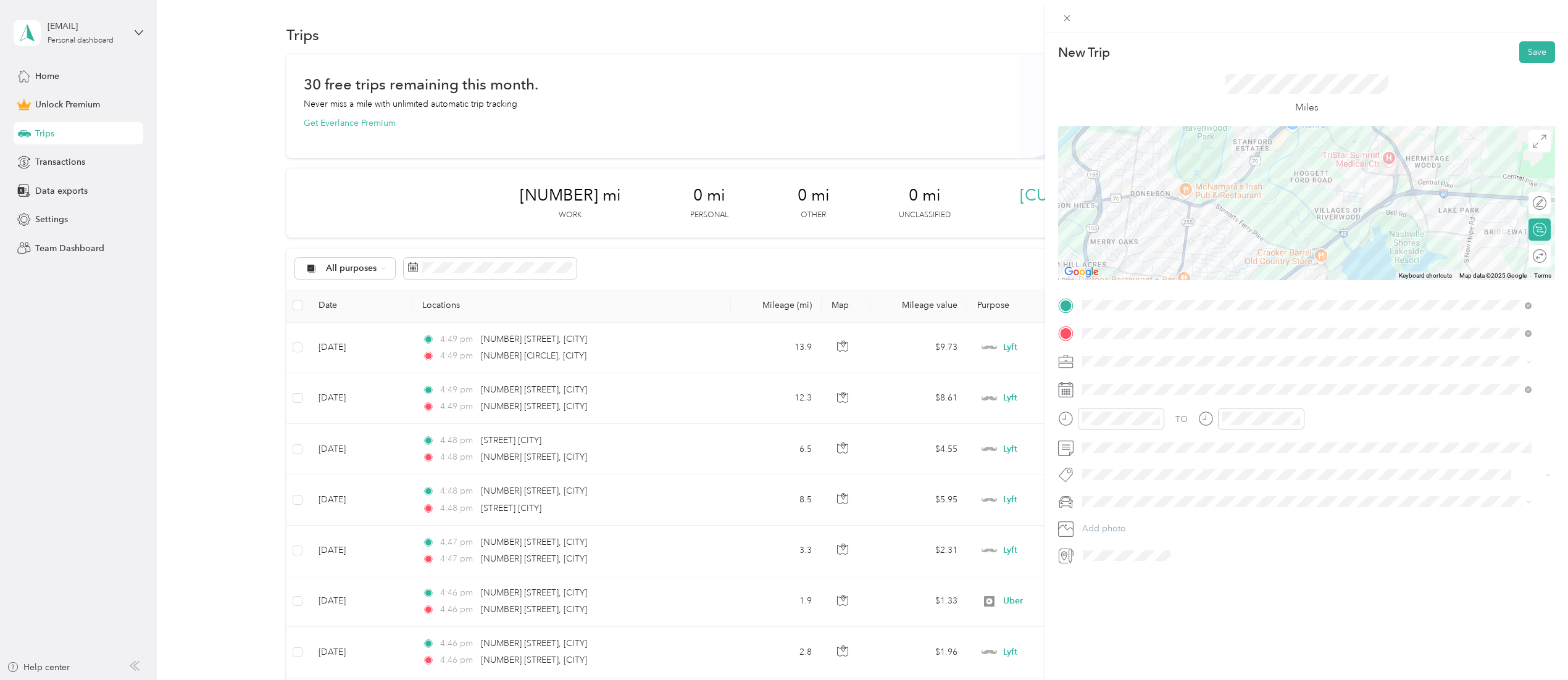 click at bounding box center [1316, 362] 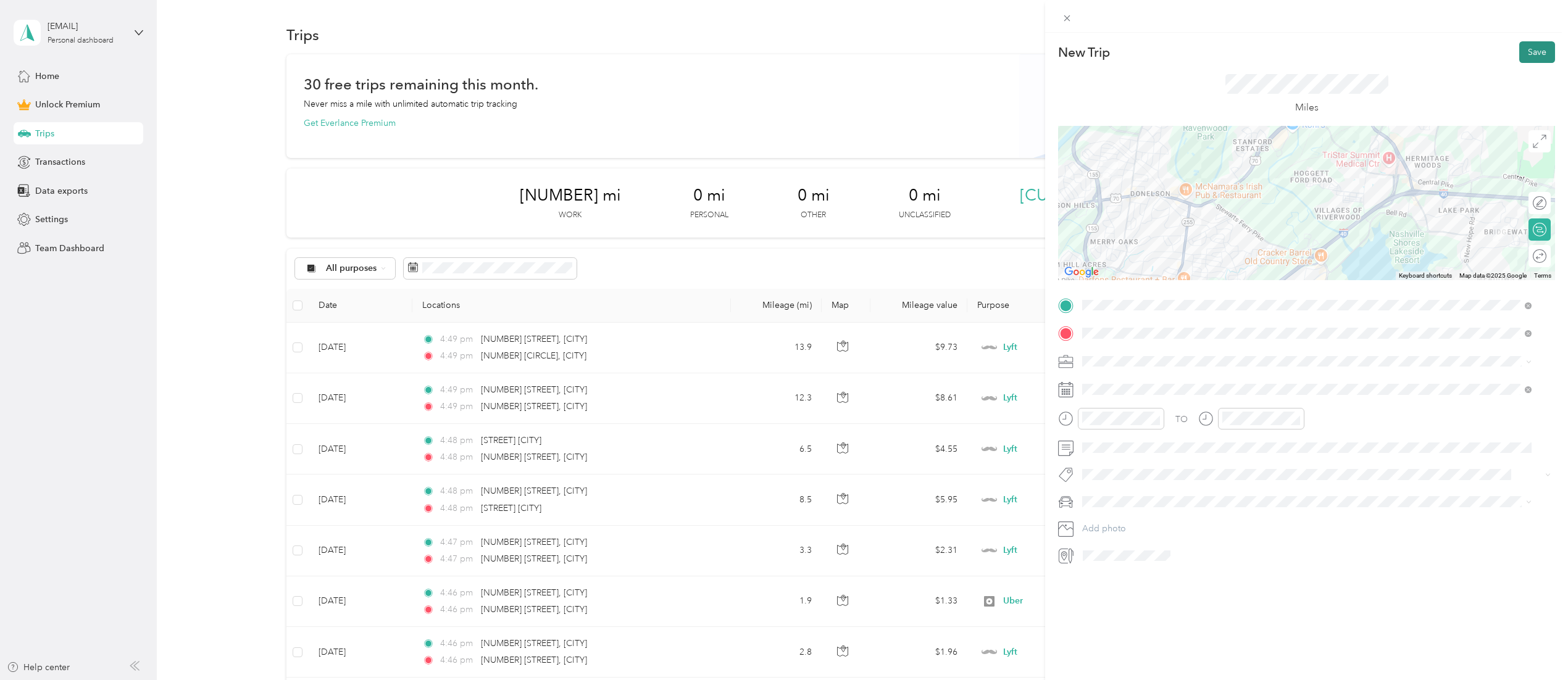 click on "Save" at bounding box center (1537, 52) 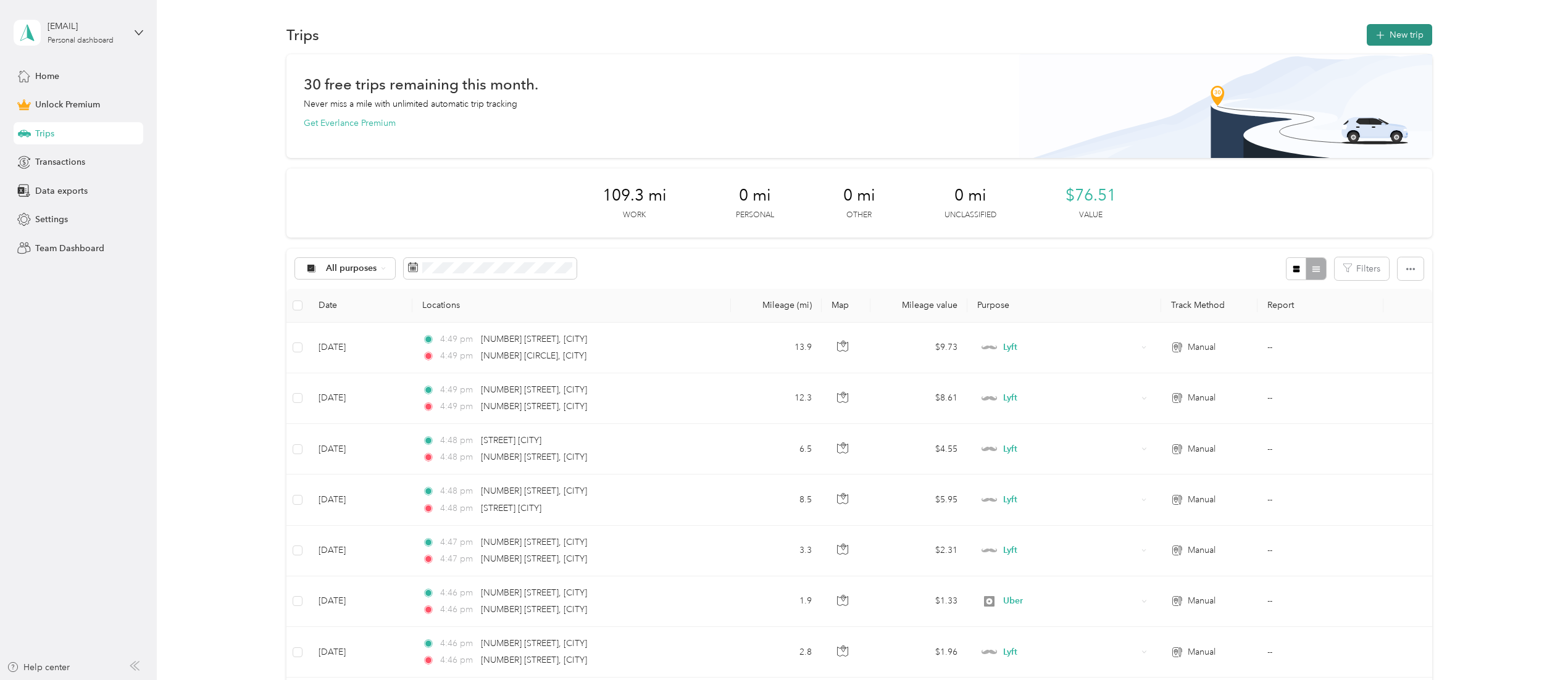click on "New trip" at bounding box center (1399, 35) 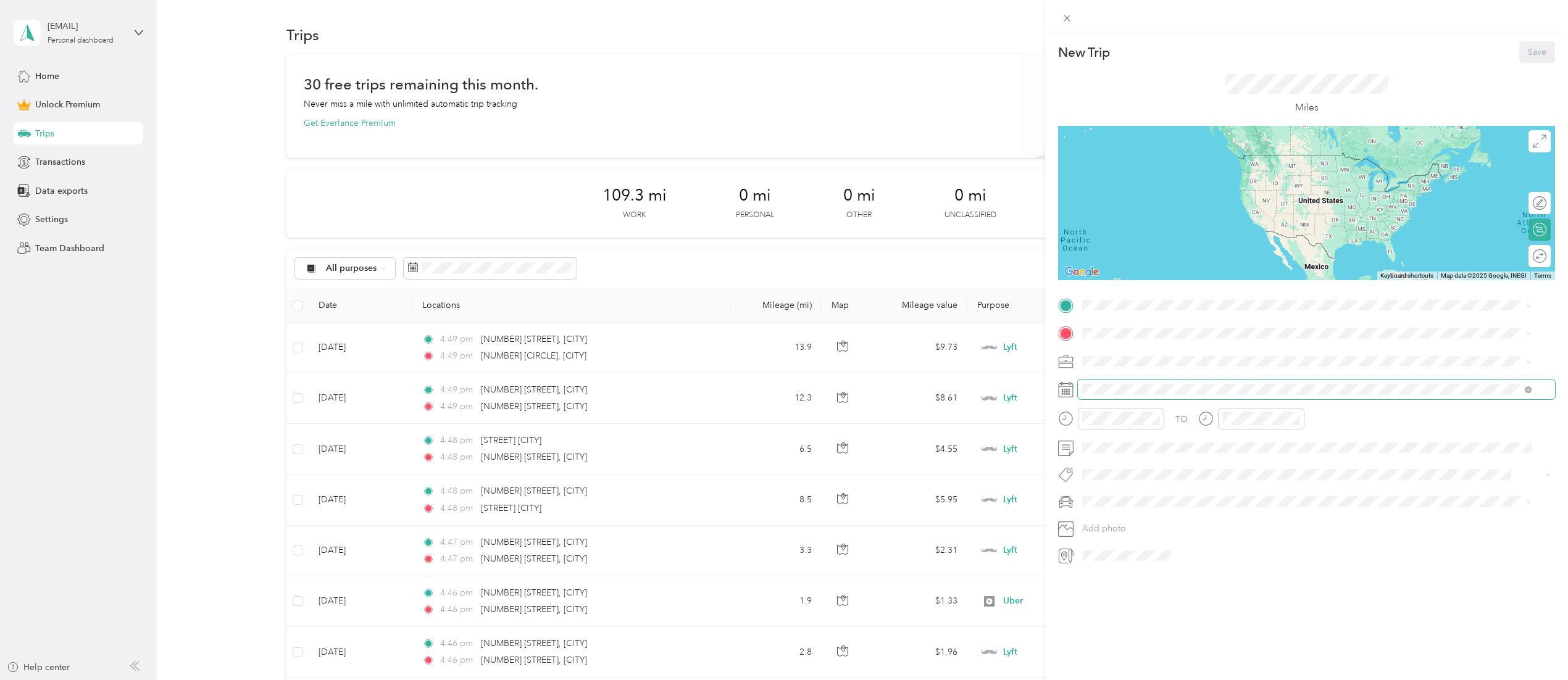 click at bounding box center [1316, 305] 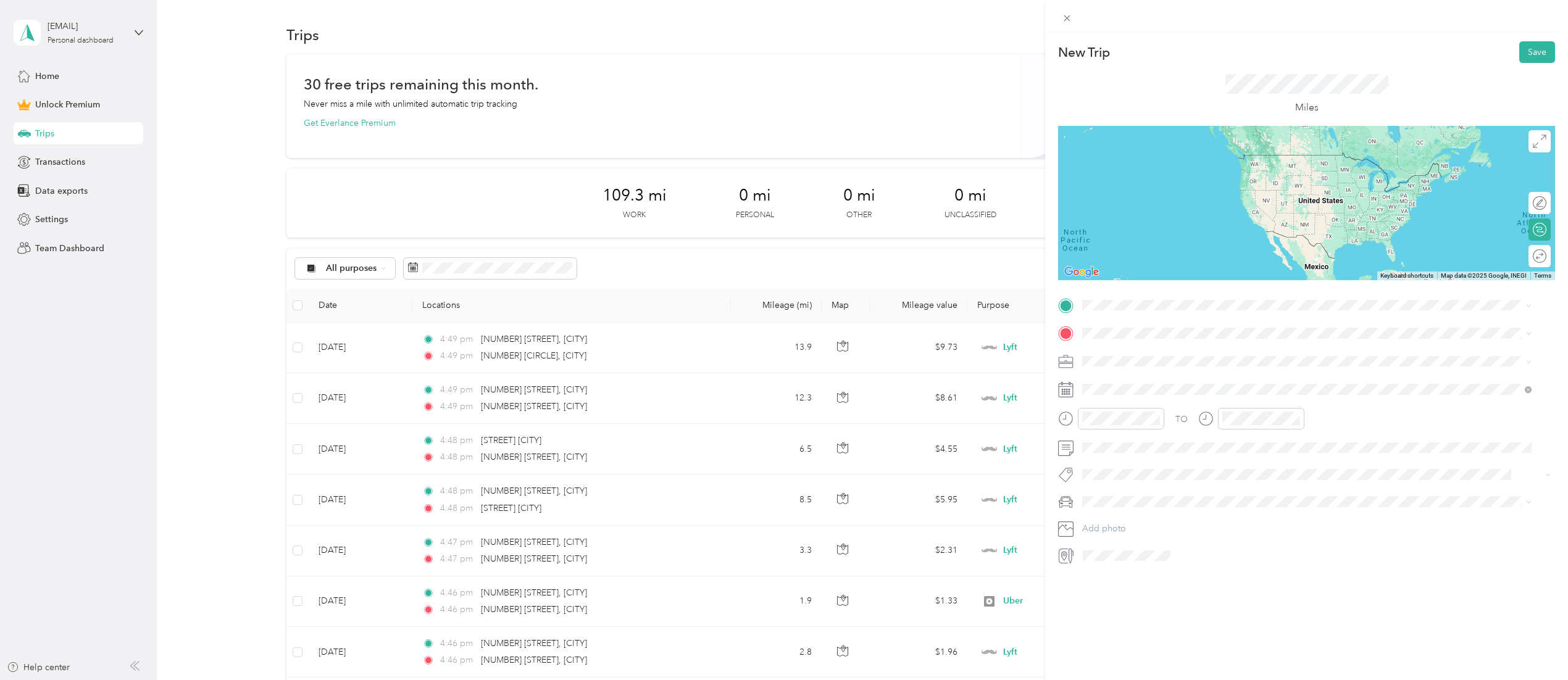 click on "[NUMBER] [STREET]
[CITY], [STATE] [POSTAL_CODE], [COUNTRY]" at bounding box center (1307, 352) 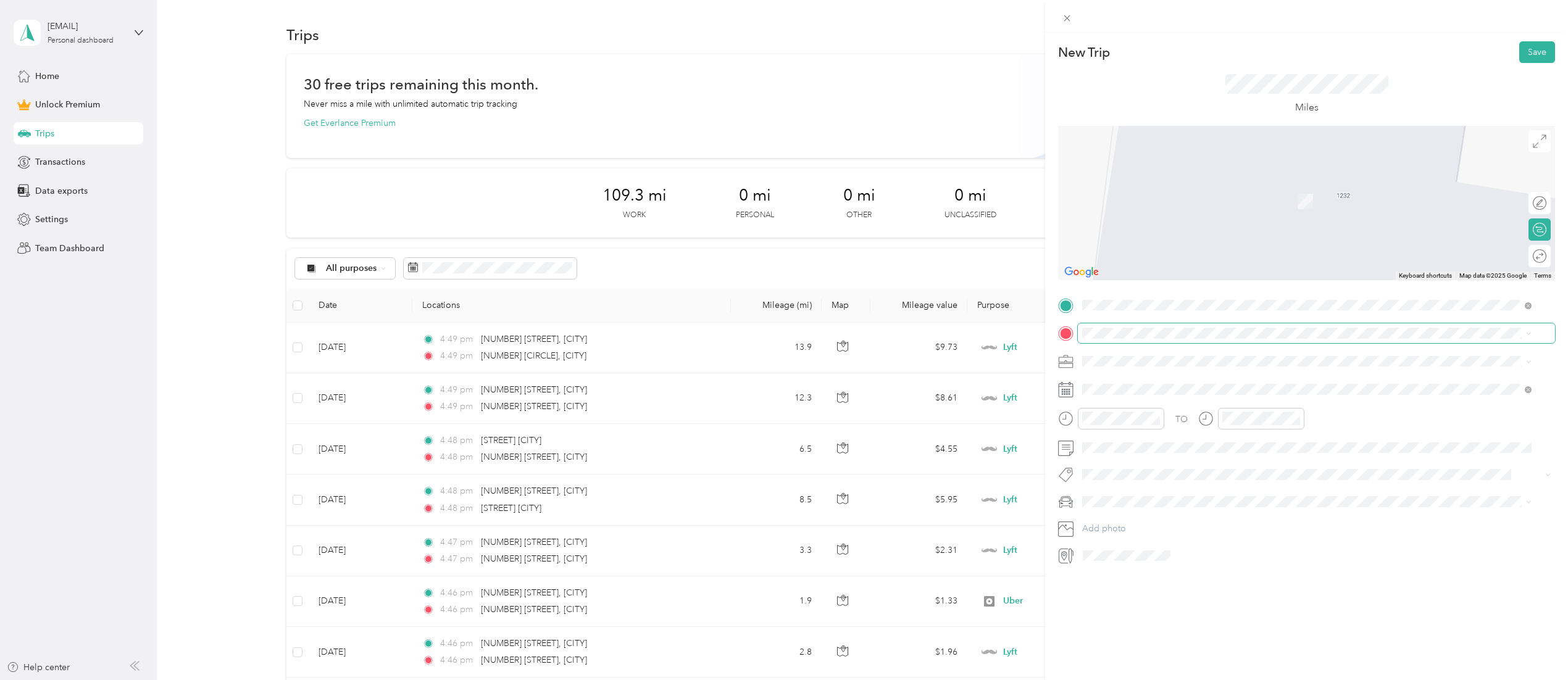 click at bounding box center (1316, 333) 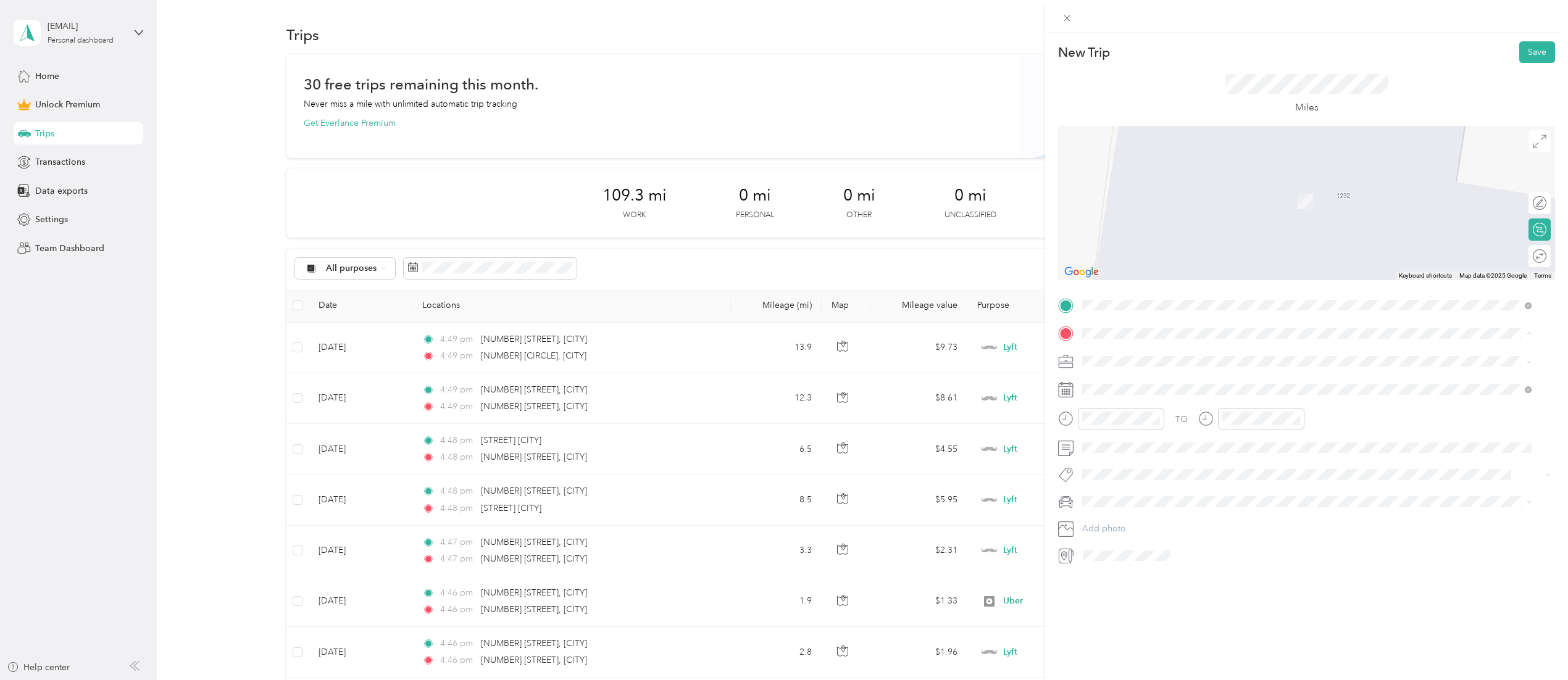 click on "[NUMBER] [DRIVE]
[CITY], [STATE] [POSTAL_CODE], [COUNTRY]" at bounding box center [1195, 383] 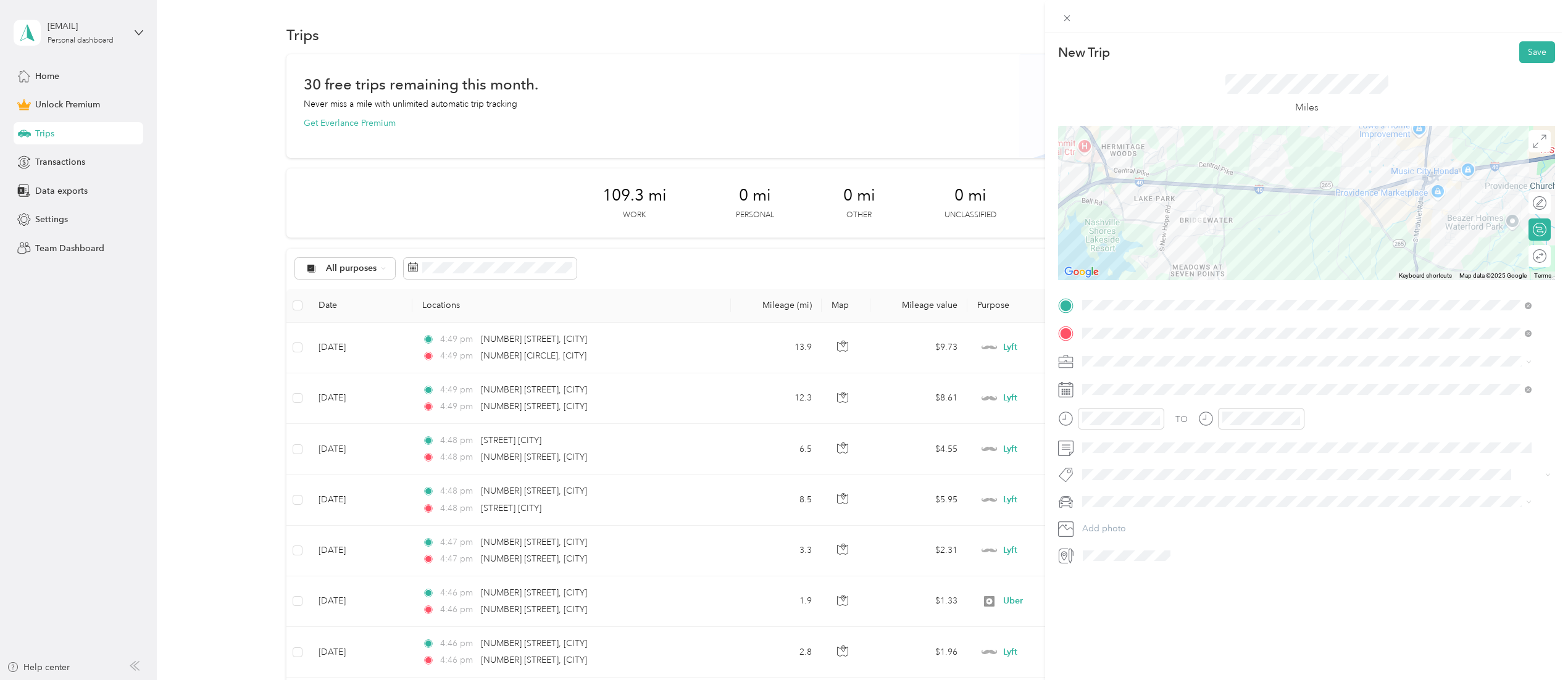 click 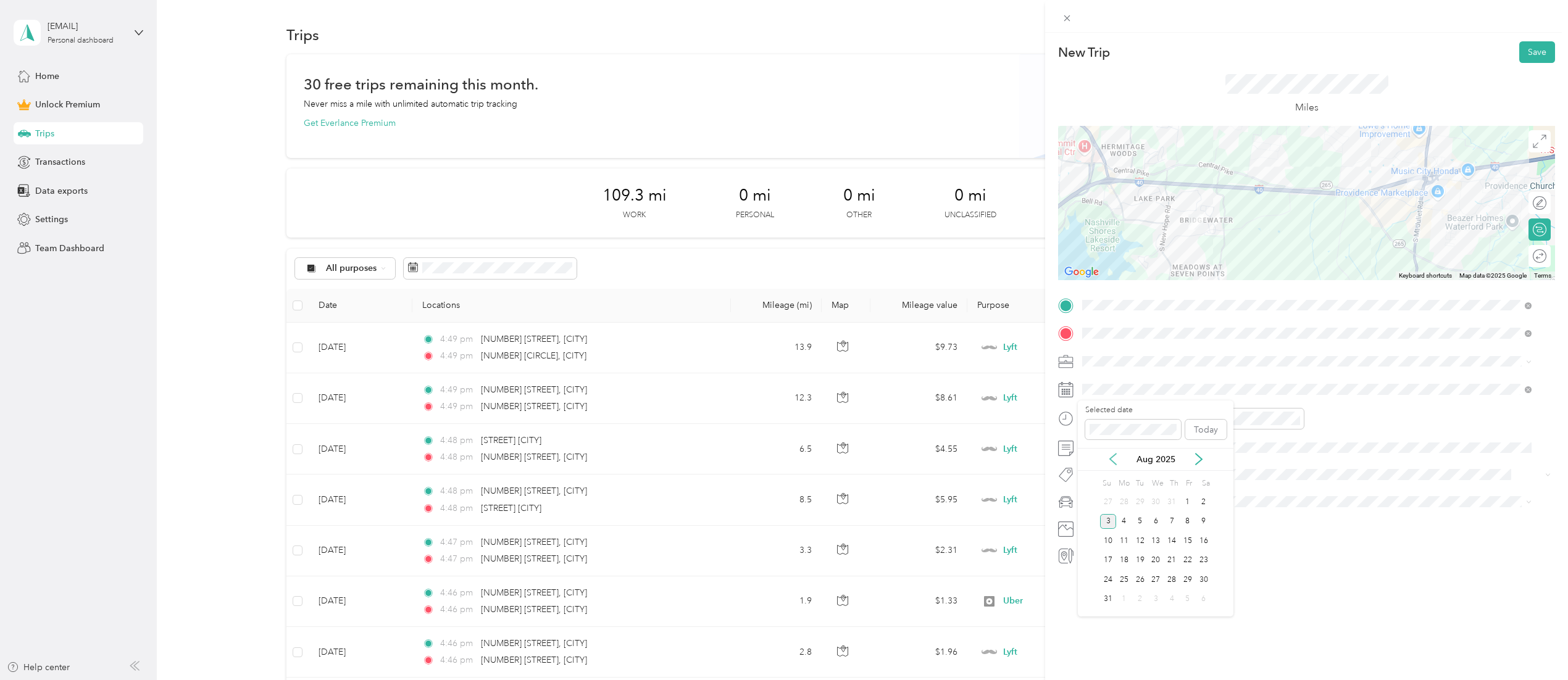 click 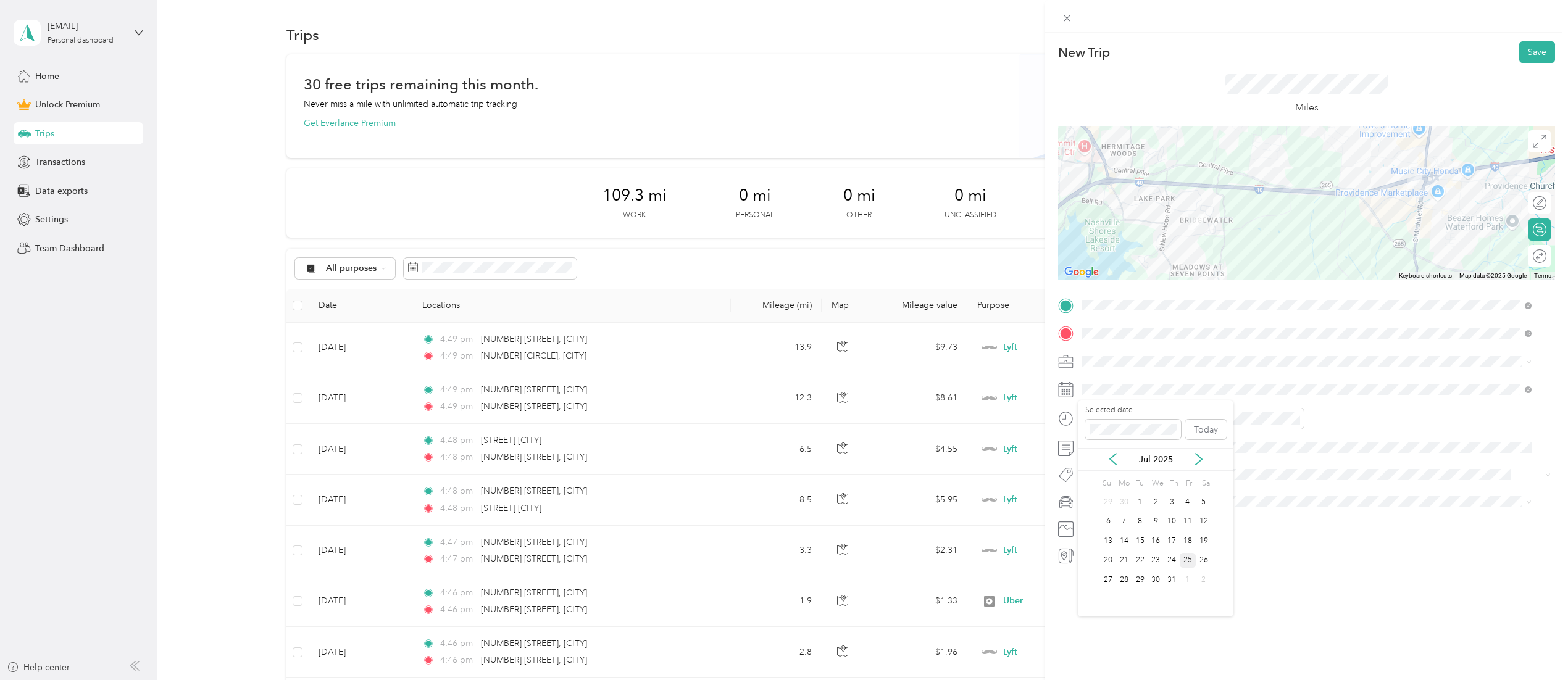 click on "25" at bounding box center (1188, 560) 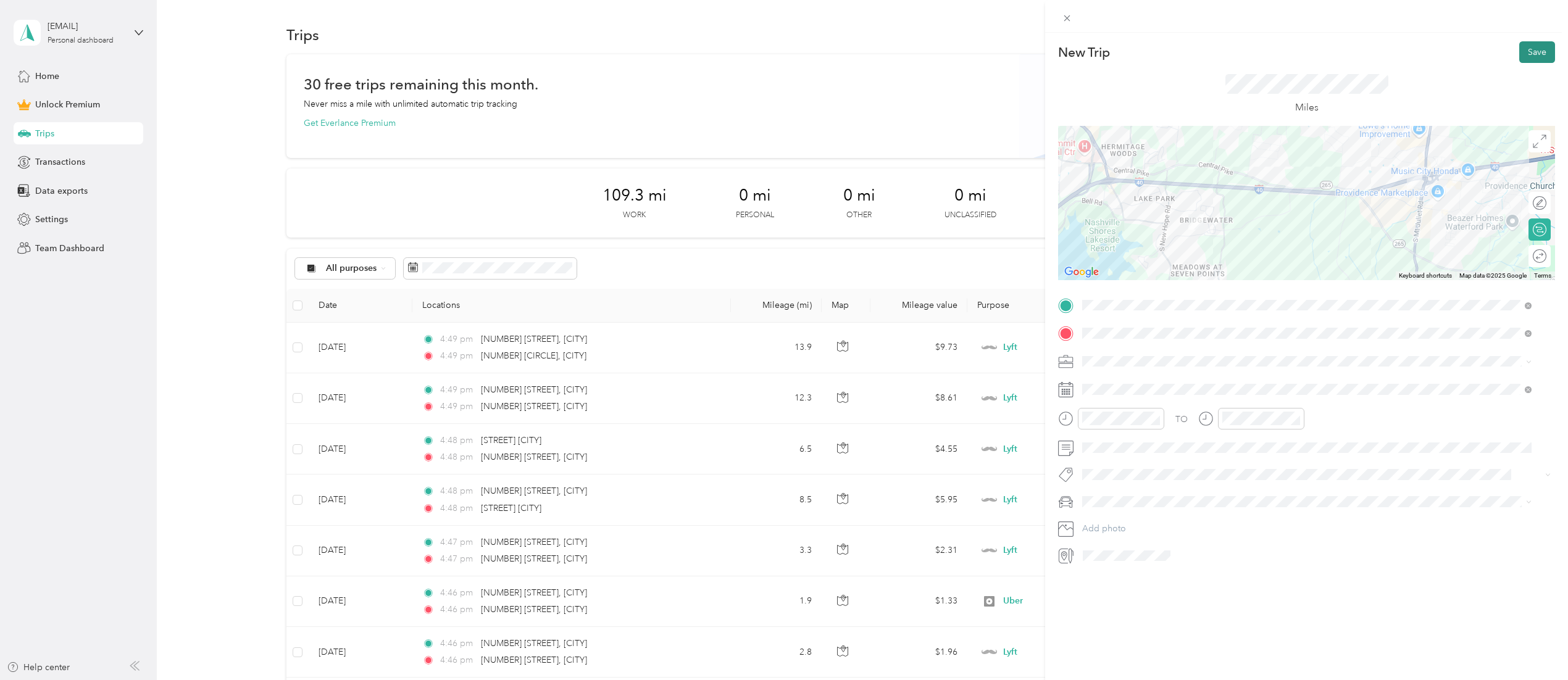 click on "Save" at bounding box center (1537, 52) 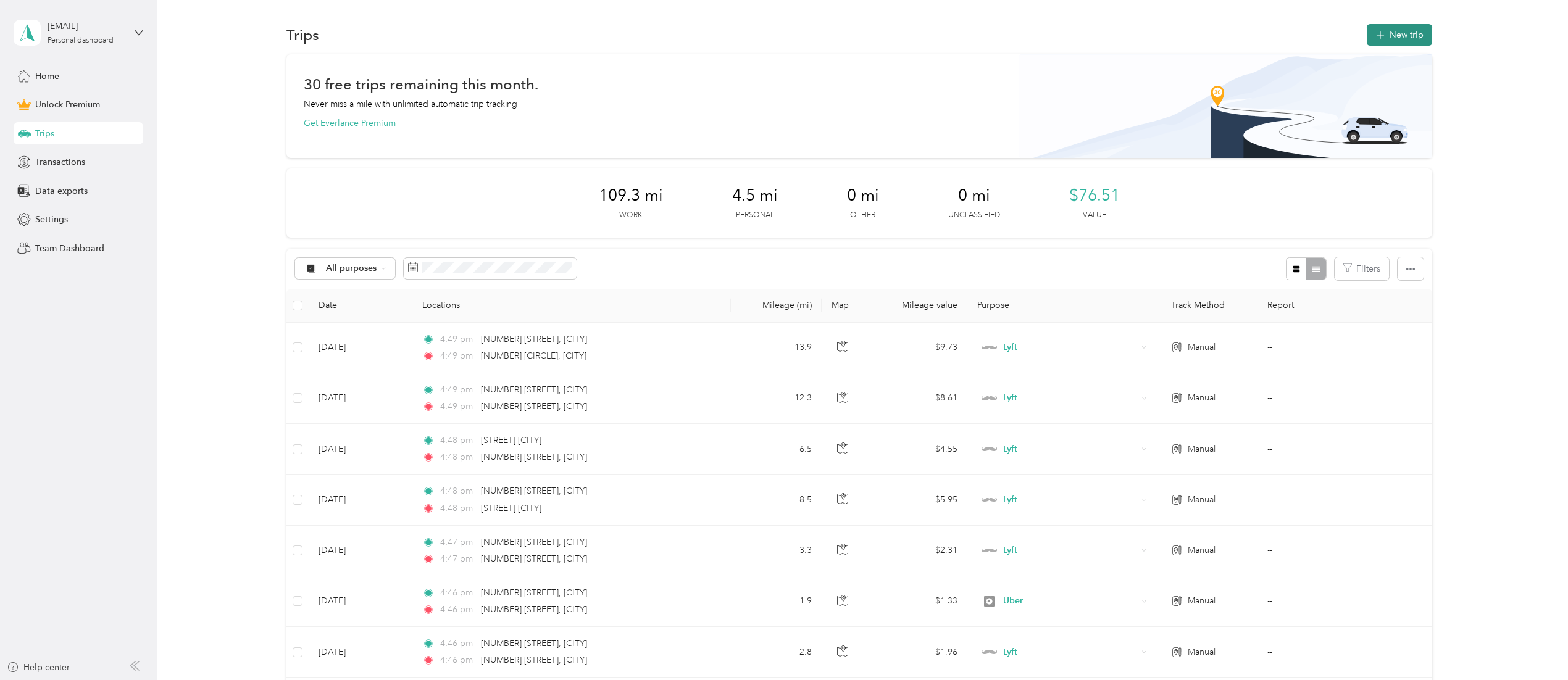 click on "New trip" at bounding box center [1399, 35] 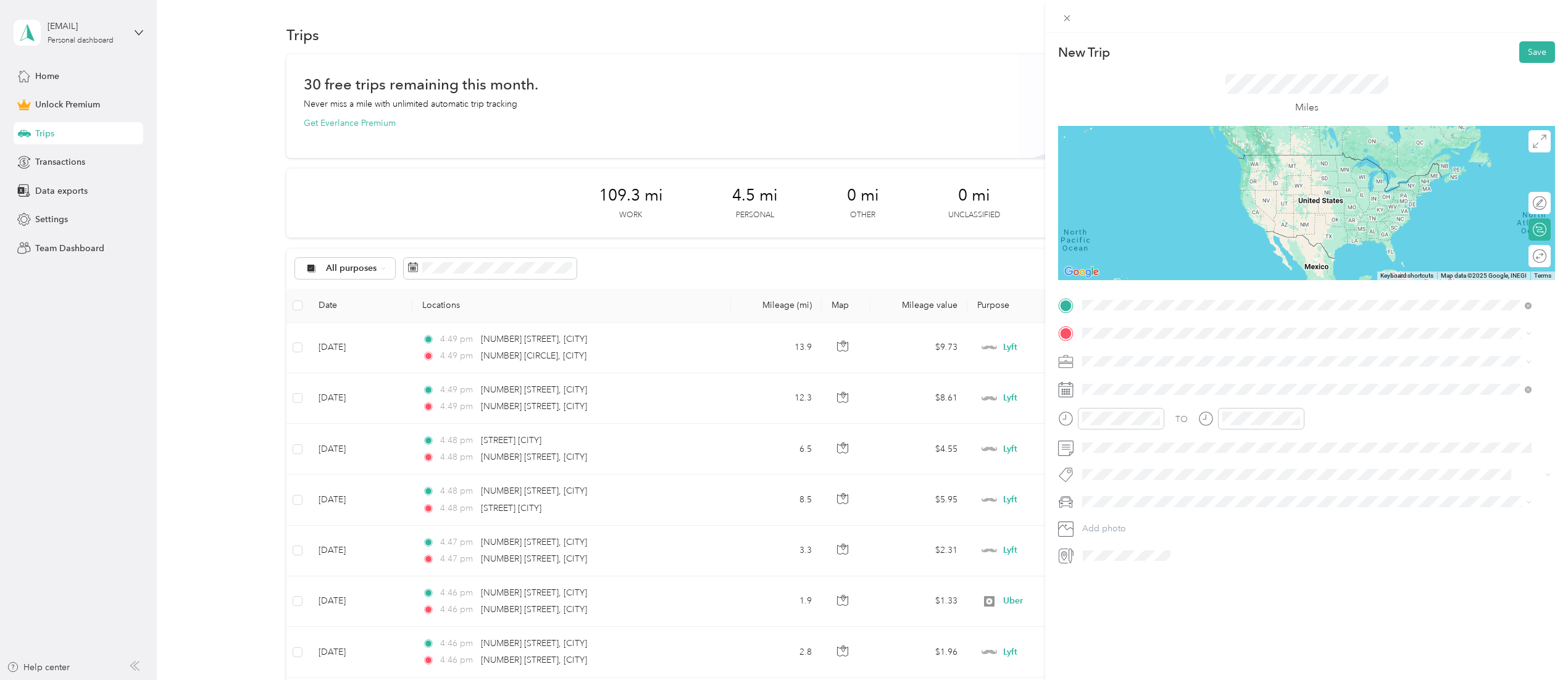 click on "[NUMBER] [DRIVE]
[CITY], [STATE] [POSTAL_CODE], [COUNTRY]" at bounding box center [1195, 355] 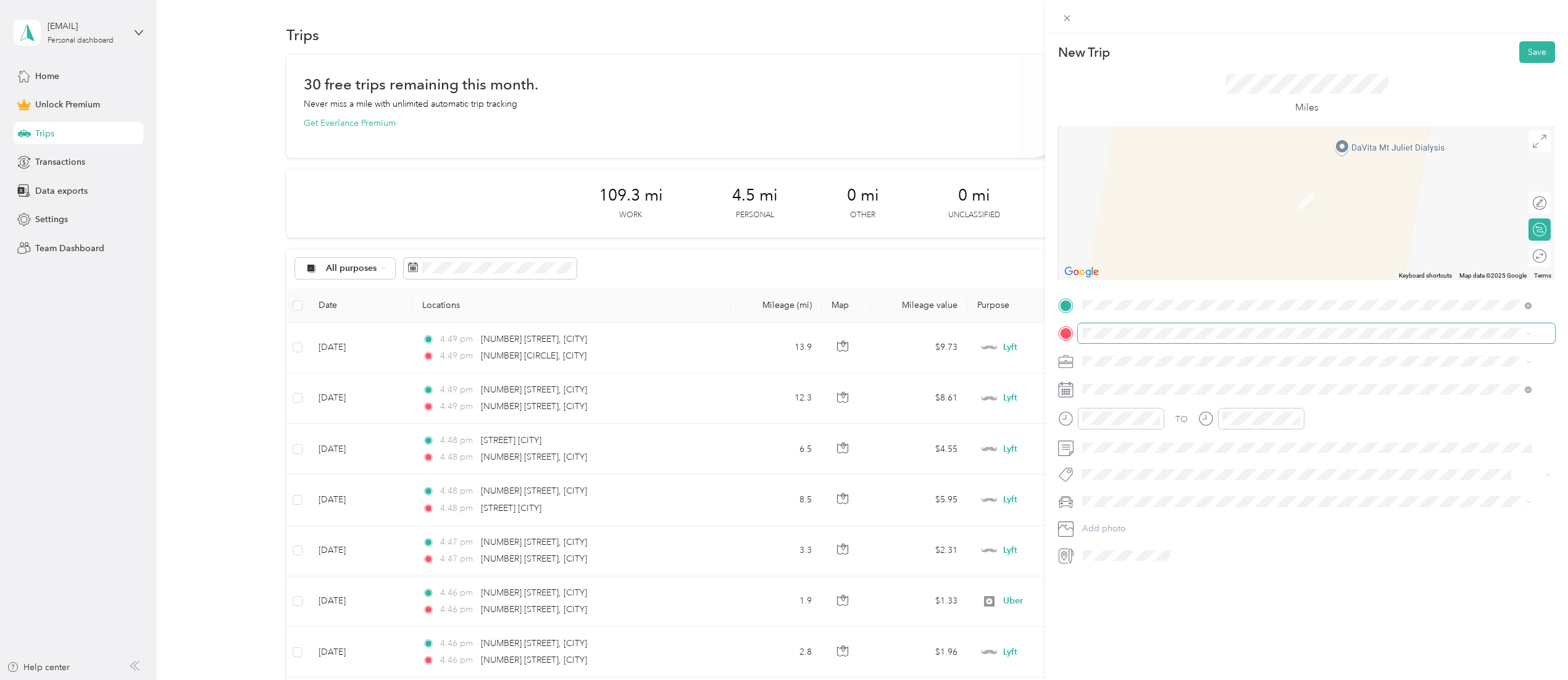 click at bounding box center [1316, 333] 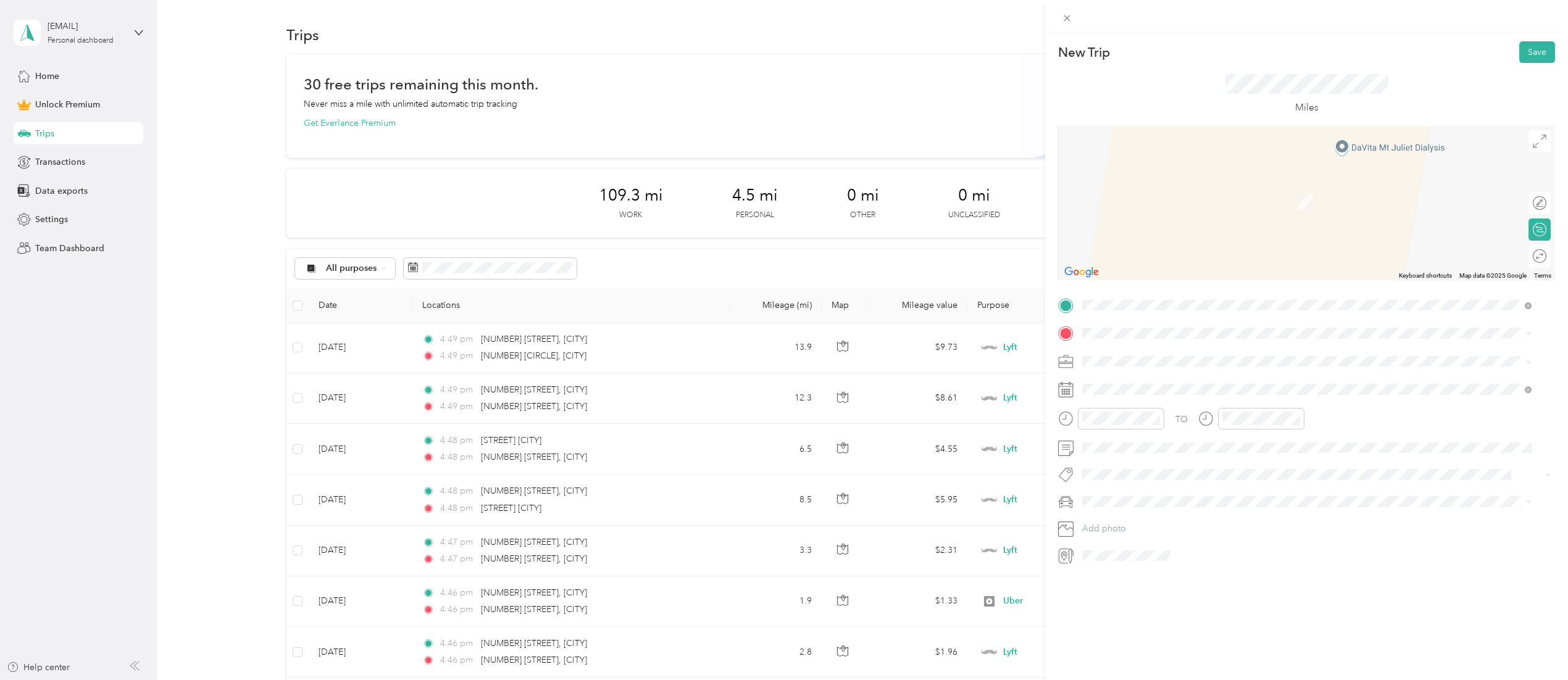 click on "[NUMBER] [STREET]
[CITY], [STATE] [POSTAL_CODE], [COUNTRY]" at bounding box center (1195, 381) 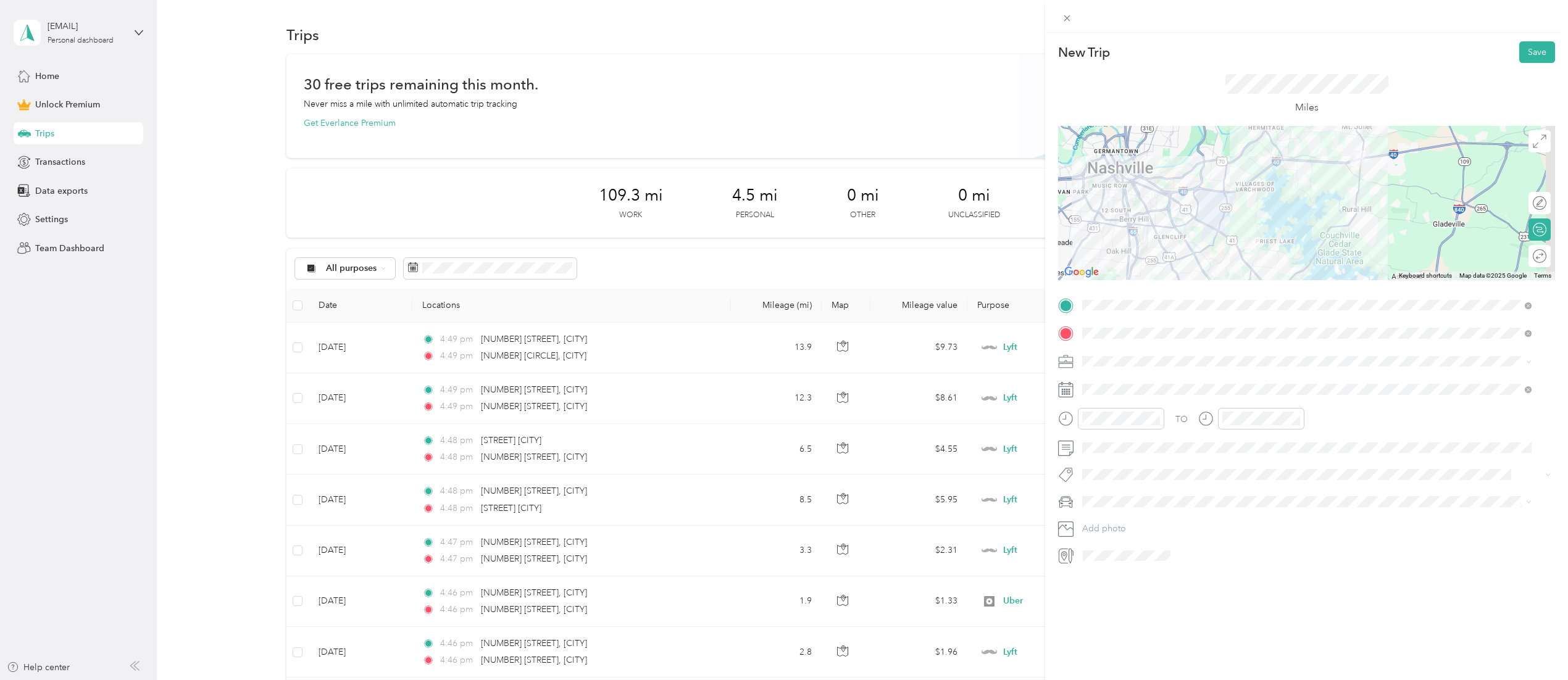 click at bounding box center [1527, 362] 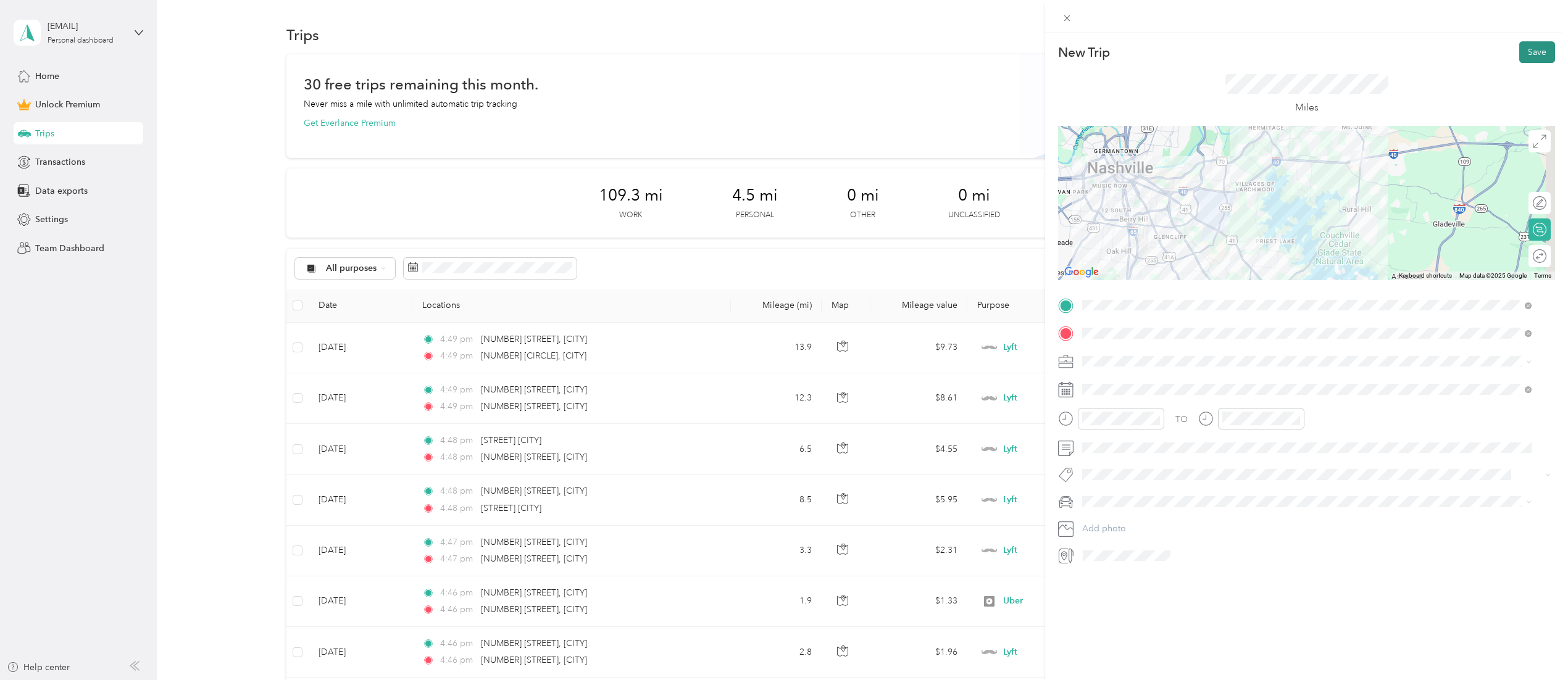 click on "Save" at bounding box center [1537, 52] 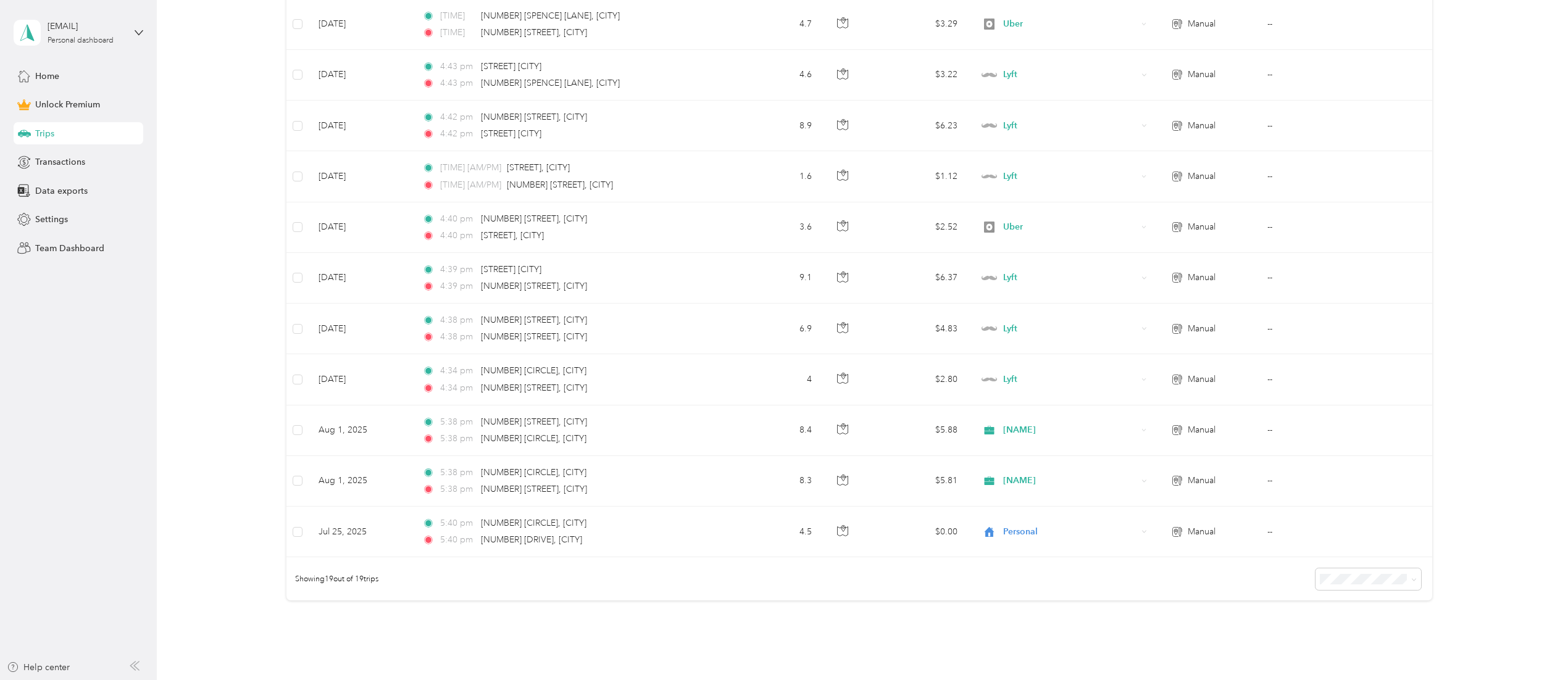 scroll, scrollTop: 740, scrollLeft: 0, axis: vertical 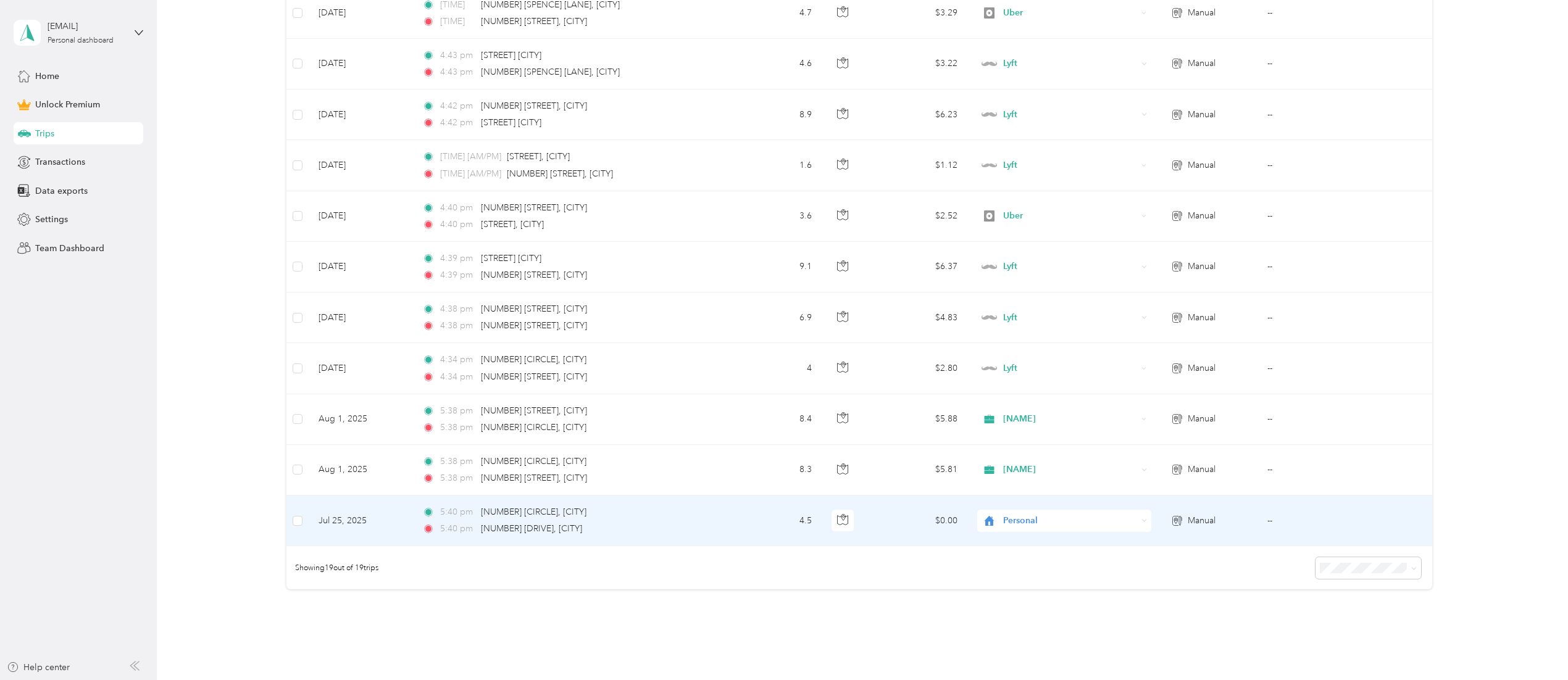 click on "Personal" at bounding box center [1064, 521] 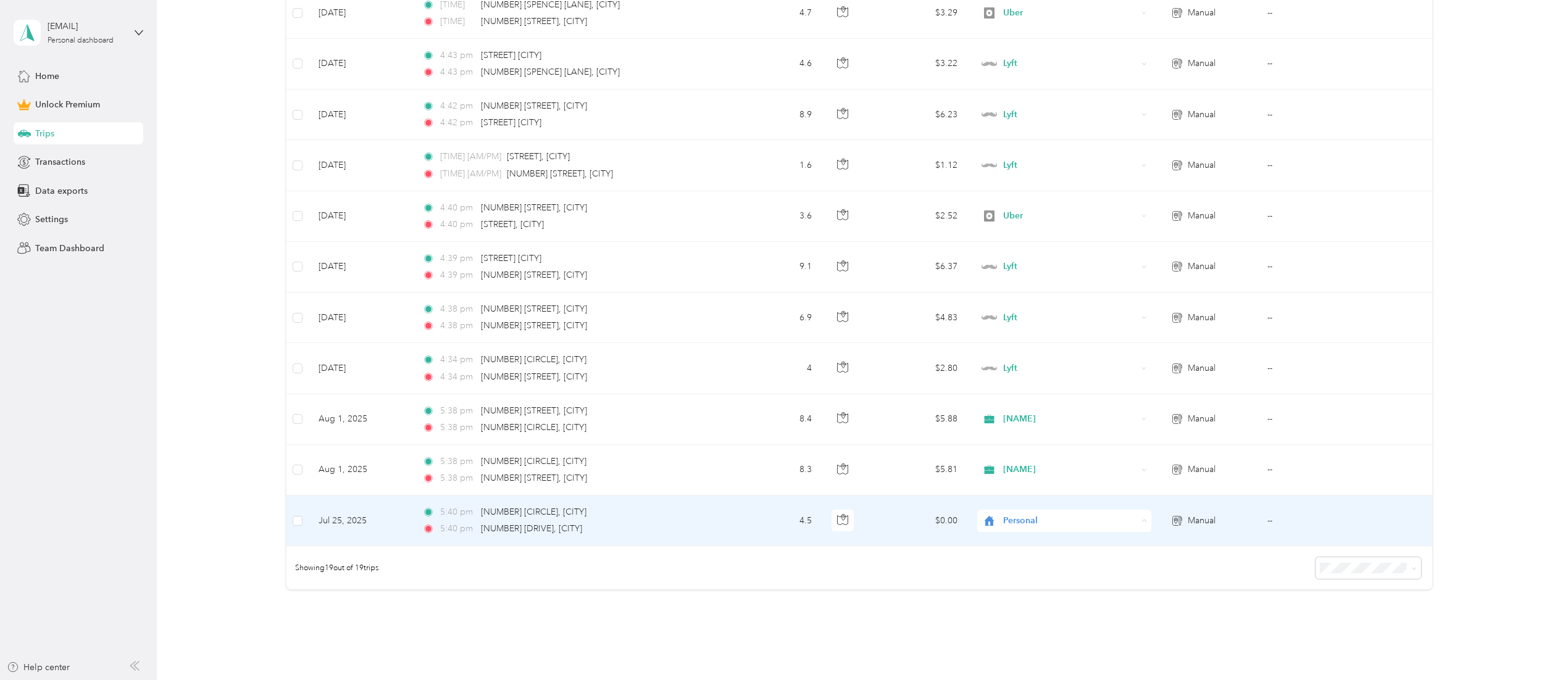 click on "Work Personal Rover Lyft Uber Other Charity Medical Moving Commute" at bounding box center (1056, 426) 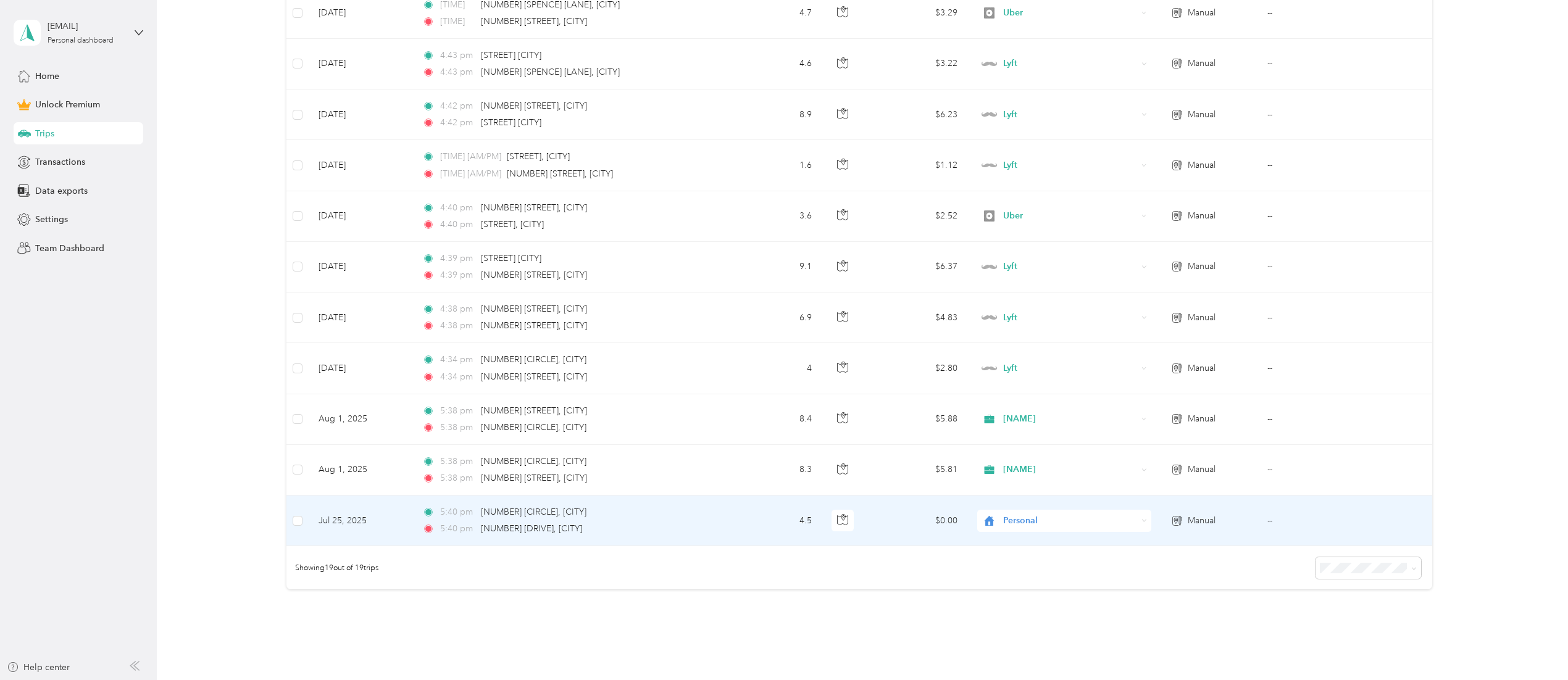 click on "Personal" at bounding box center (1070, 521) 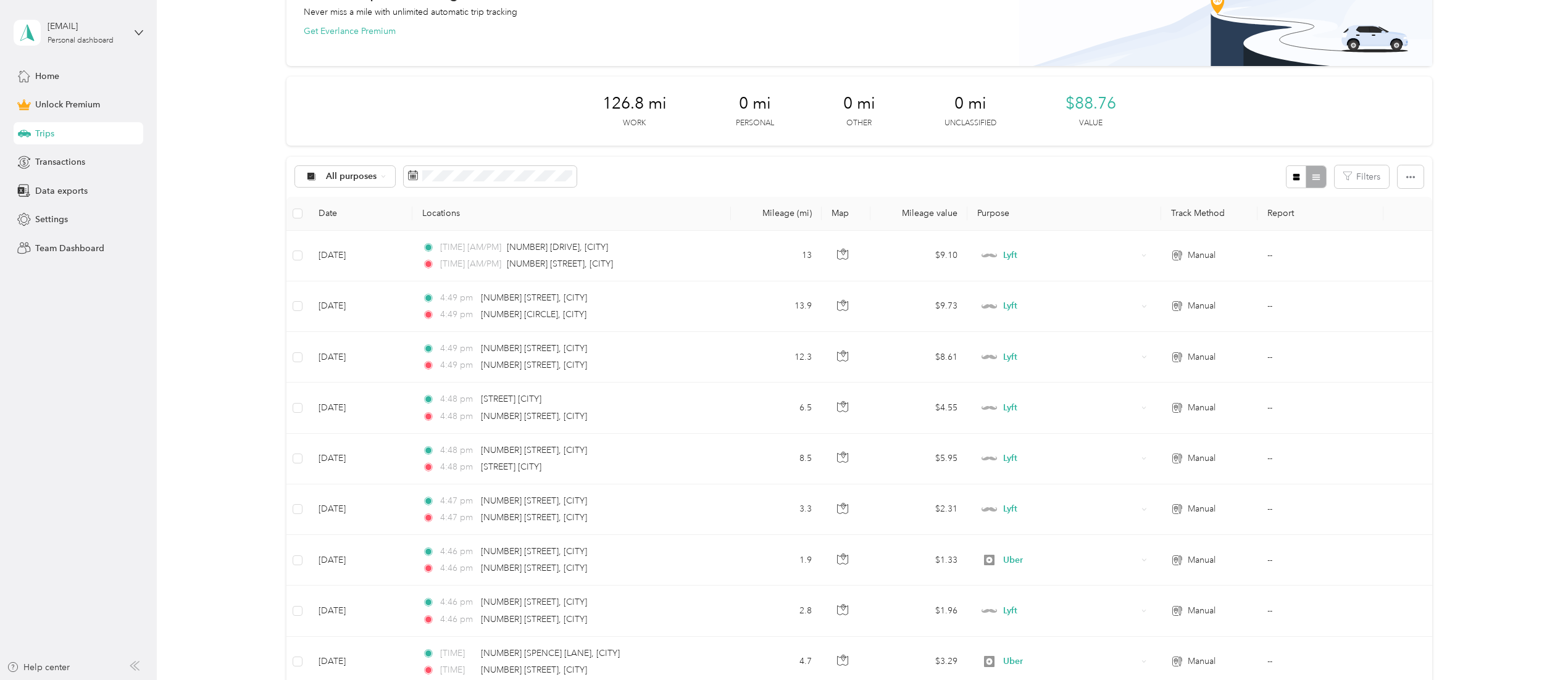 scroll, scrollTop: 84, scrollLeft: 0, axis: vertical 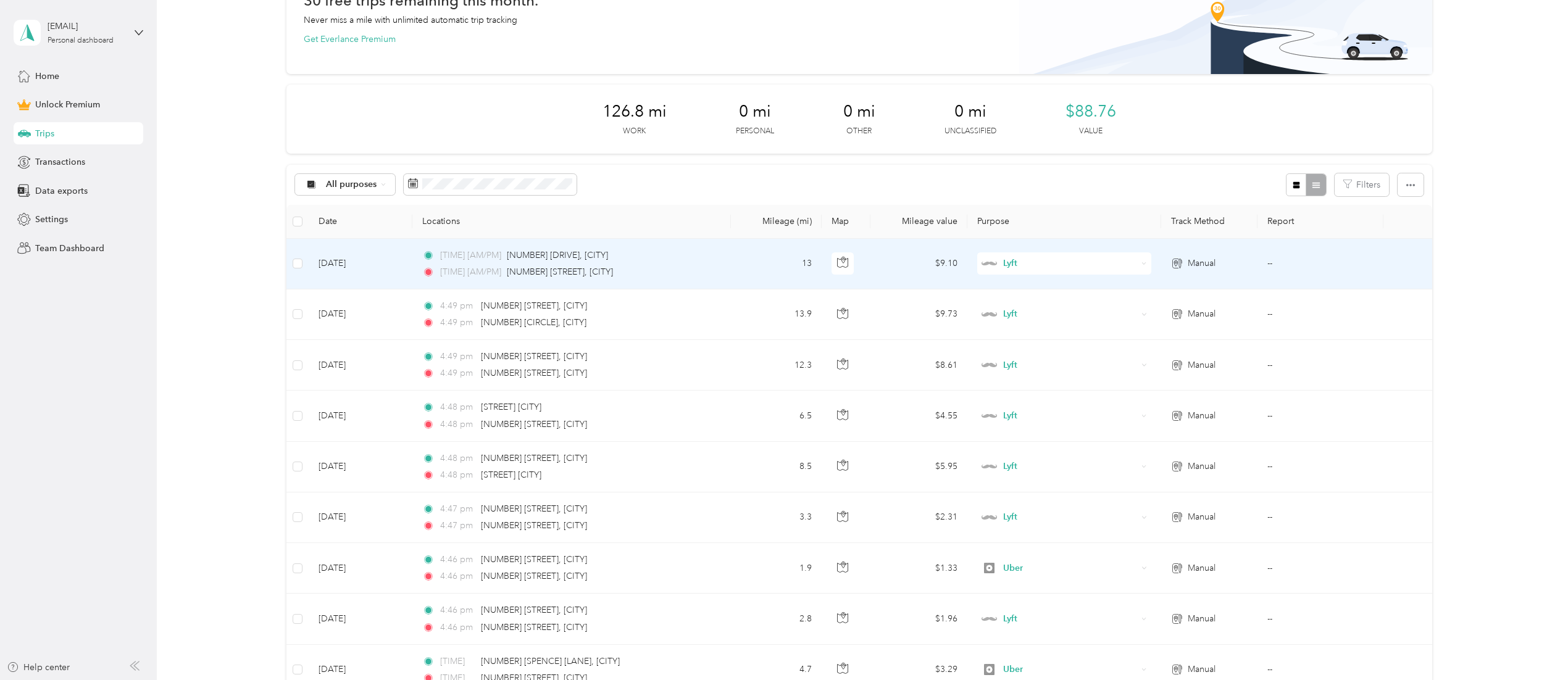 click on "[DATE]" at bounding box center [361, 264] 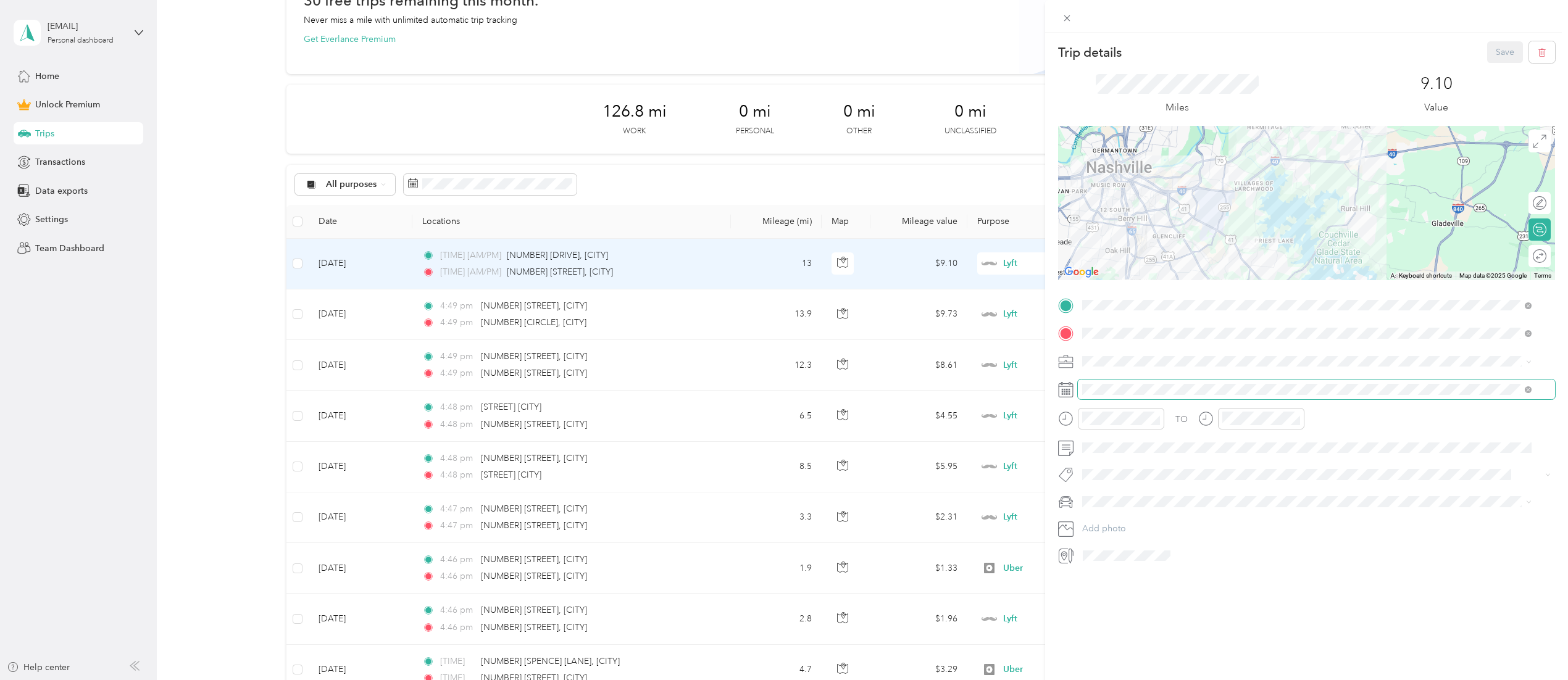 click at bounding box center [1316, 389] 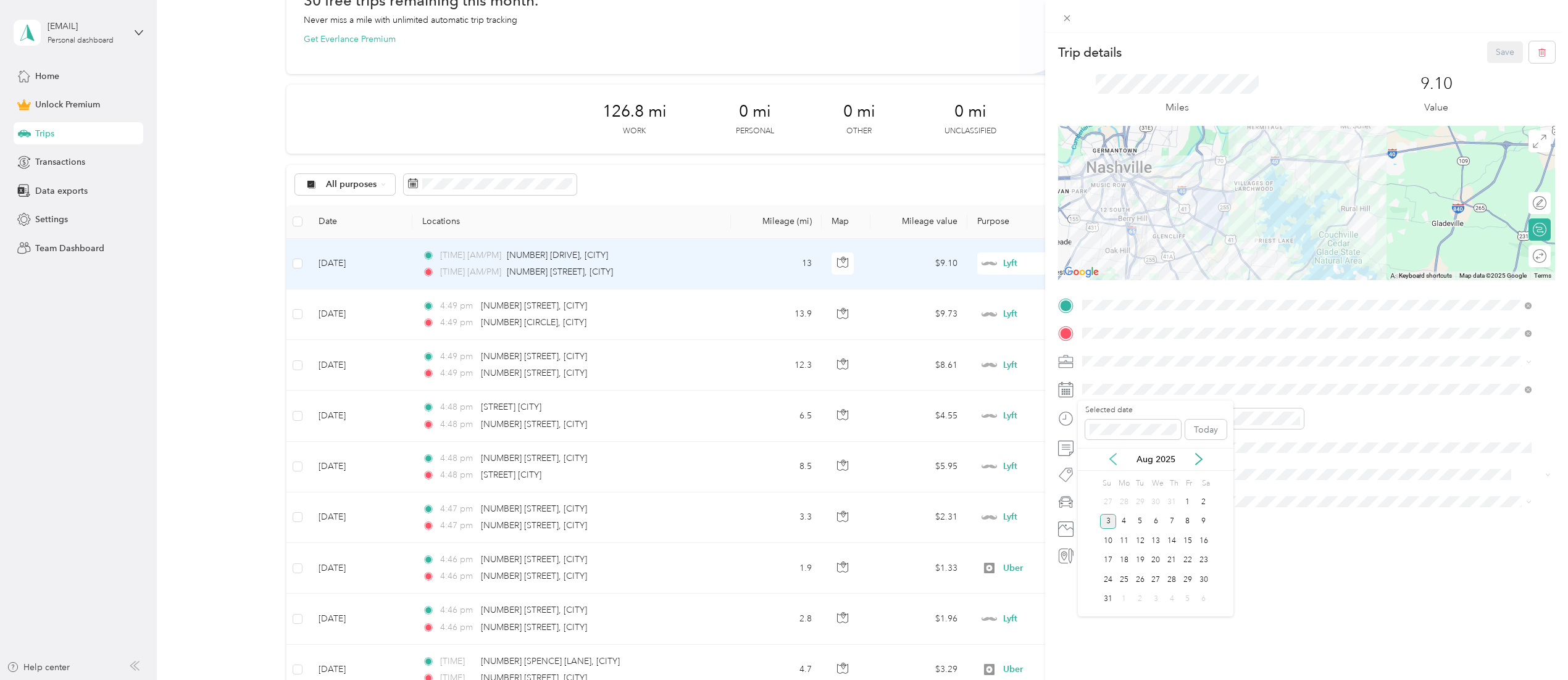 click 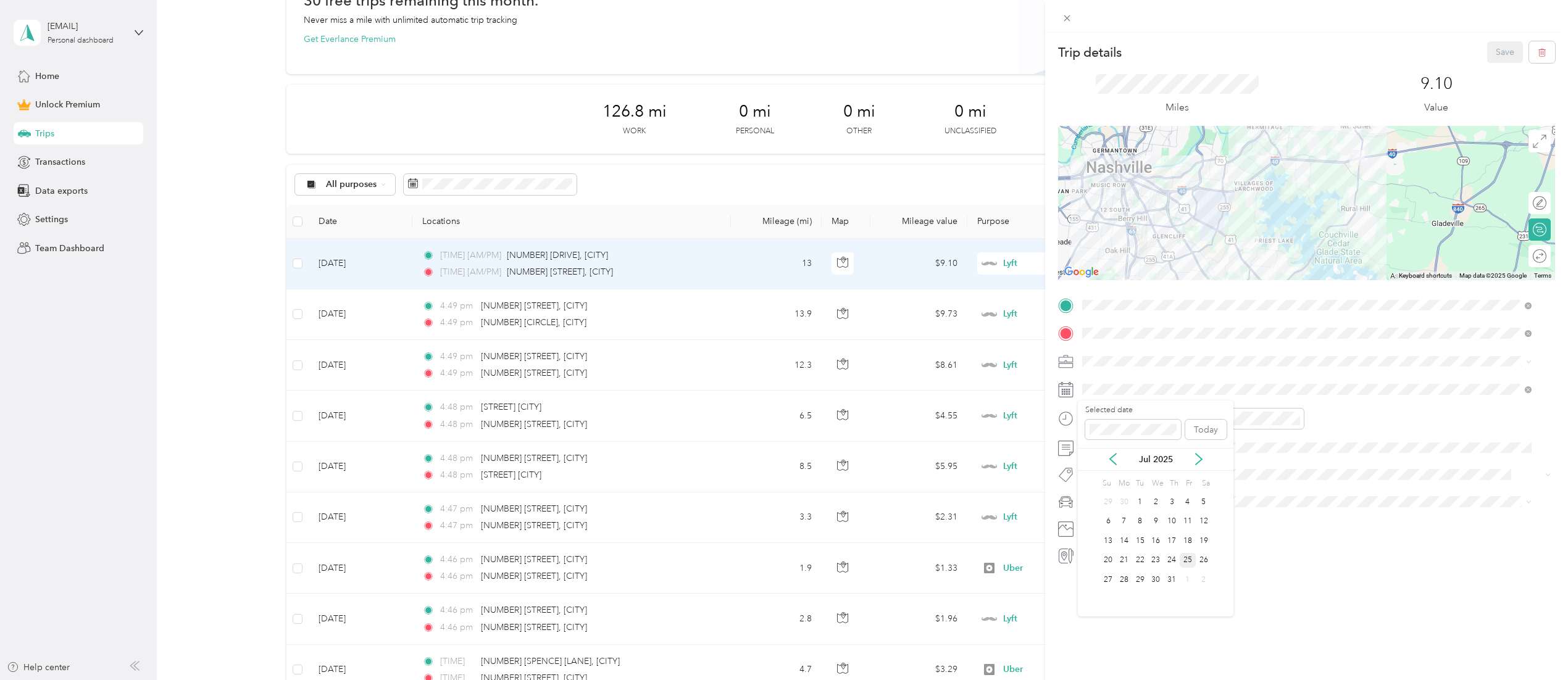 click on "25" at bounding box center (1188, 560) 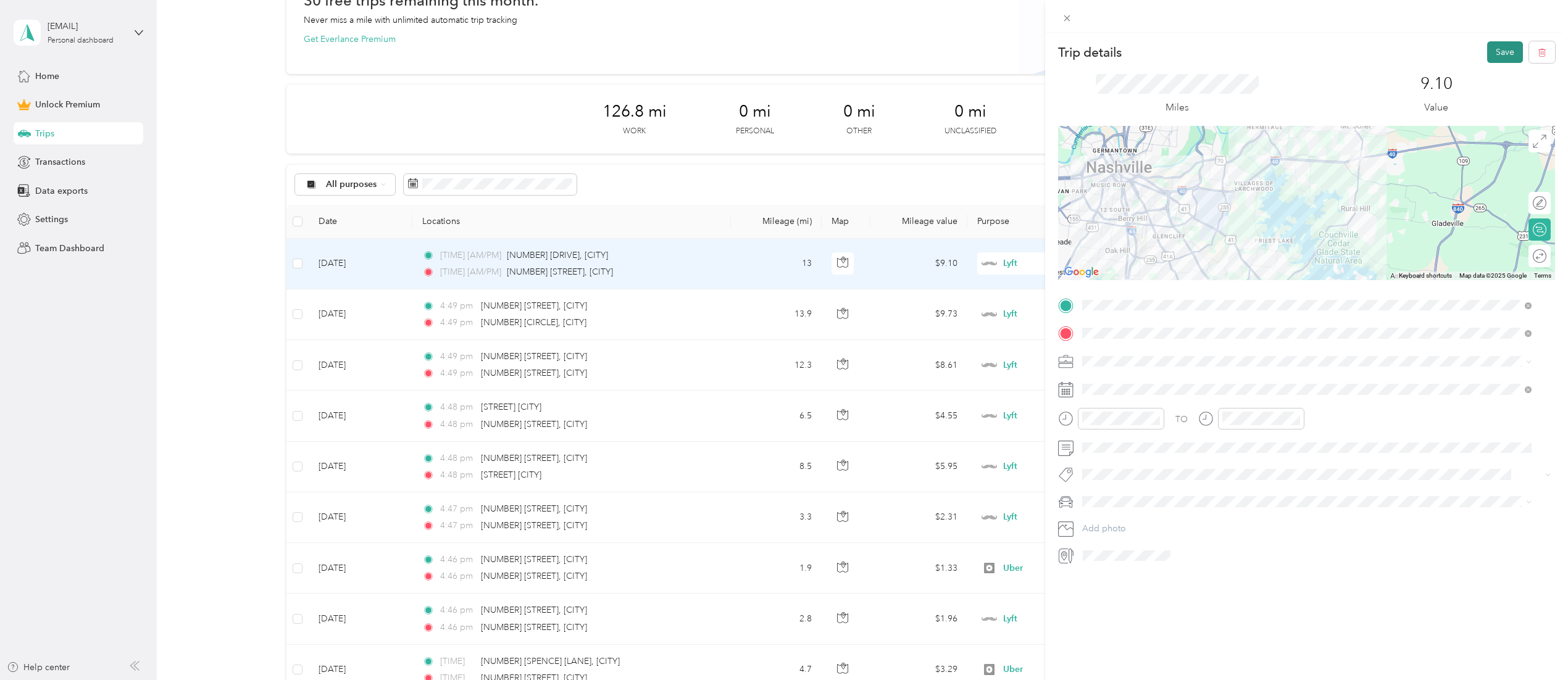 click on "Save" at bounding box center [1505, 52] 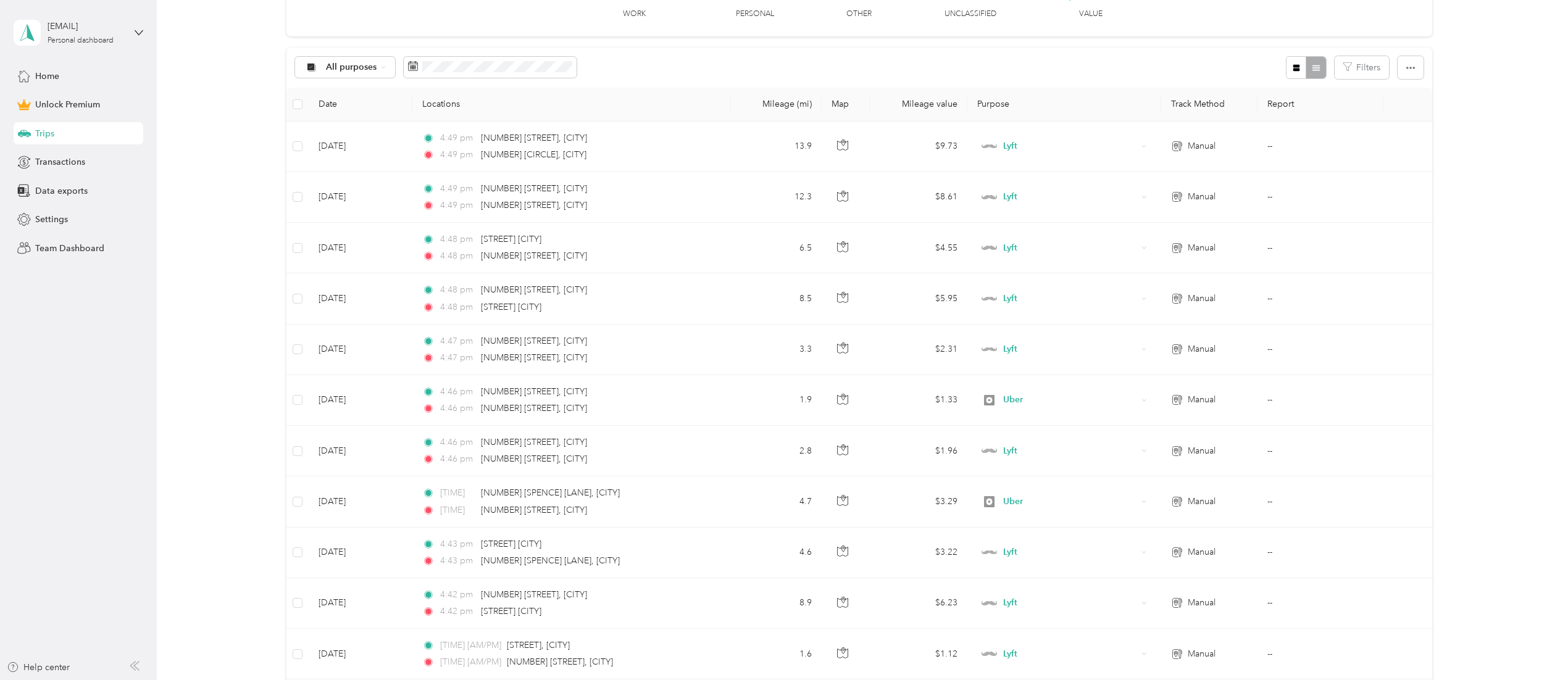 scroll, scrollTop: 0, scrollLeft: 0, axis: both 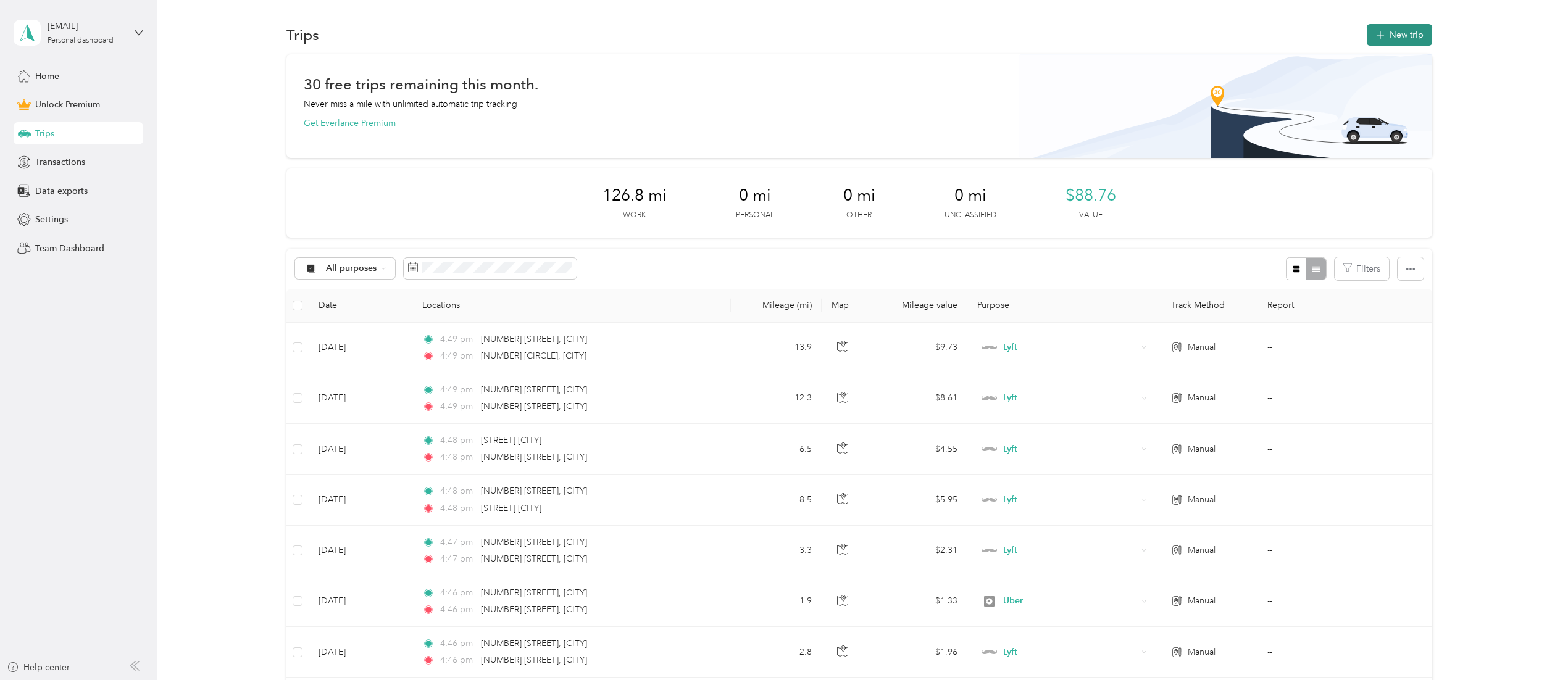 click on "New trip" at bounding box center [1399, 35] 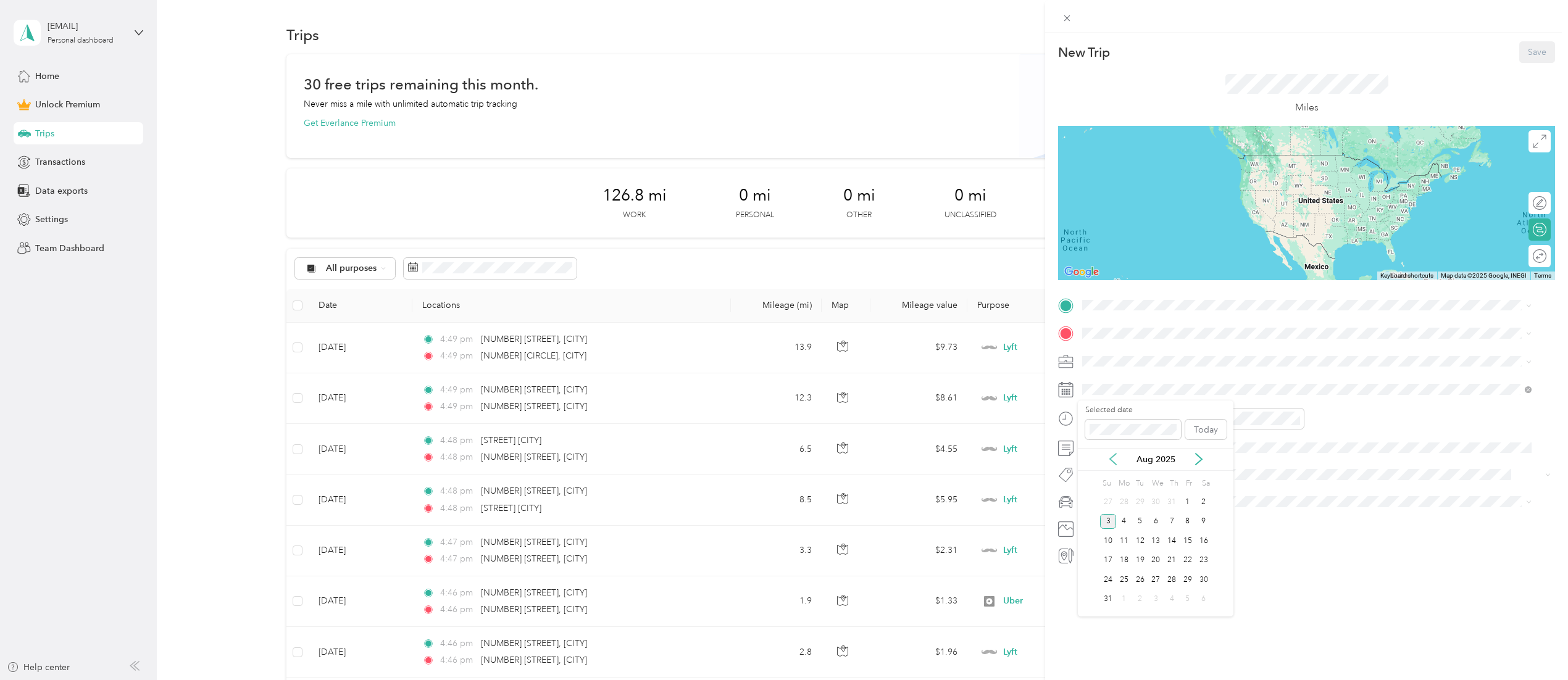 click 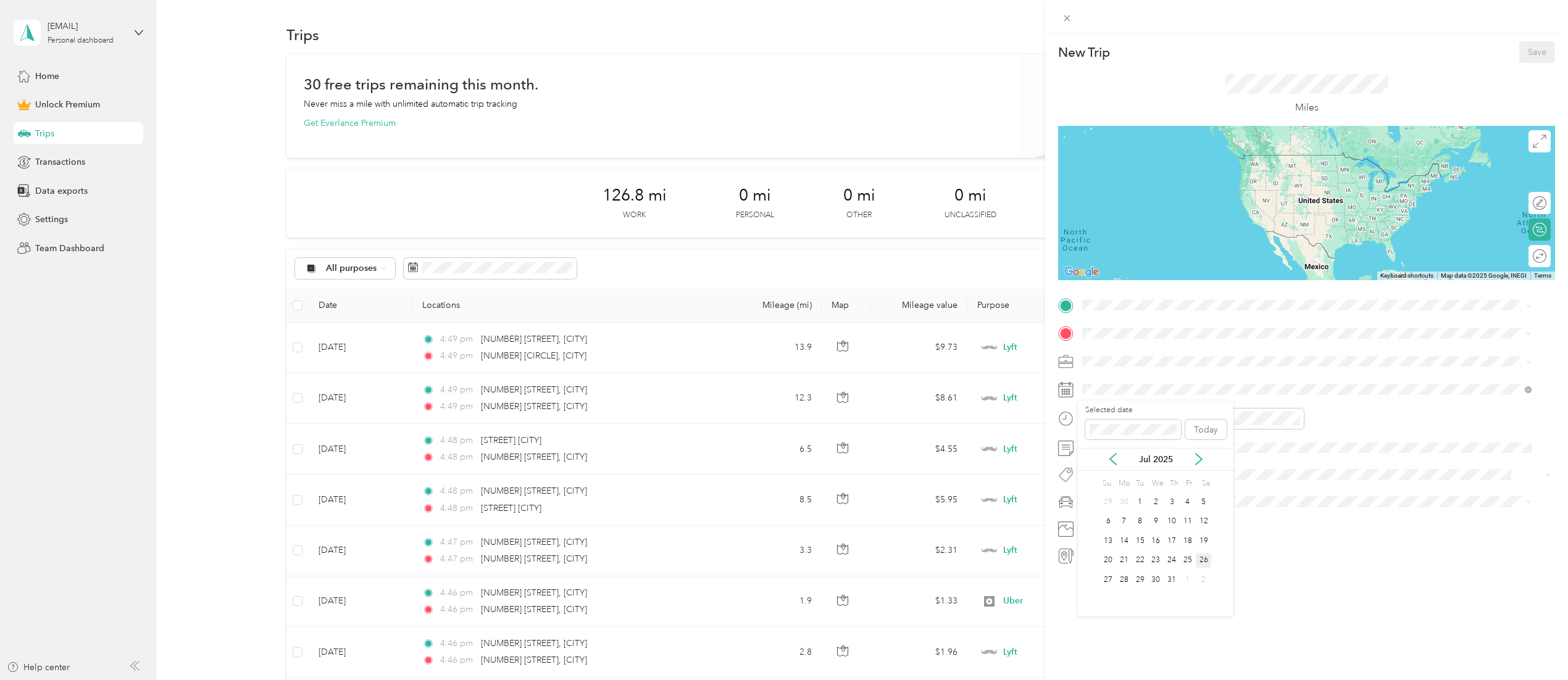 click on "26" at bounding box center [1204, 560] 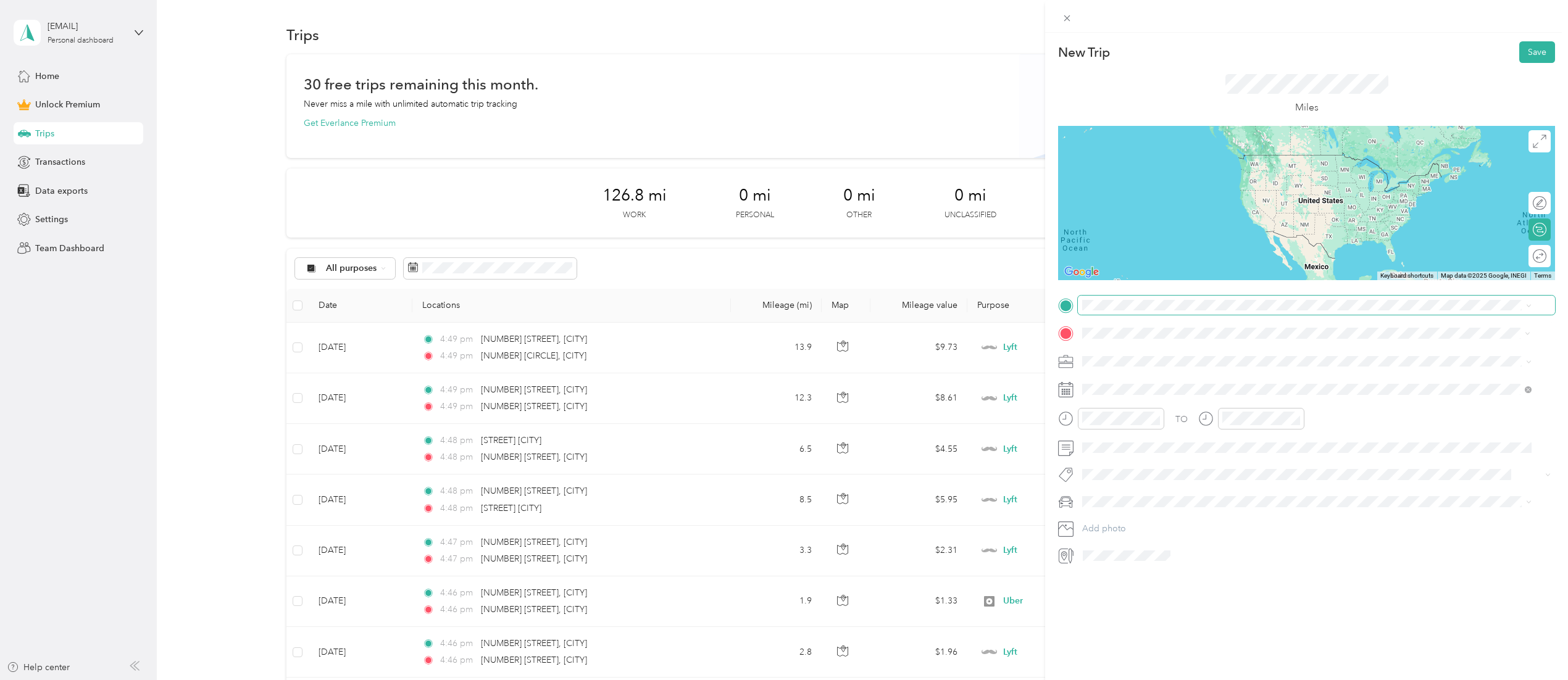 click at bounding box center (1316, 305) 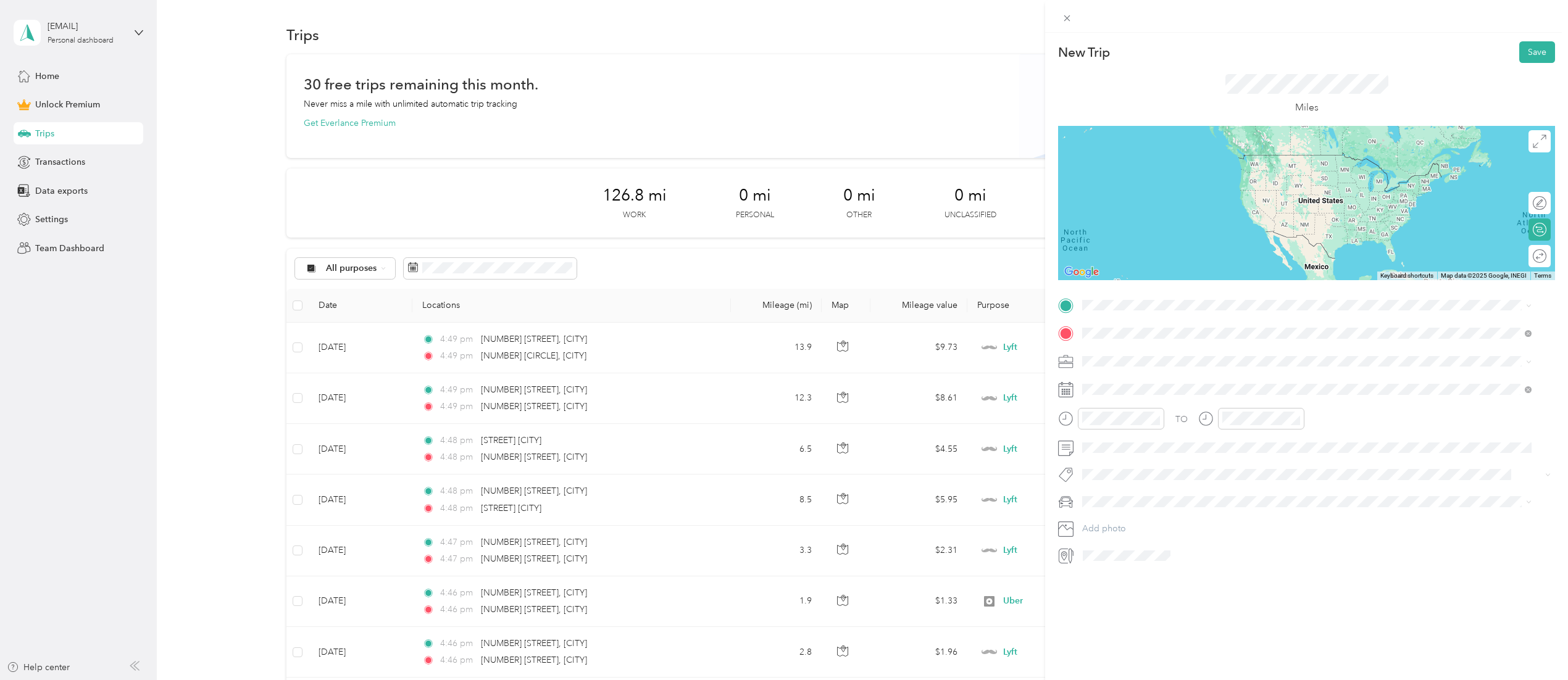 click on "[CITY]
[STATE], [COUNTRY]" at bounding box center (1146, 383) 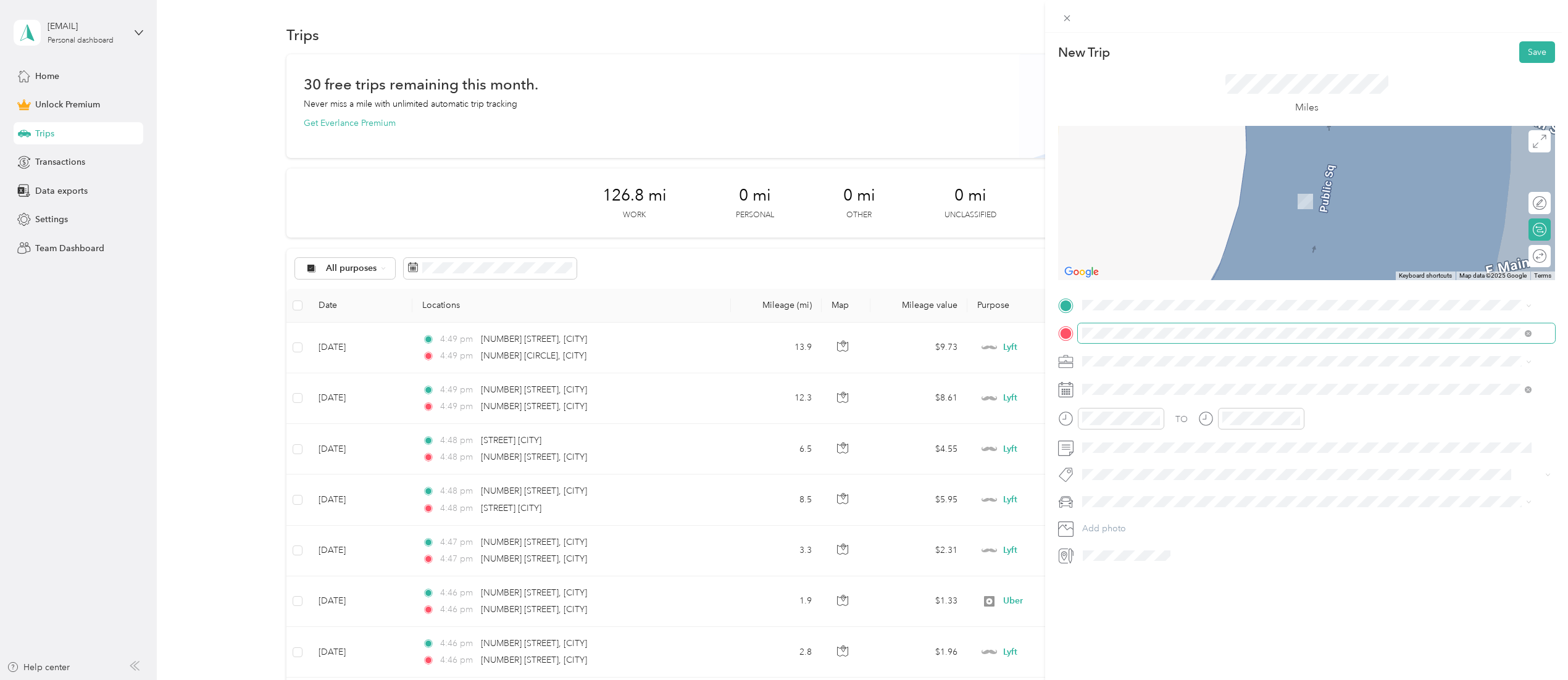 click at bounding box center (1316, 333) 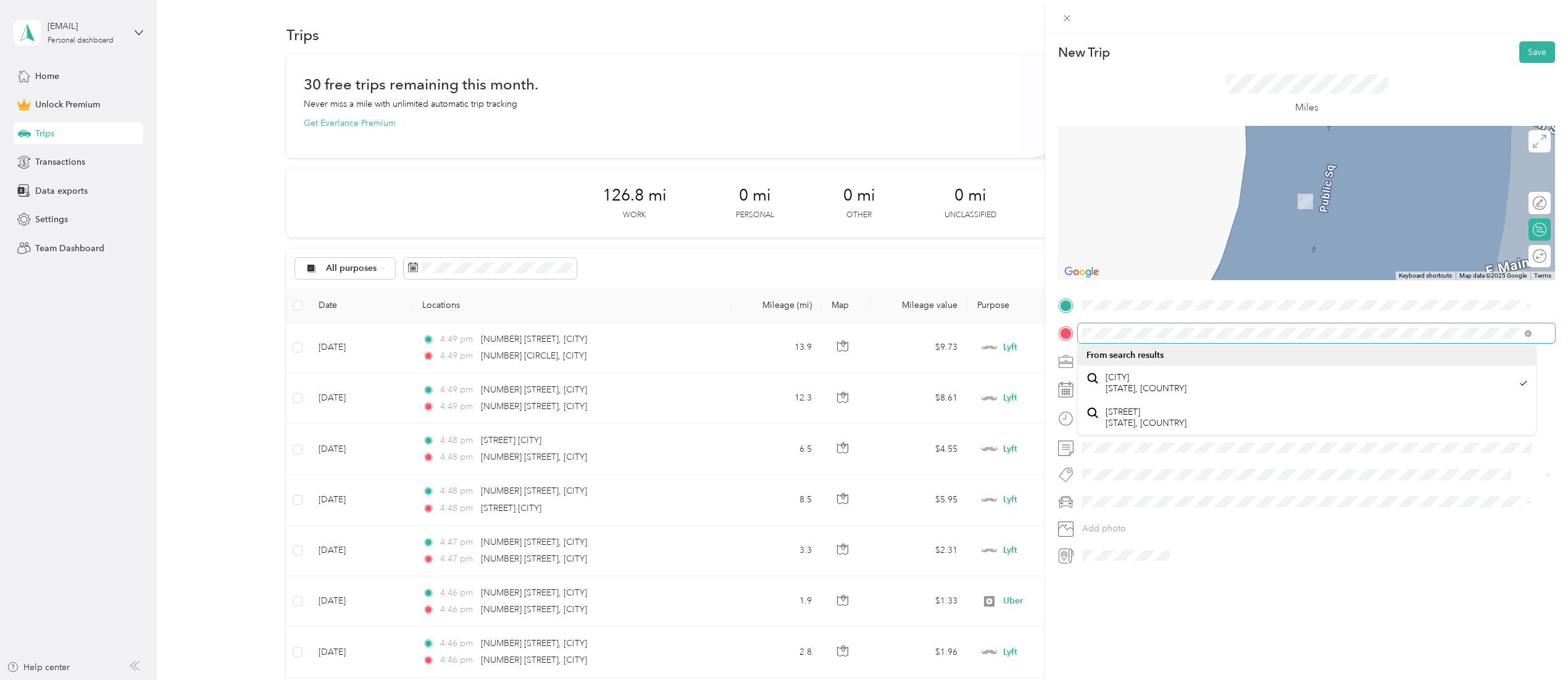 click on "New Trip Save This trip cannot be edited because it is either under review, approved, or paid. Contact your Team Manager to edit it. Miles To navigate the map with touch gestures double-tap and hold your finger on the map, then drag the map. ← Move left → Move right ↑ Move up ↓ Move down + Zoom in - Zoom out Home Jump left by 75% End Jump right by 75% Page Up Jump up by 75% Page Down Jump down by 75% Keyboard shortcuts Map Data Map data ©2025 Google Map data ©2025 Google 2 m  Click to toggle between metric and imperial units Terms Report a map error Edit route Calculate route Round trip TO Add photo" at bounding box center [784, 340] 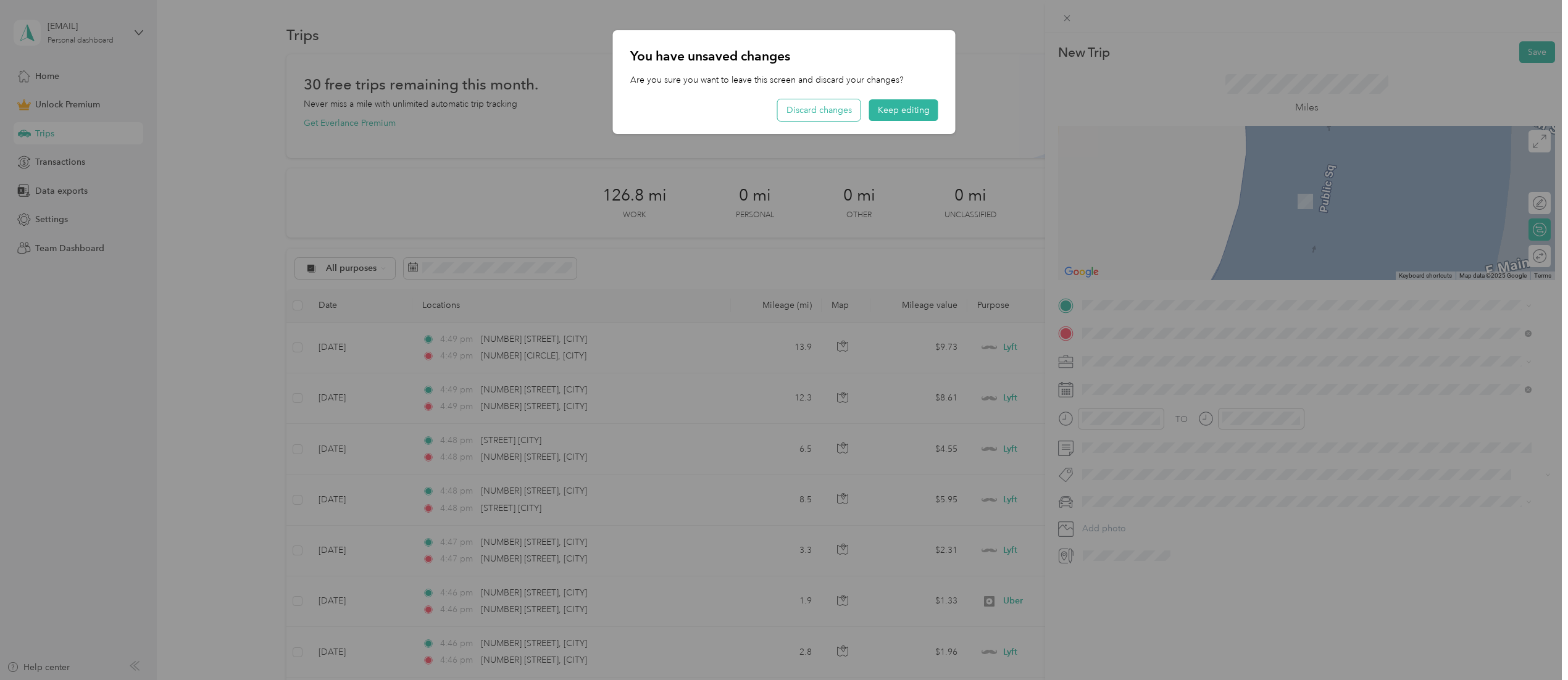 click on "Discard changes" at bounding box center [819, 110] 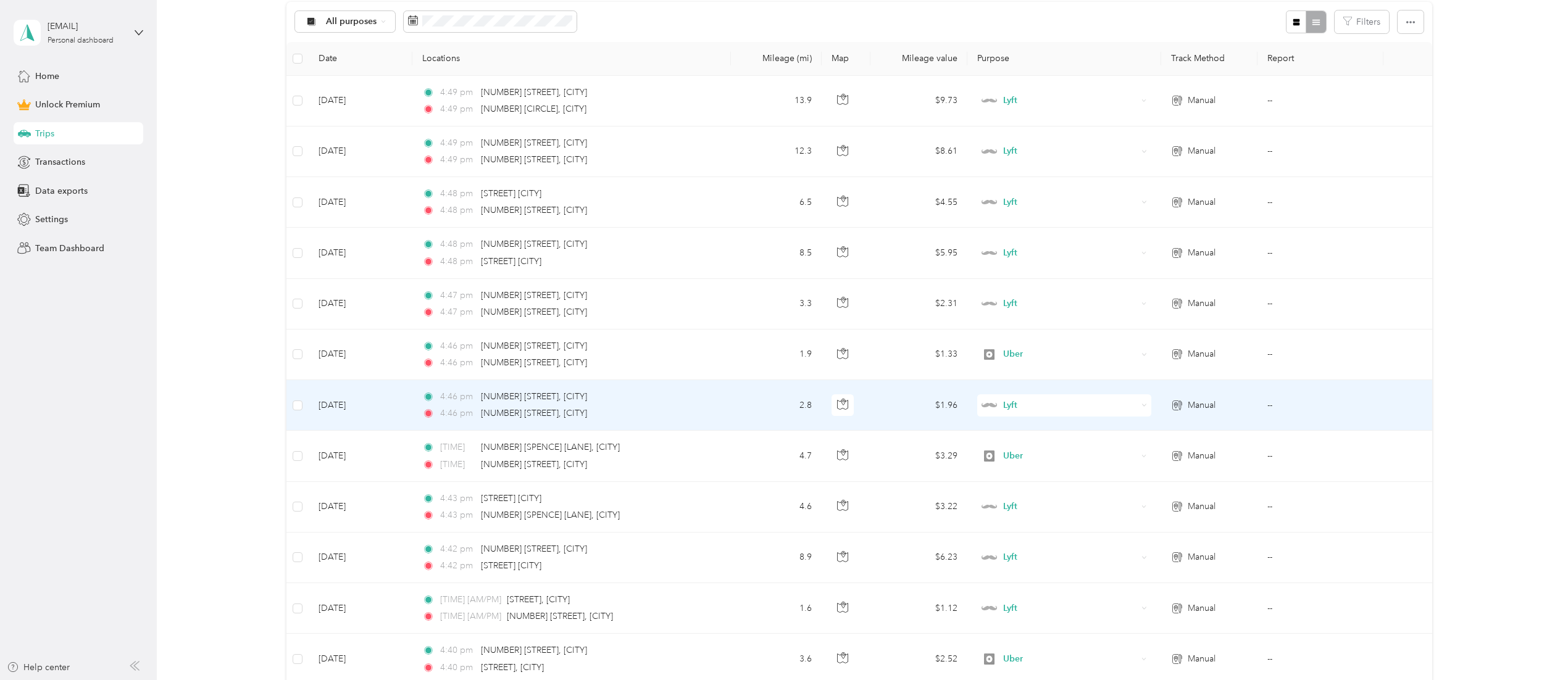 scroll, scrollTop: 0, scrollLeft: 0, axis: both 